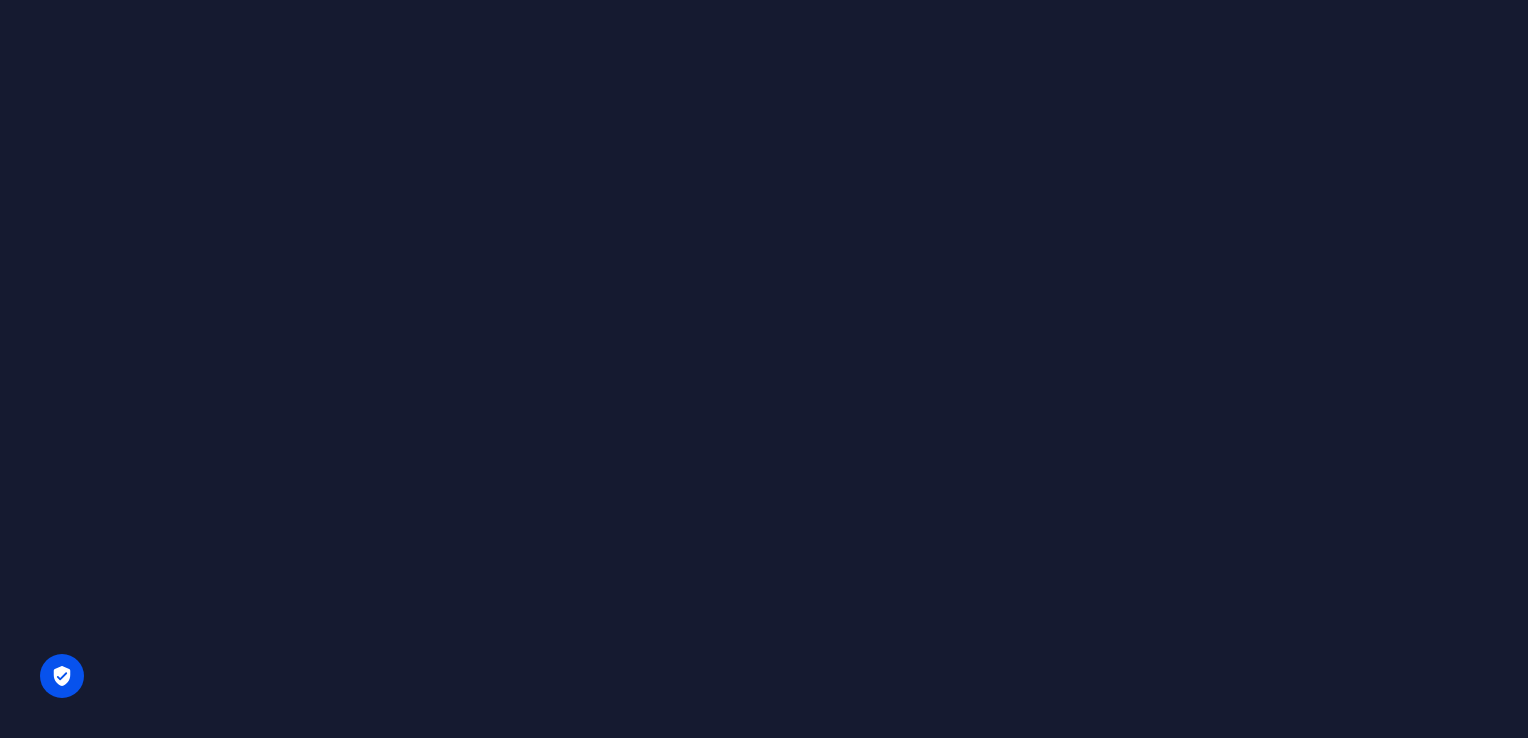 scroll, scrollTop: 0, scrollLeft: 0, axis: both 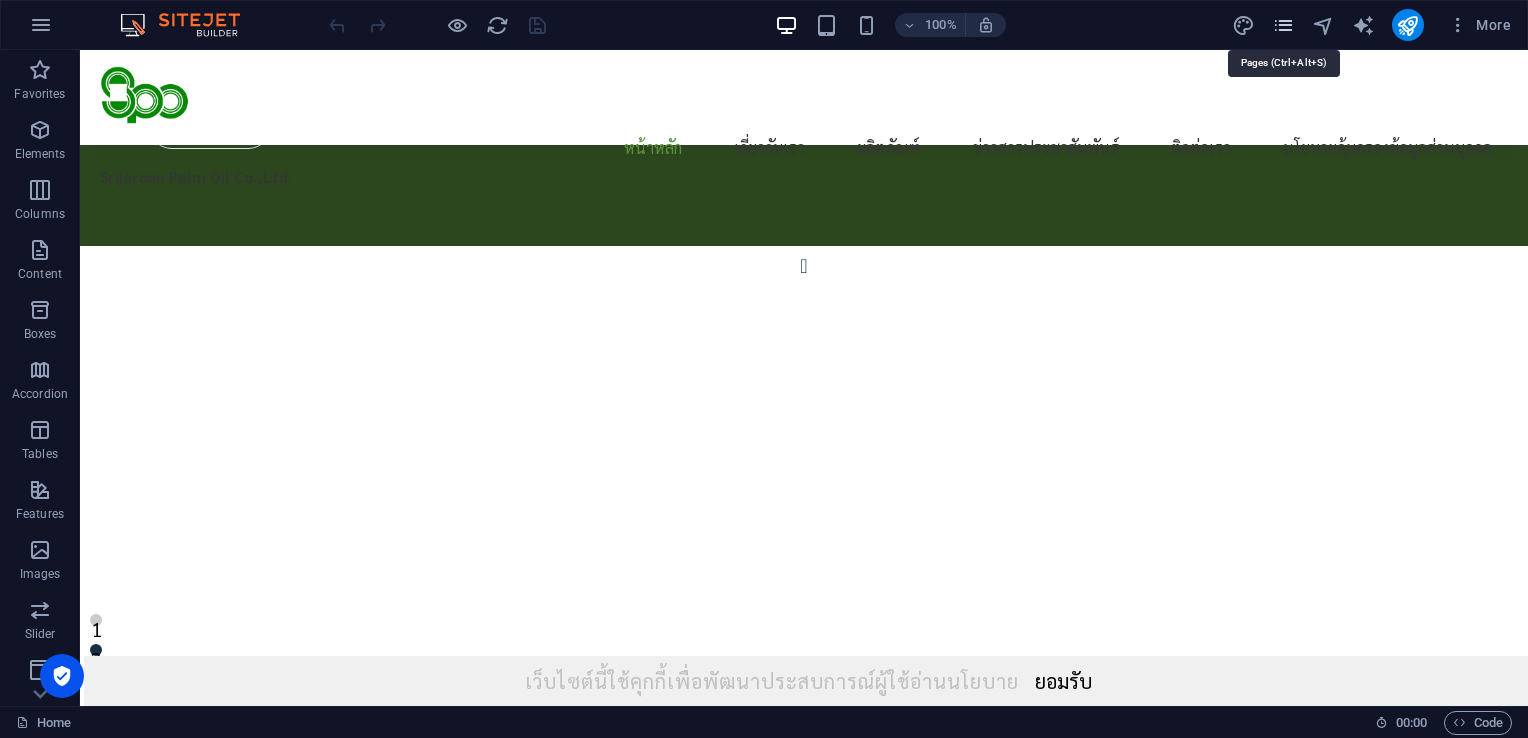 click at bounding box center (1283, 25) 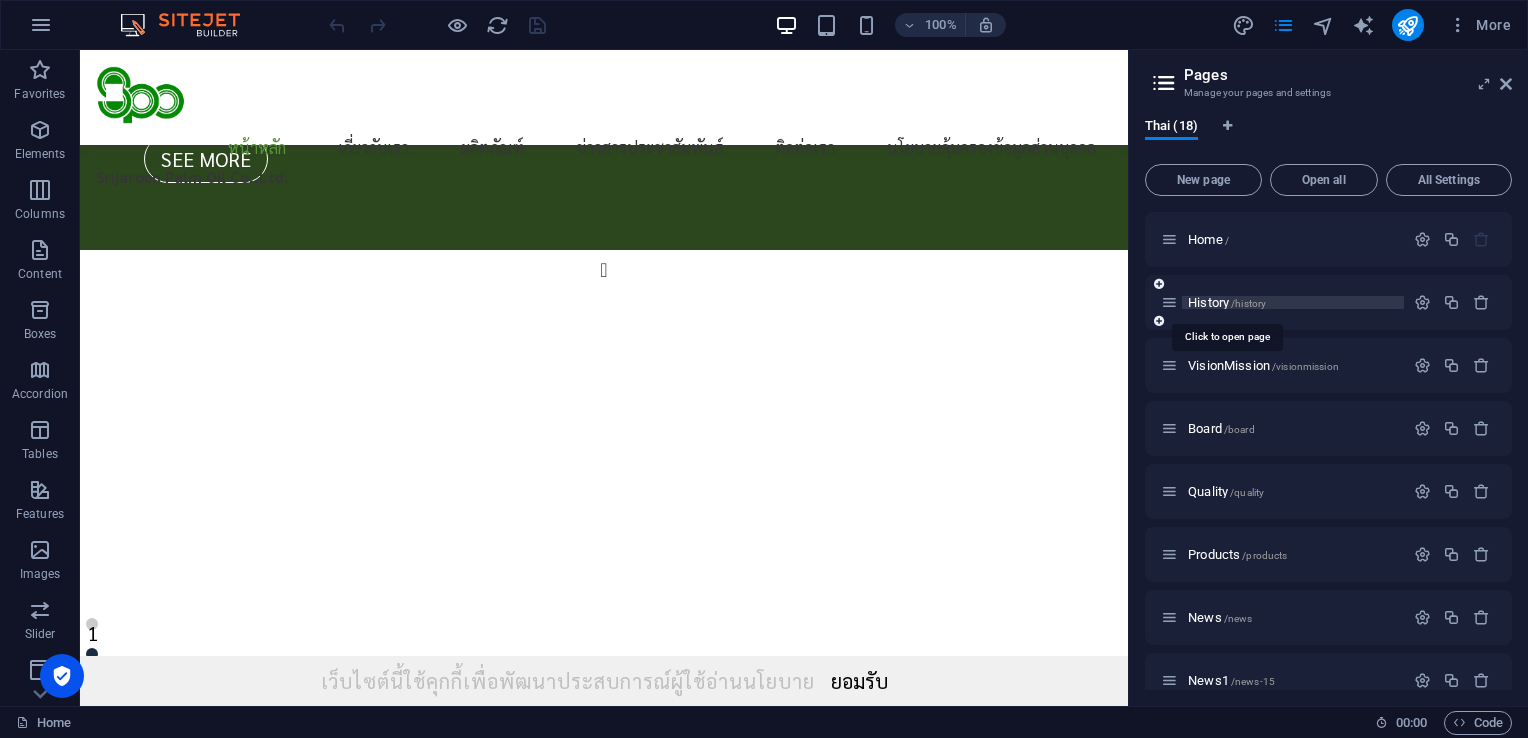 click on "History /history" at bounding box center (1227, 302) 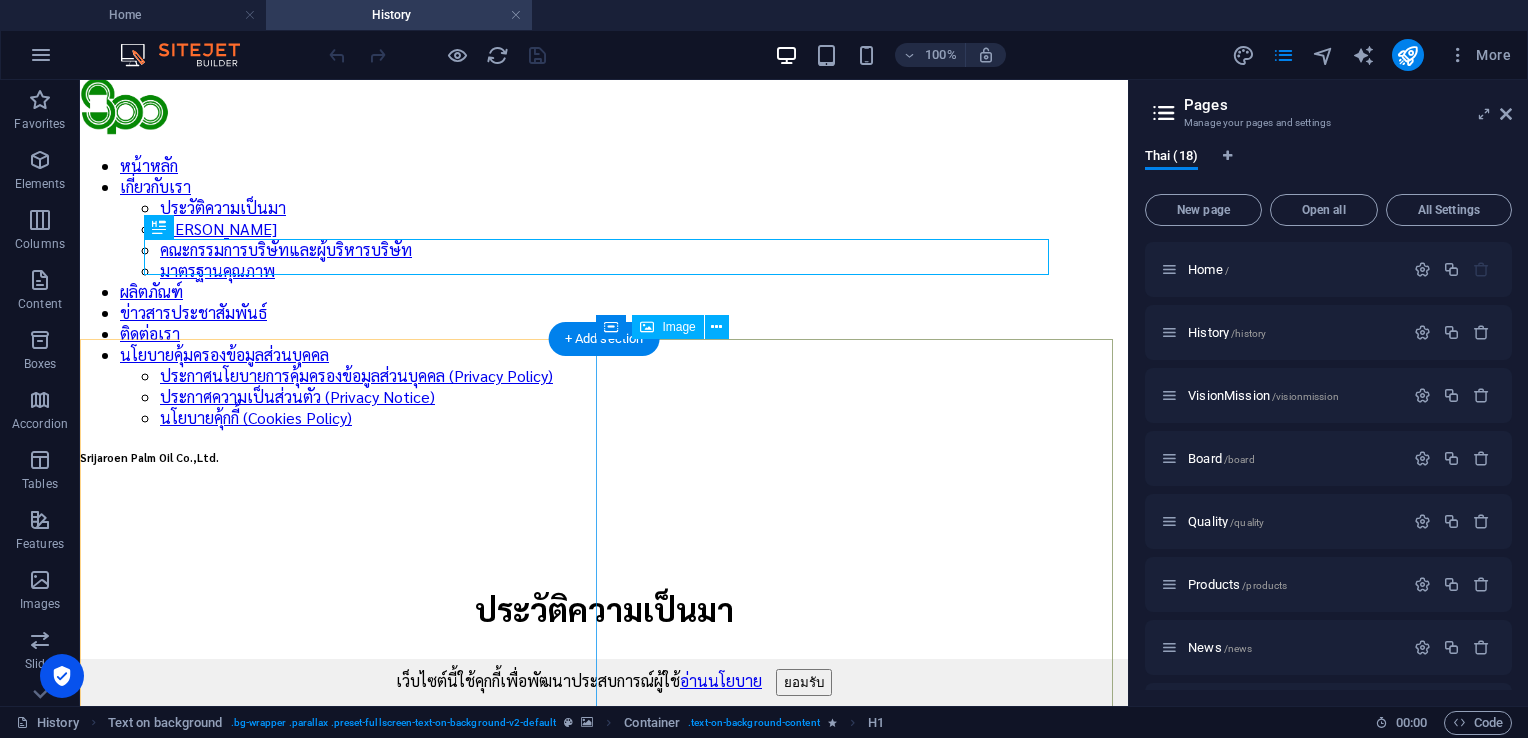 scroll, scrollTop: 0, scrollLeft: 0, axis: both 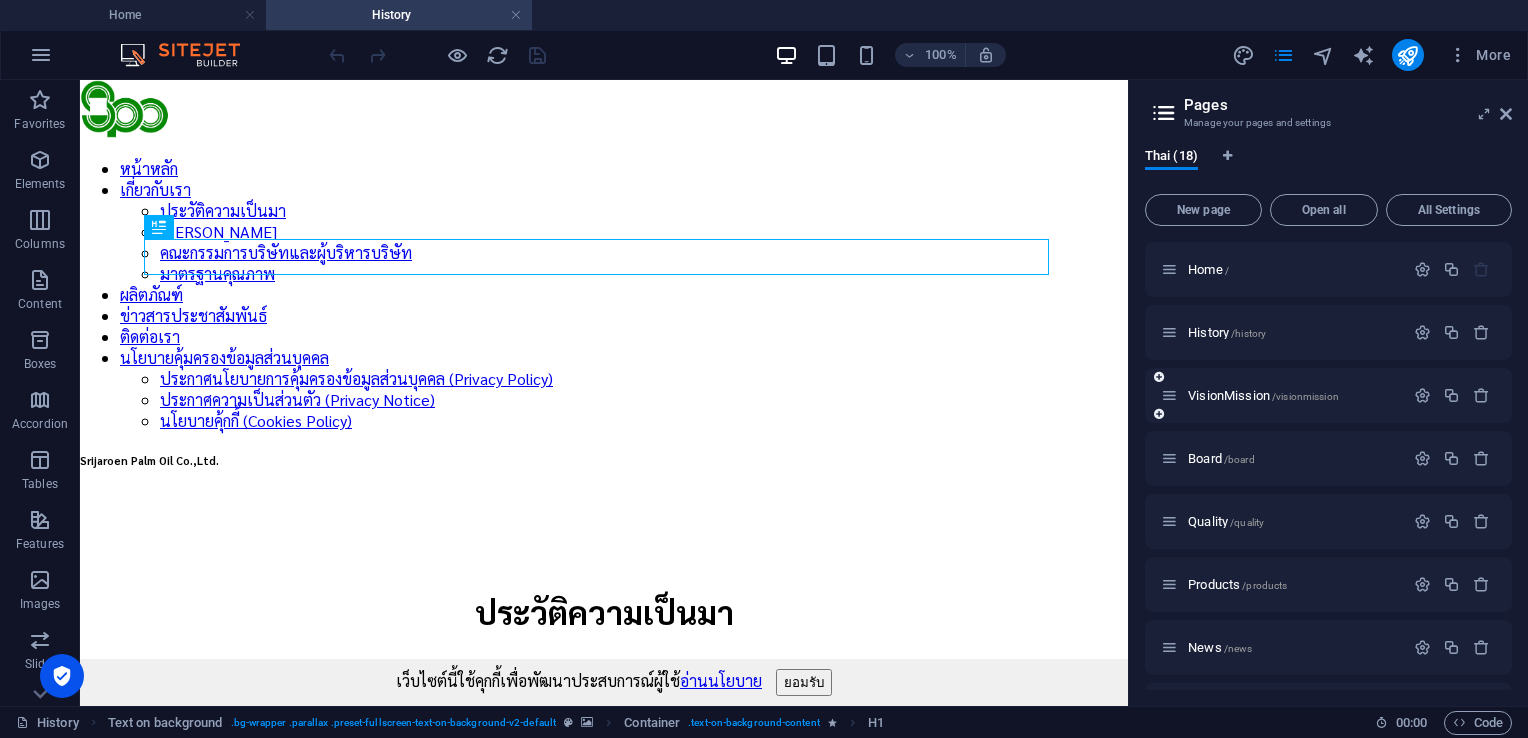 drag, startPoint x: 512, startPoint y: 10, endPoint x: 1353, endPoint y: 382, distance: 919.60046 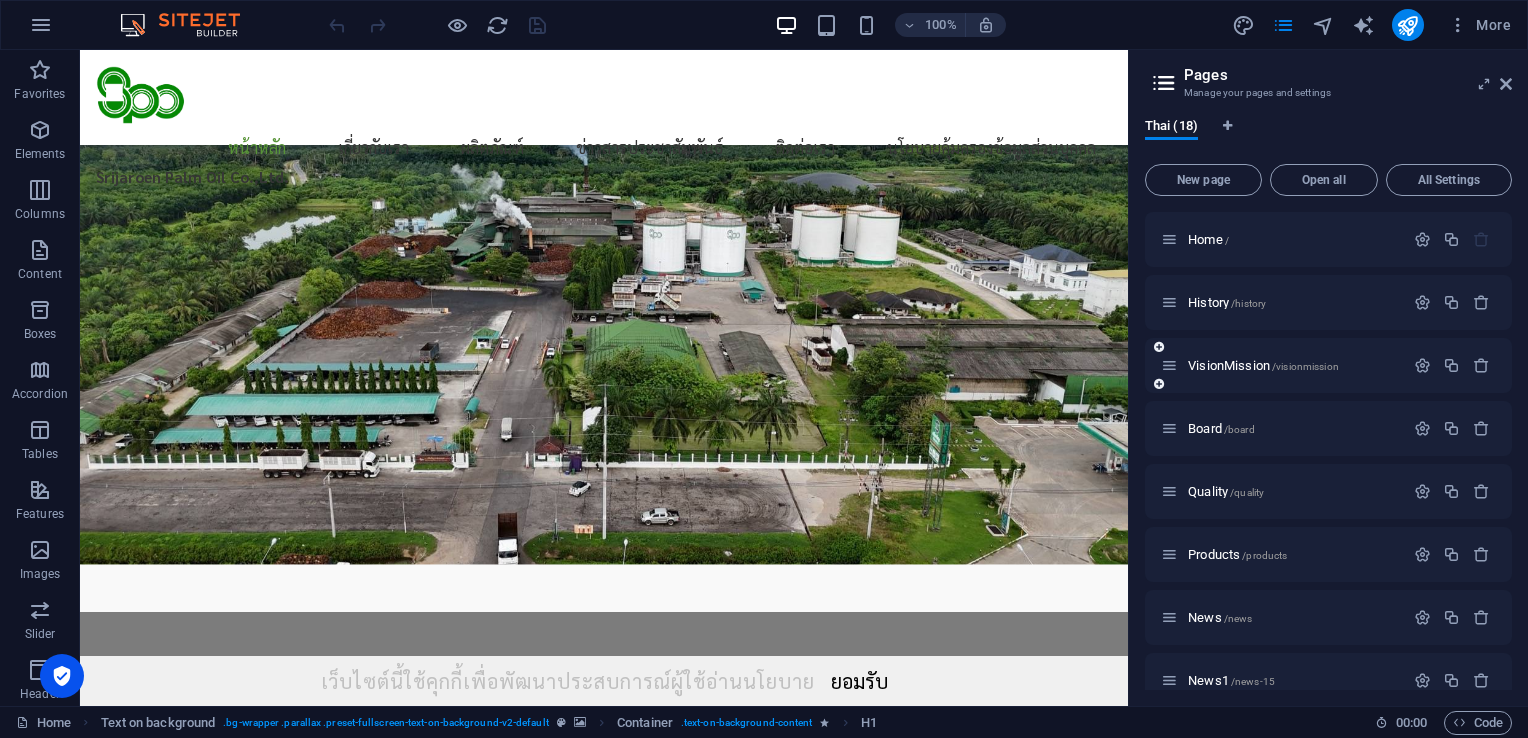 scroll, scrollTop: 2523, scrollLeft: 0, axis: vertical 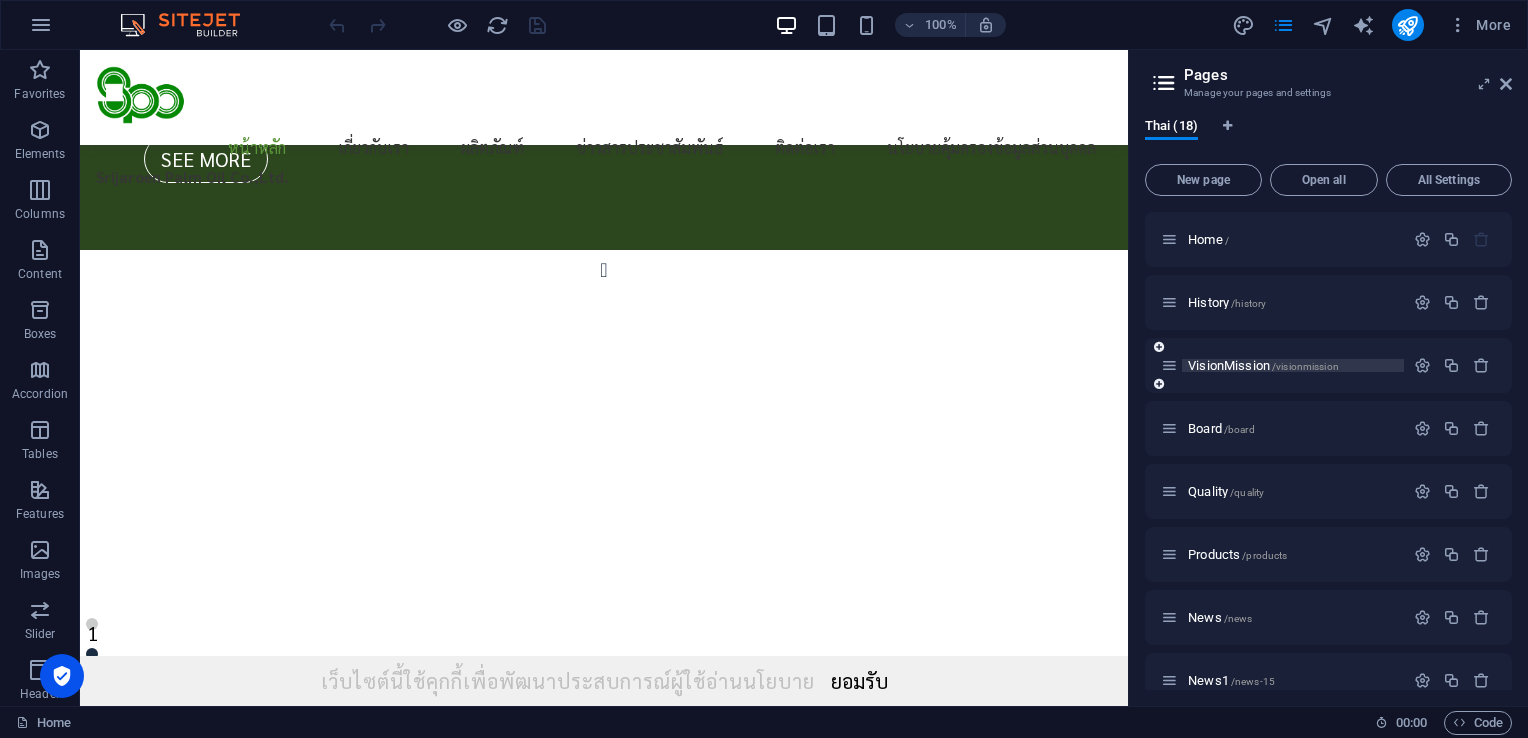 click on "VisionMission /visionmission" at bounding box center [1263, 365] 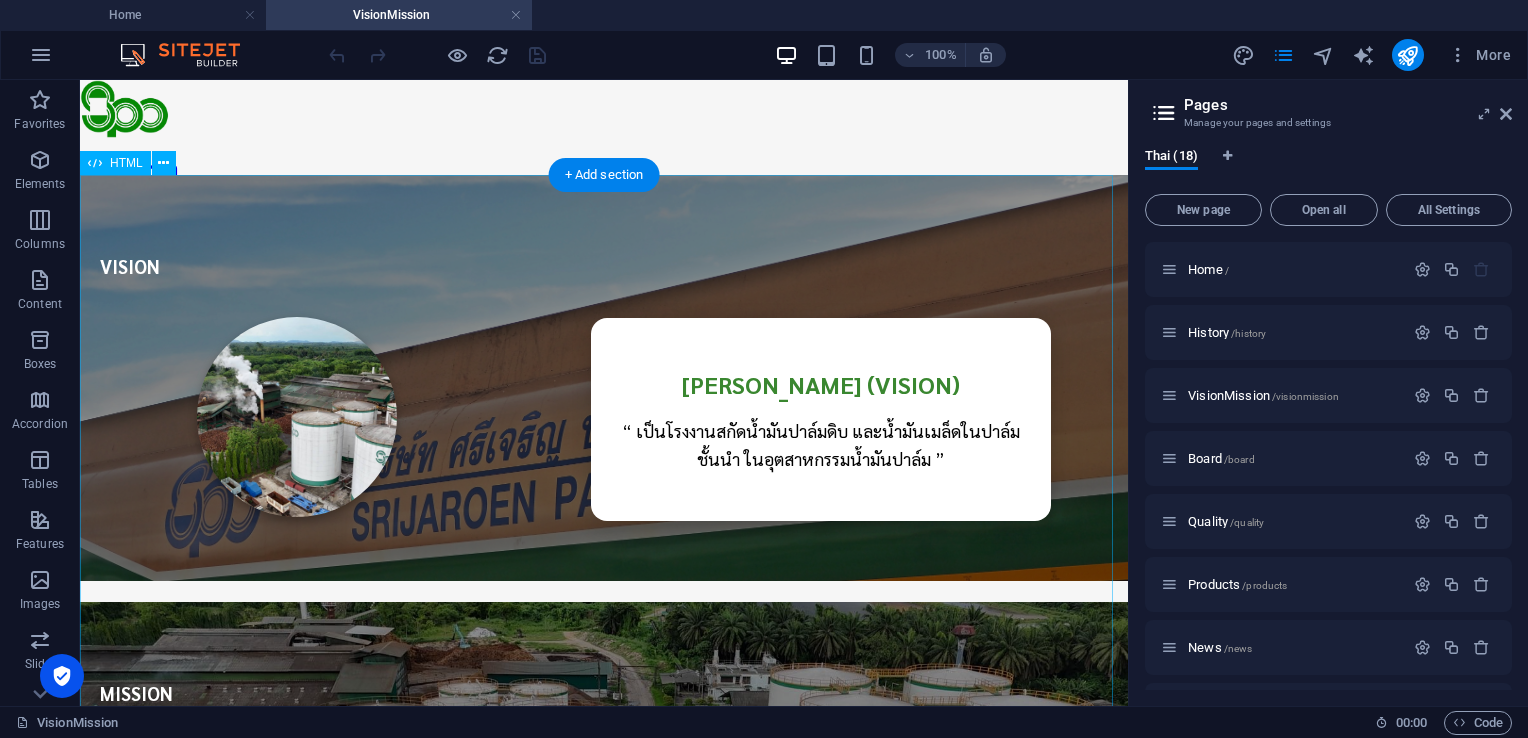 scroll, scrollTop: 0, scrollLeft: 0, axis: both 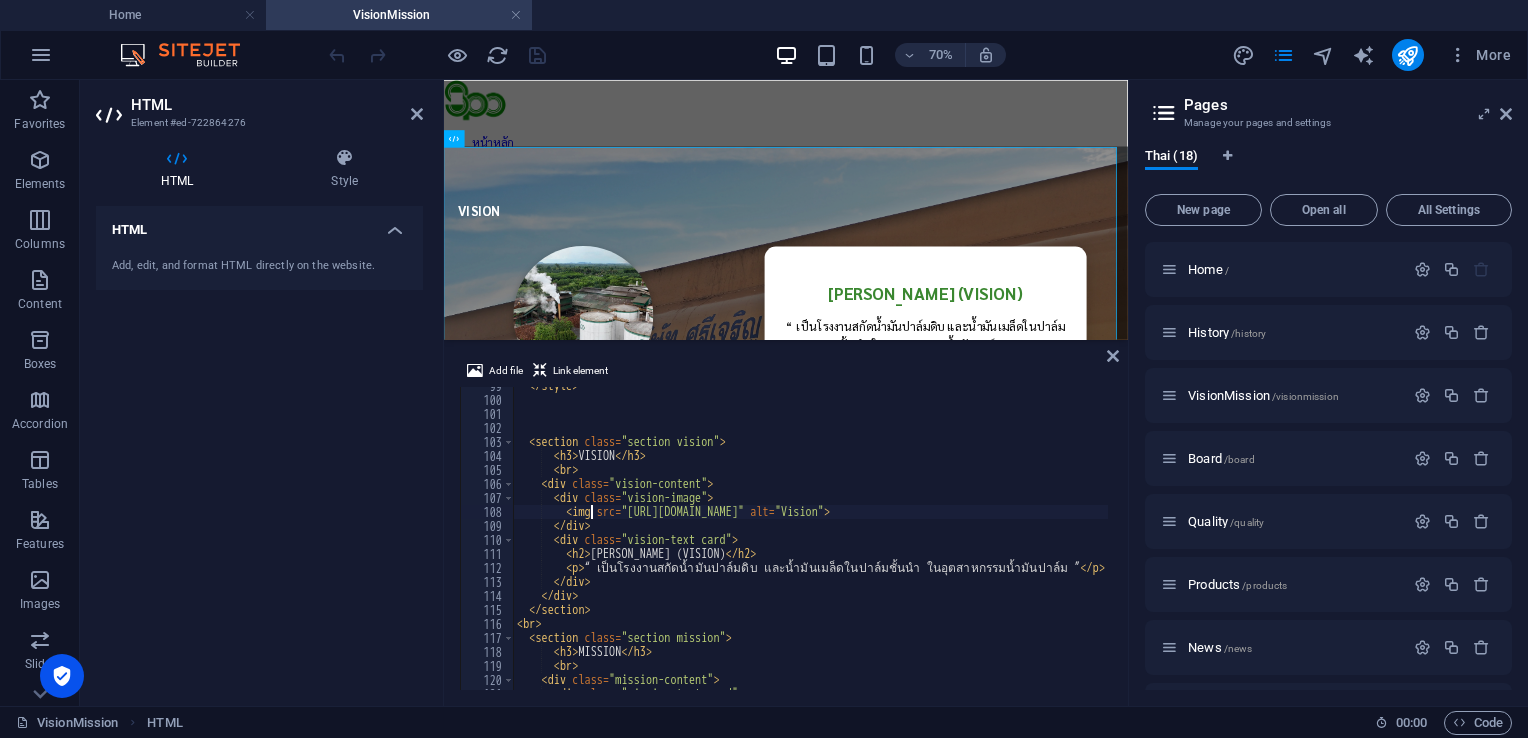 click on "</ style >    < section   class = "section vision" >         < h3 > VISION </ h3 >         < br >      < div   class = "vision-content" >         < div   class = "vision-image" >           < img   src = "[URL][DOMAIN_NAME]"   alt = "Vision" >         </ div >         < div   class = "vision-text card" >           < h2 > วิสัยทัศน์ (VISION) </ h2 >           < p > “ เป็นโรงงานสกัดน้ำมันปาล์มดิบ และน้ำมันเมล็ดในปาล์มชั้นนำ ในอุตสาหกรรมน้ำมันปาล์ม ” </ p >         </ div >      </ div >    </ section > < br >    < section   class = "section mission" >         < h3 > MISSION </ h3 >         < br >      < div   class = "mission-content" >         < div   class = "mission-text card" >" at bounding box center (918, 542) 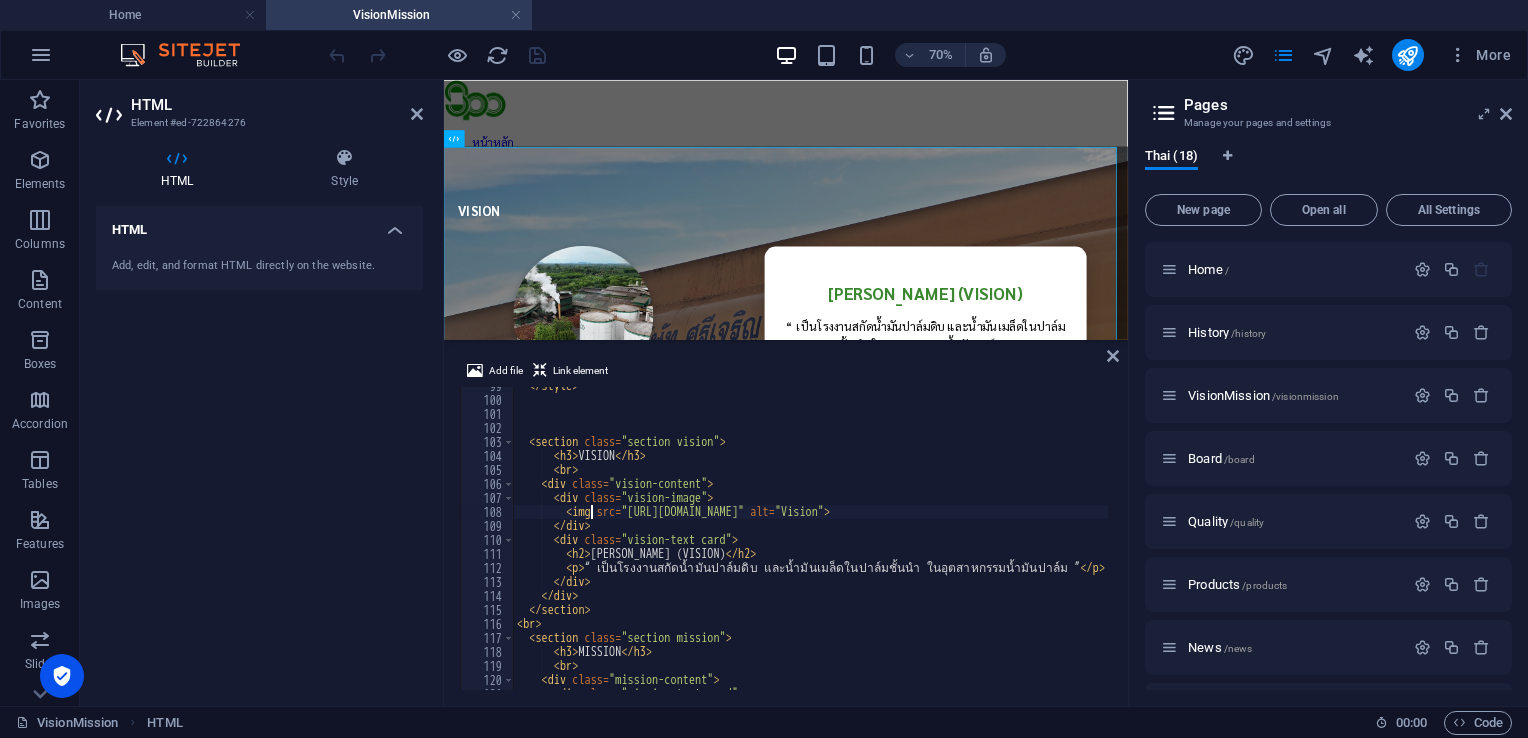 click on "</ style >    < section   class = "section vision" >         < h3 > VISION </ h3 >         < br >      < div   class = "vision-content" >         < div   class = "vision-image" >           < img   src = "[URL][DOMAIN_NAME]"   alt = "Vision" >         </ div >         < div   class = "vision-text card" >           < h2 > วิสัยทัศน์ (VISION) </ h2 >           < p > “ เป็นโรงงานสกัดน้ำมันปาล์มดิบ และน้ำมันเมล็ดในปาล์มชั้นนำ ในอุตสาหกรรมน้ำมันปาล์ม ” </ p >         </ div >      </ div >    </ section > < br >    < section   class = "section mission" >         < h3 > MISSION </ h3 >         < br >      < div   class = "mission-content" >         < div   class = "mission-text card" >" at bounding box center (918, 542) 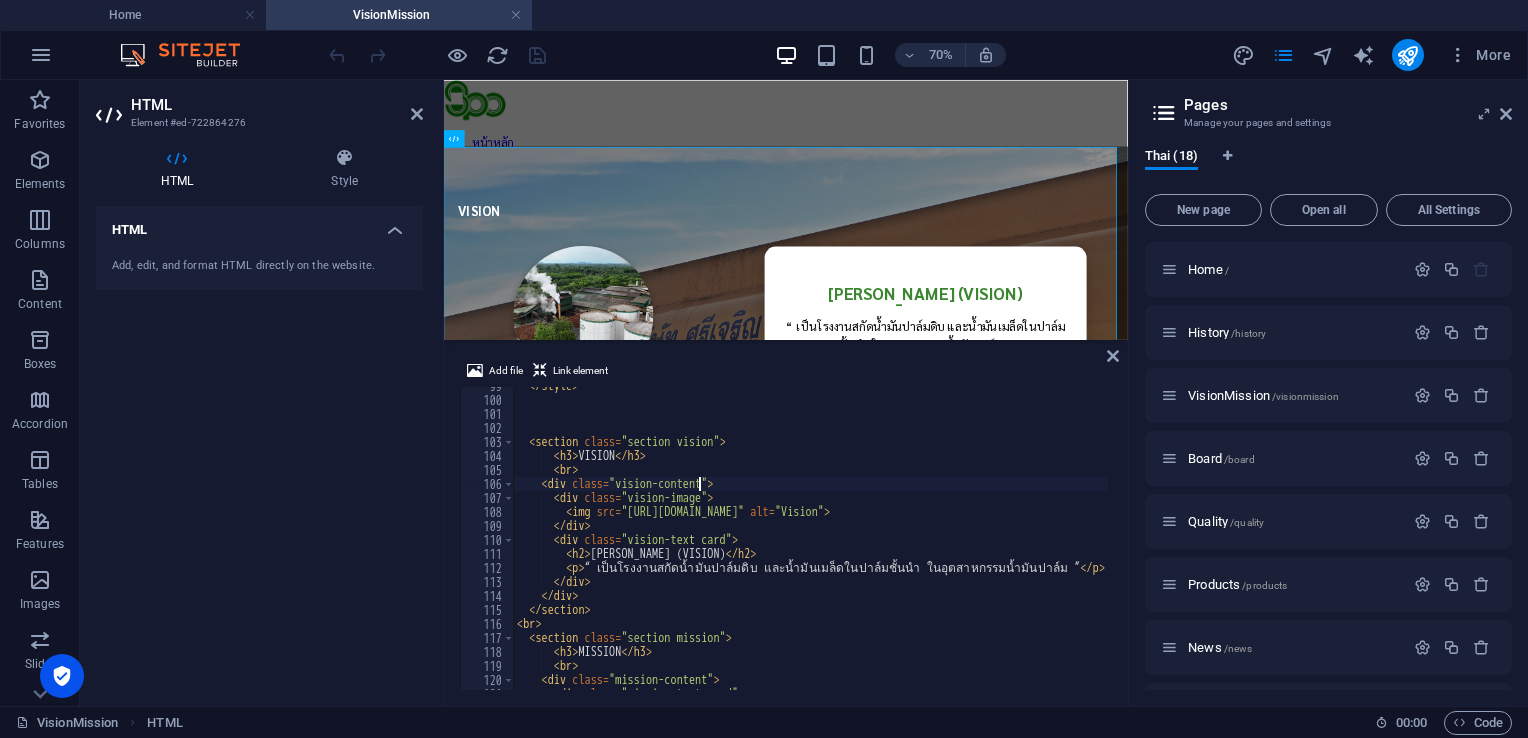 click on "</ style >    < section   class = "section vision" >         < h3 > VISION </ h3 >         < br >      < div   class = "vision-content" >         < div   class = "vision-image" >           < img   src = "[URL][DOMAIN_NAME]"   alt = "Vision" >         </ div >         < div   class = "vision-text card" >           < h2 > วิสัยทัศน์ (VISION) </ h2 >           < p > “ เป็นโรงงานสกัดน้ำมันปาล์มดิบ และน้ำมันเมล็ดในปาล์มชั้นนำ ในอุตสาหกรรมน้ำมันปาล์ม ” </ p >         </ div >      </ div >    </ section > < br >    < section   class = "section mission" >         < h3 > MISSION </ h3 >         < br >      < div   class = "mission-content" >         < div   class = "mission-text card" >" at bounding box center [918, 542] 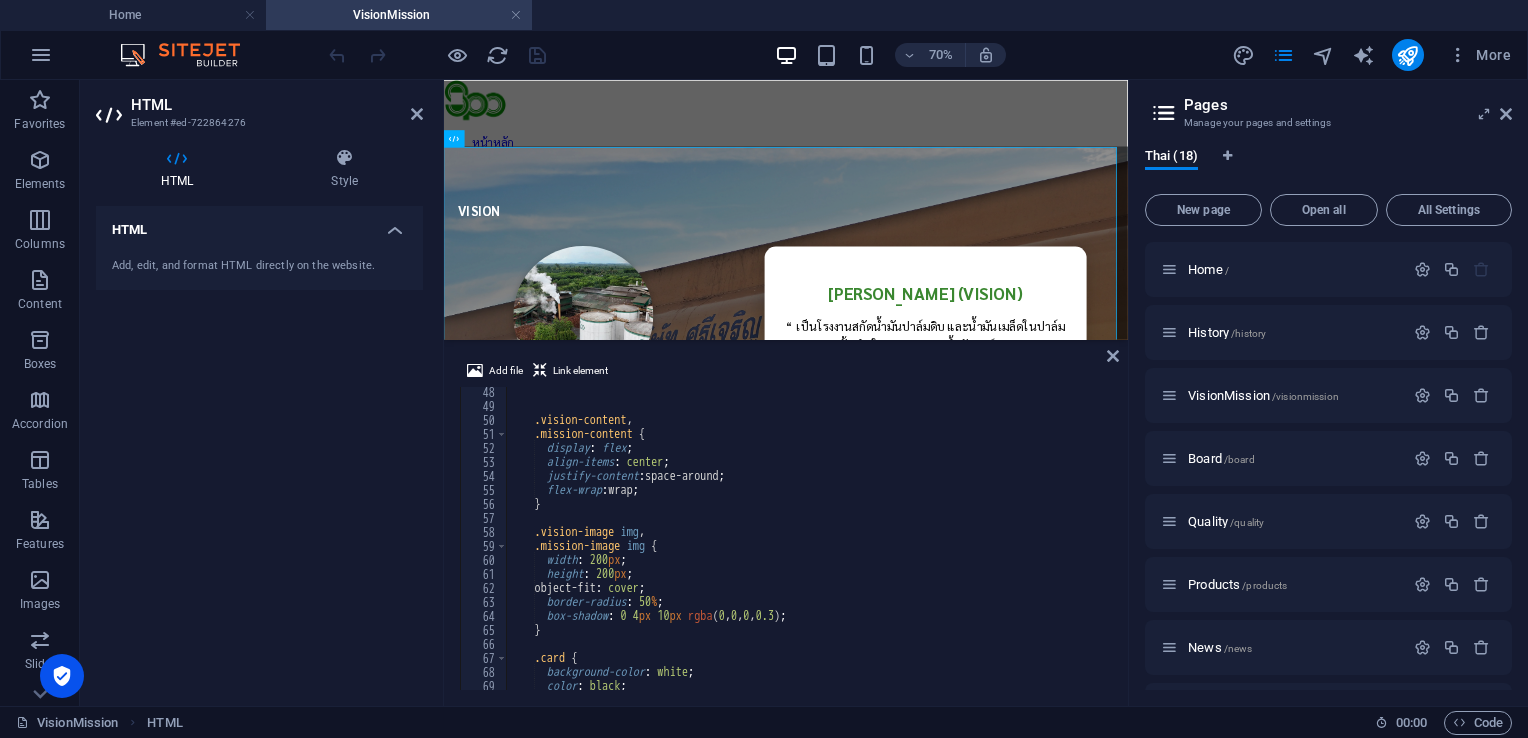 scroll, scrollTop: 720, scrollLeft: 0, axis: vertical 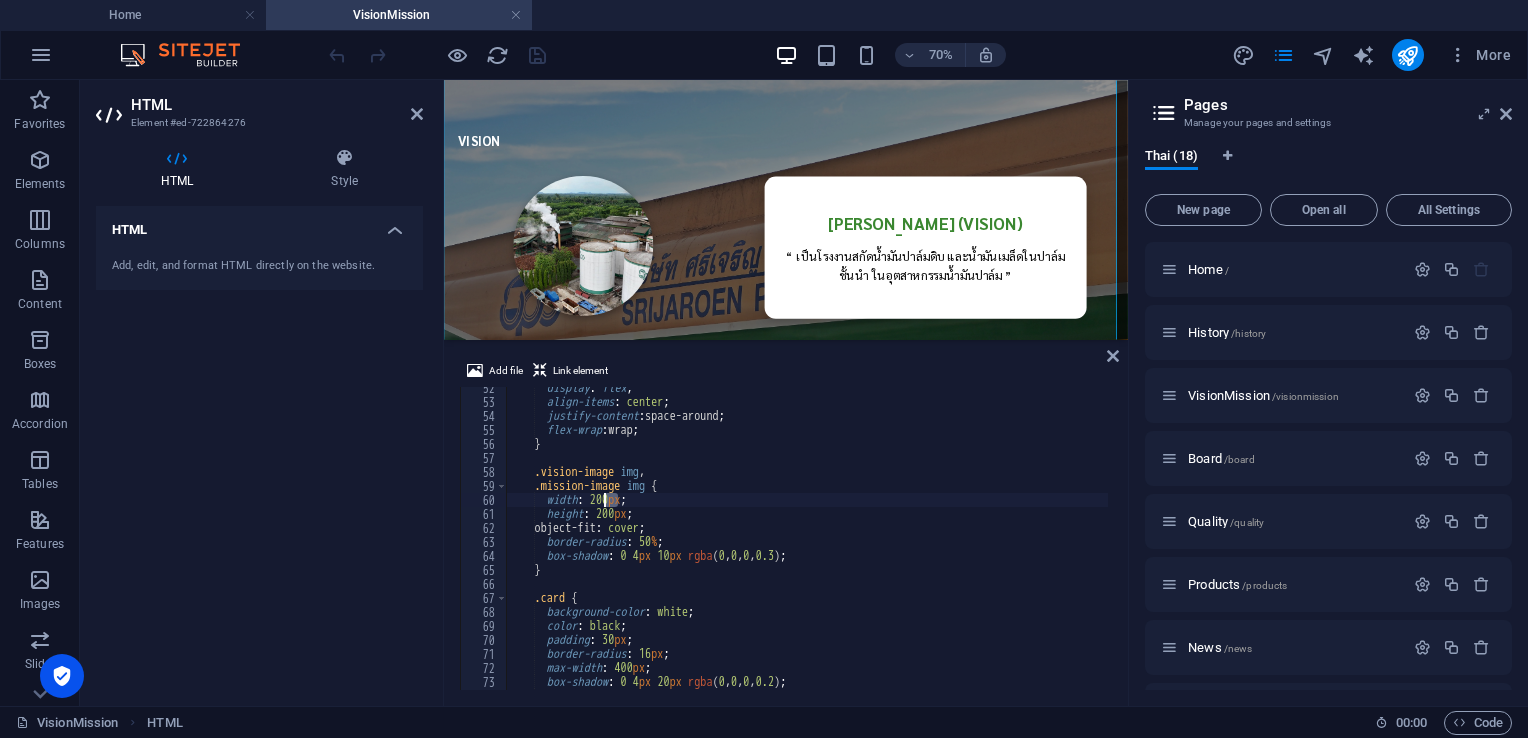 drag, startPoint x: 615, startPoint y: 502, endPoint x: 601, endPoint y: 505, distance: 14.3178215 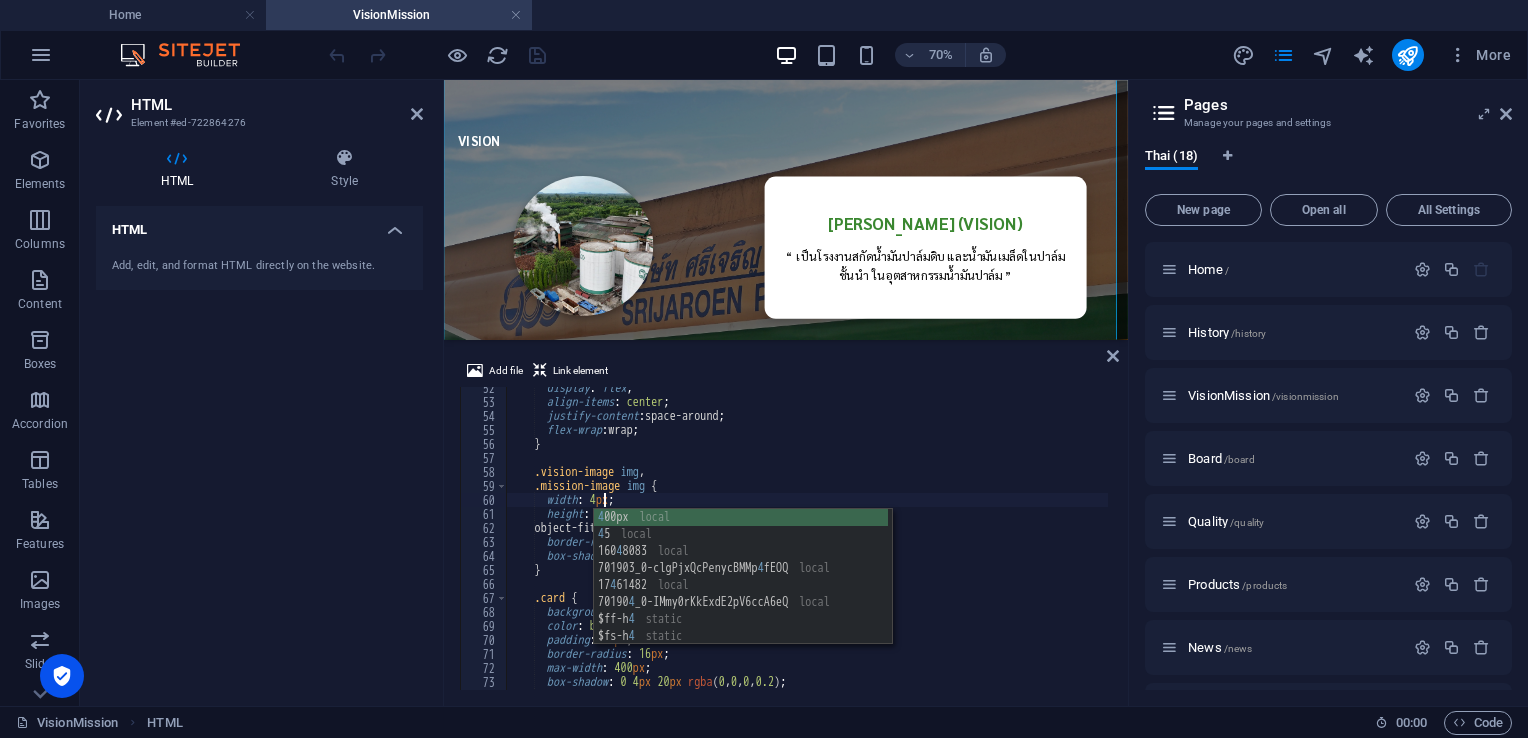 scroll, scrollTop: 0, scrollLeft: 8, axis: horizontal 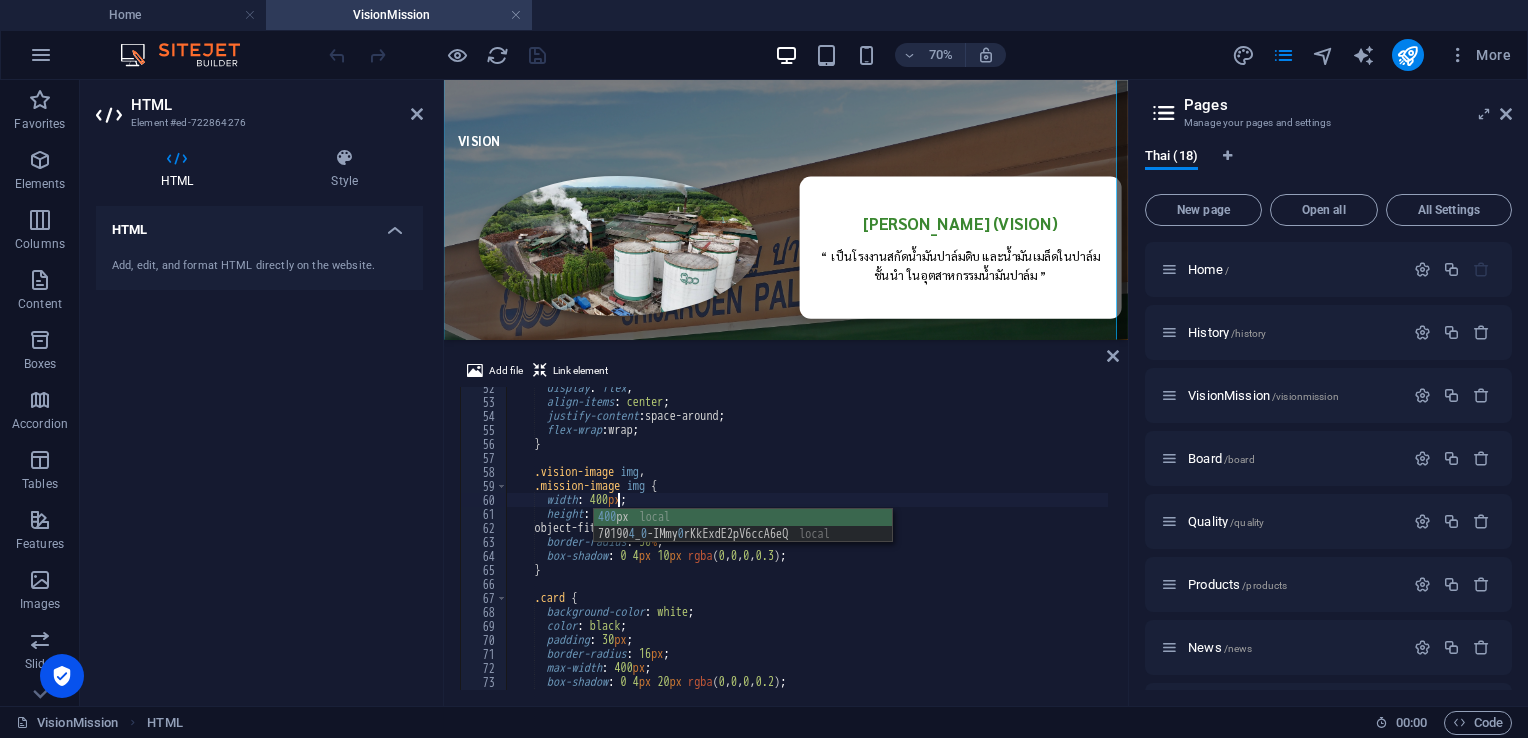 click on "display :   flex ;         align-items :   center ;         justify-content :  space-around ;         flex-wrap :  wrap ;      }      .vision-image   img ,      .mission-image   img   {         width :   400 px ;         height :   200 px ;        object-fit :   cover ;         border-radius :   50 % ;         box-shadow :   0   4 px   10 px   rgba ( 0 ,  0 ,  0 ,  0.3 ) ;      }      .card   {         background-color :   white ;         color :   black ;         padding :   30 px ;         border-radius :   16 px ;         max-width :   400 px ;         box-shadow :   0   4 px   20 px   rgba ( 0 ,  0 ,  0 ,  0.2 ) ;         text-align :   center ;" at bounding box center (911, 544) 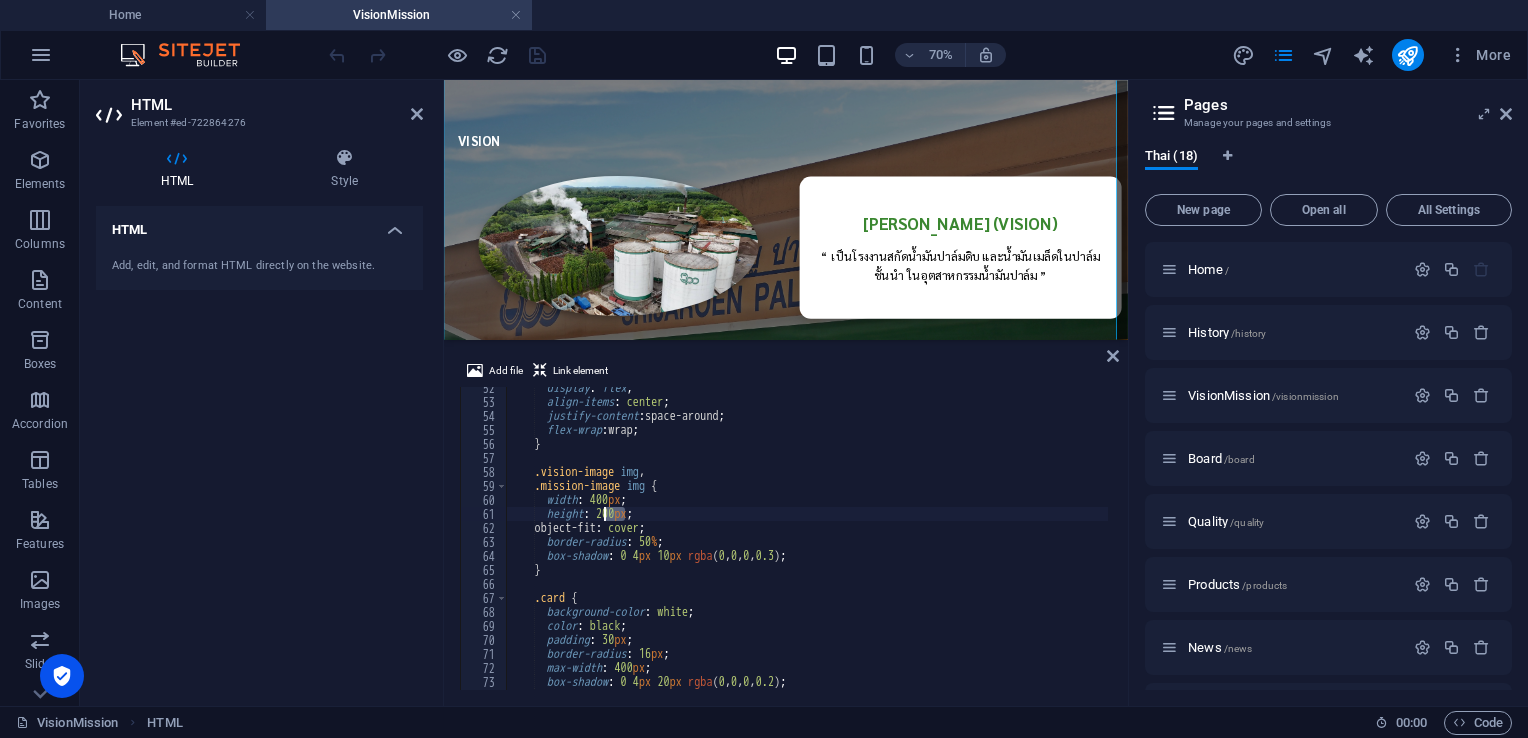 drag, startPoint x: 624, startPoint y: 512, endPoint x: 604, endPoint y: 516, distance: 20.396078 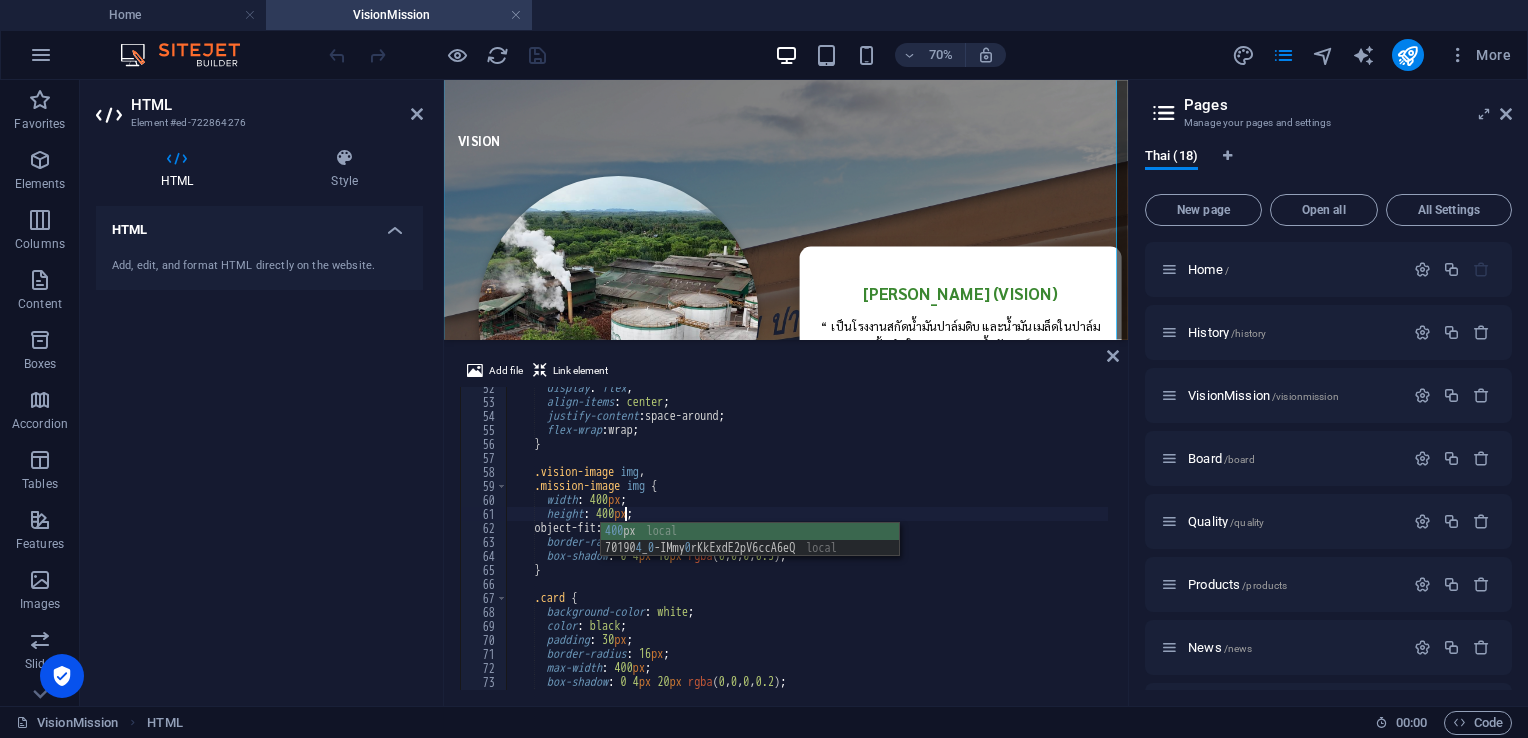 click on "display :   flex ;         align-items :   center ;         justify-content :  space-around ;         flex-wrap :  wrap ;      }      .vision-image   img ,      .mission-image   img   {         width :   400 px ;         height :   400 px ;        object-fit :   cover ;         border-radius :   50 % ;         box-shadow :   0   4 px   10 px   rgba ( 0 ,  0 ,  0 ,  0.3 ) ;      }      .card   {         background-color :   white ;         color :   black ;         padding :   30 px ;         border-radius :   16 px ;         max-width :   400 px ;         box-shadow :   0   4 px   20 px   rgba ( 0 ,  0 ,  0 ,  0.2 ) ;         text-align :   center ;" at bounding box center [911, 544] 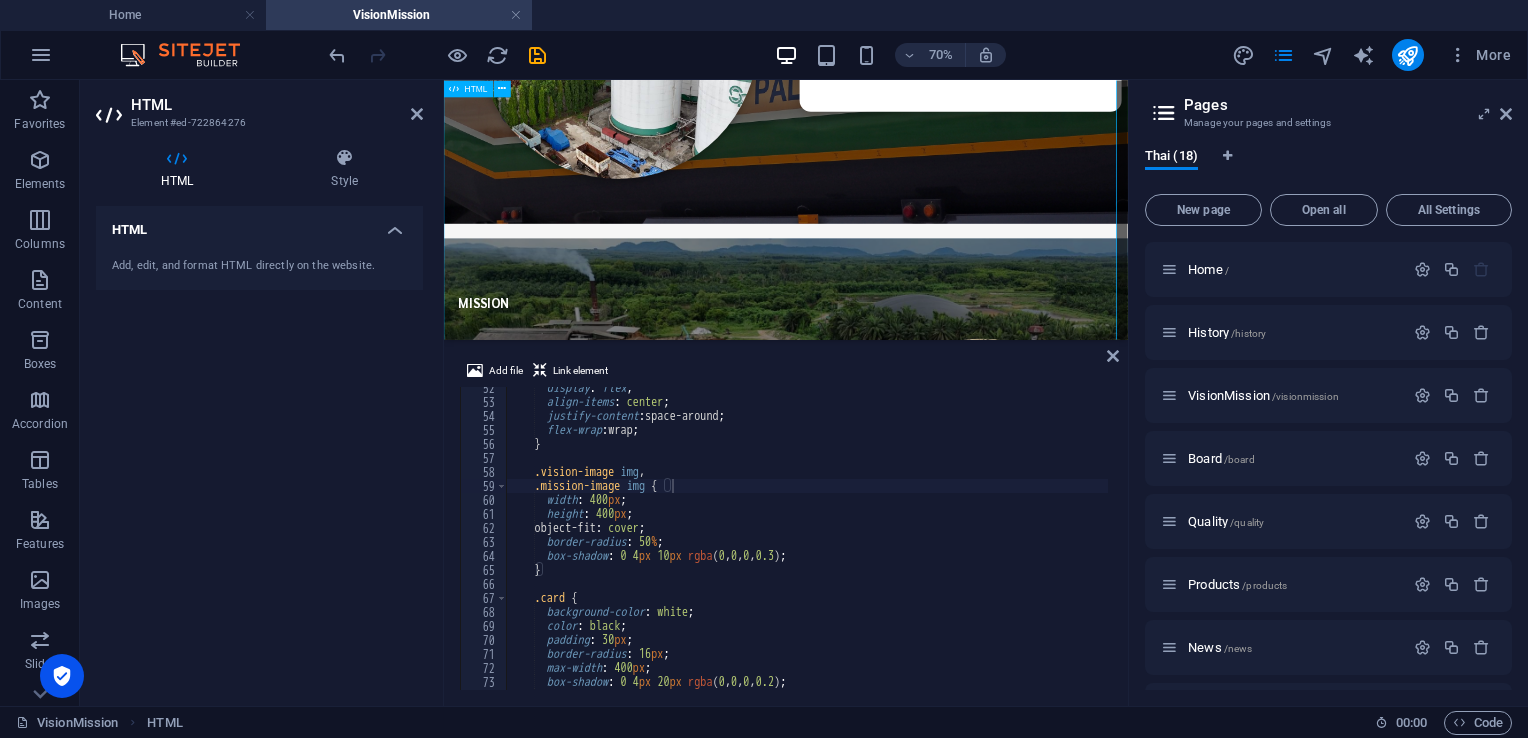scroll, scrollTop: 500, scrollLeft: 0, axis: vertical 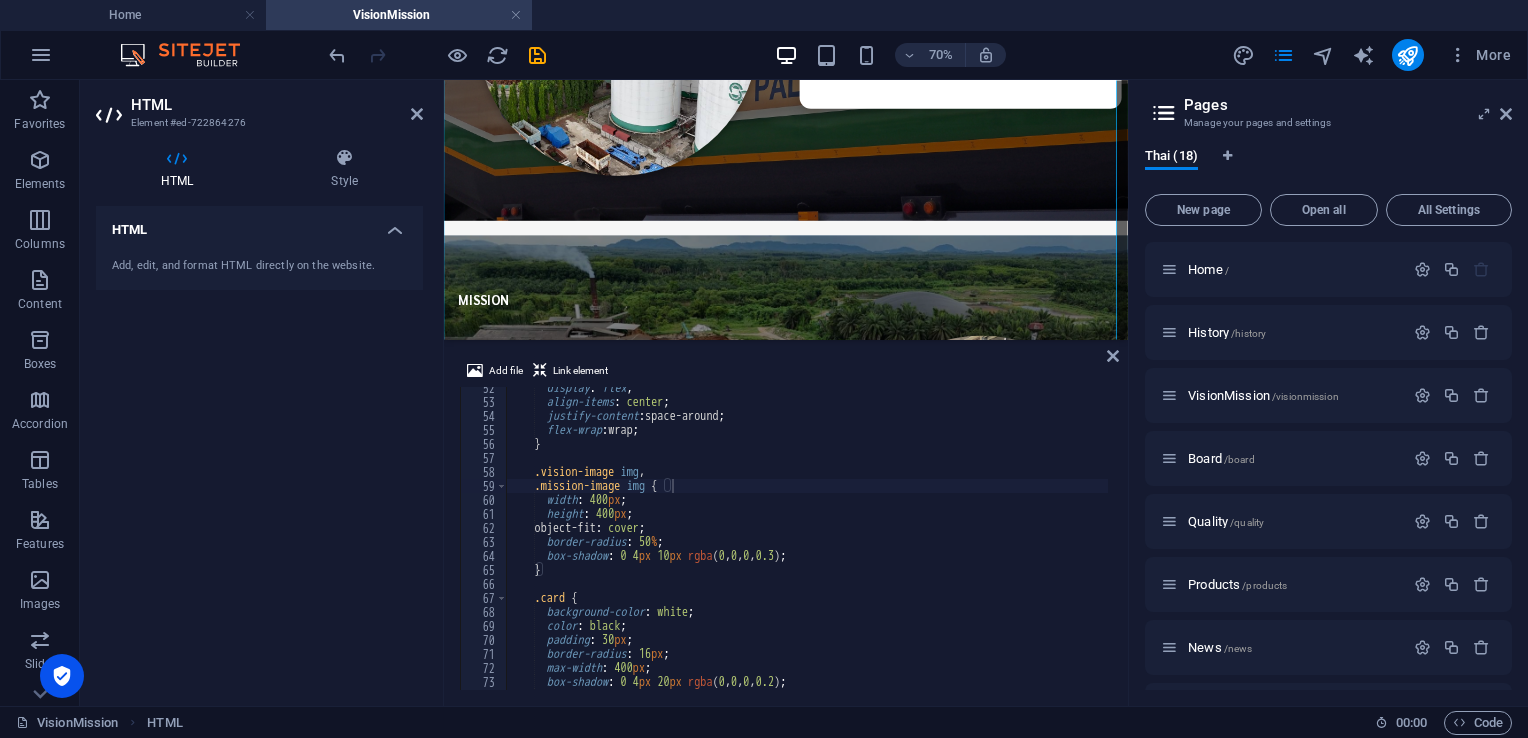 click on "display :   flex ;         align-items :   center ;         justify-content :  space-around ;         flex-wrap :  wrap ;      }      .vision-image   img ,      .mission-image   img   {         width :   400 px ;         height :   400 px ;        object-fit :   cover ;         border-radius :   50 % ;         box-shadow :   0   4 px   10 px   rgba ( 0 ,  0 ,  0 ,  0.3 ) ;      }      .card   {         background-color :   white ;         color :   black ;         padding :   30 px ;         border-radius :   16 px ;         max-width :   400 px ;         box-shadow :   0   4 px   20 px   rgba ( 0 ,  0 ,  0 ,  0.2 ) ;         text-align :   center ;" at bounding box center (911, 544) 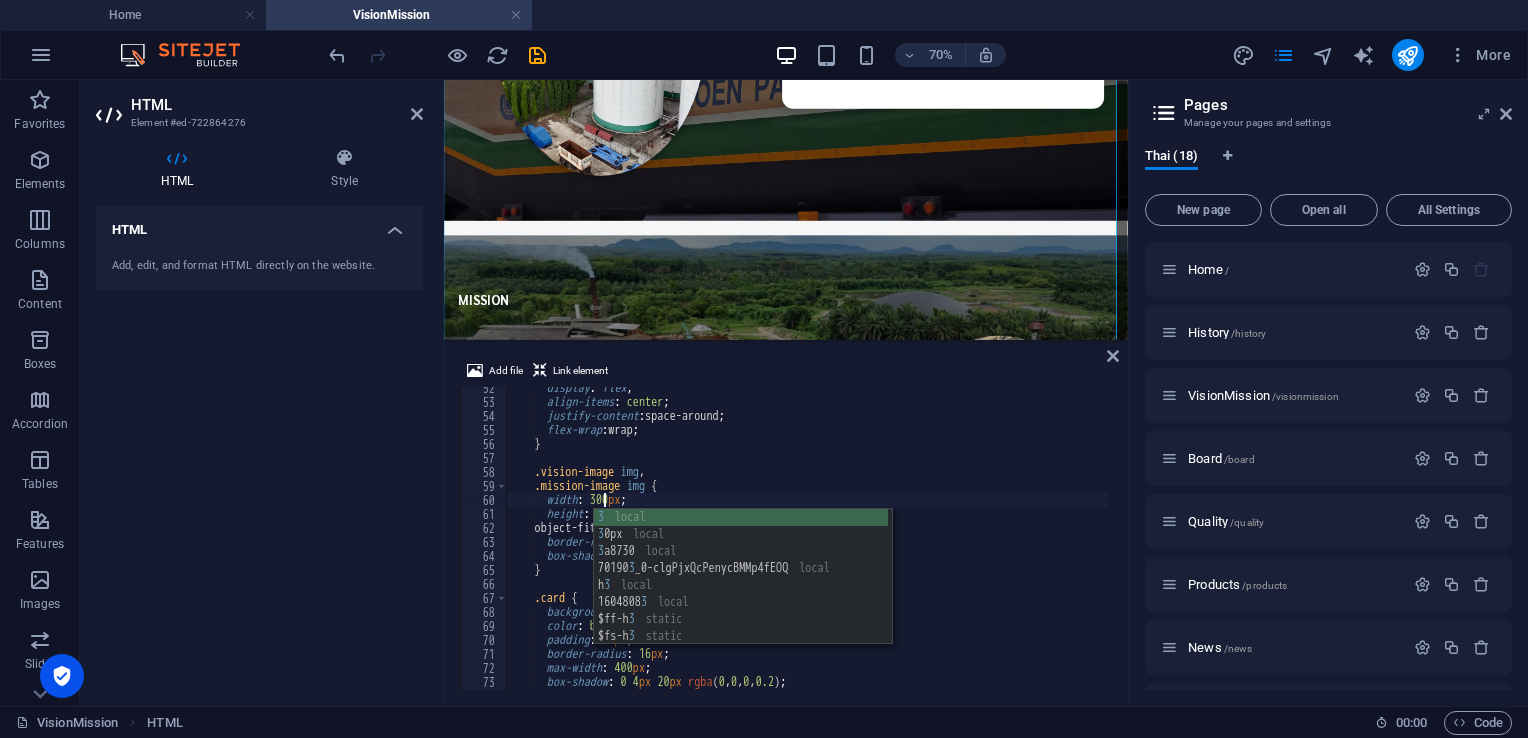 click on "display :   flex ;         align-items :   center ;         justify-content :  space-around ;         flex-wrap :  wrap ;      }      .vision-image   img ,      .mission-image   img   {         width :   300 px ;         height :   400 px ;        object-fit :   cover ;         border-radius :   50 % ;         box-shadow :   0   4 px   10 px   rgba ( 0 ,  0 ,  0 ,  0.3 ) ;      }      .card   {         background-color :   white ;         color :   black ;         padding :   30 px ;         border-radius :   16 px ;         max-width :   400 px ;         box-shadow :   0   4 px   20 px   rgba ( 0 ,  0 ,  0 ,  0.2 ) ;         text-align :   center ;" at bounding box center [911, 544] 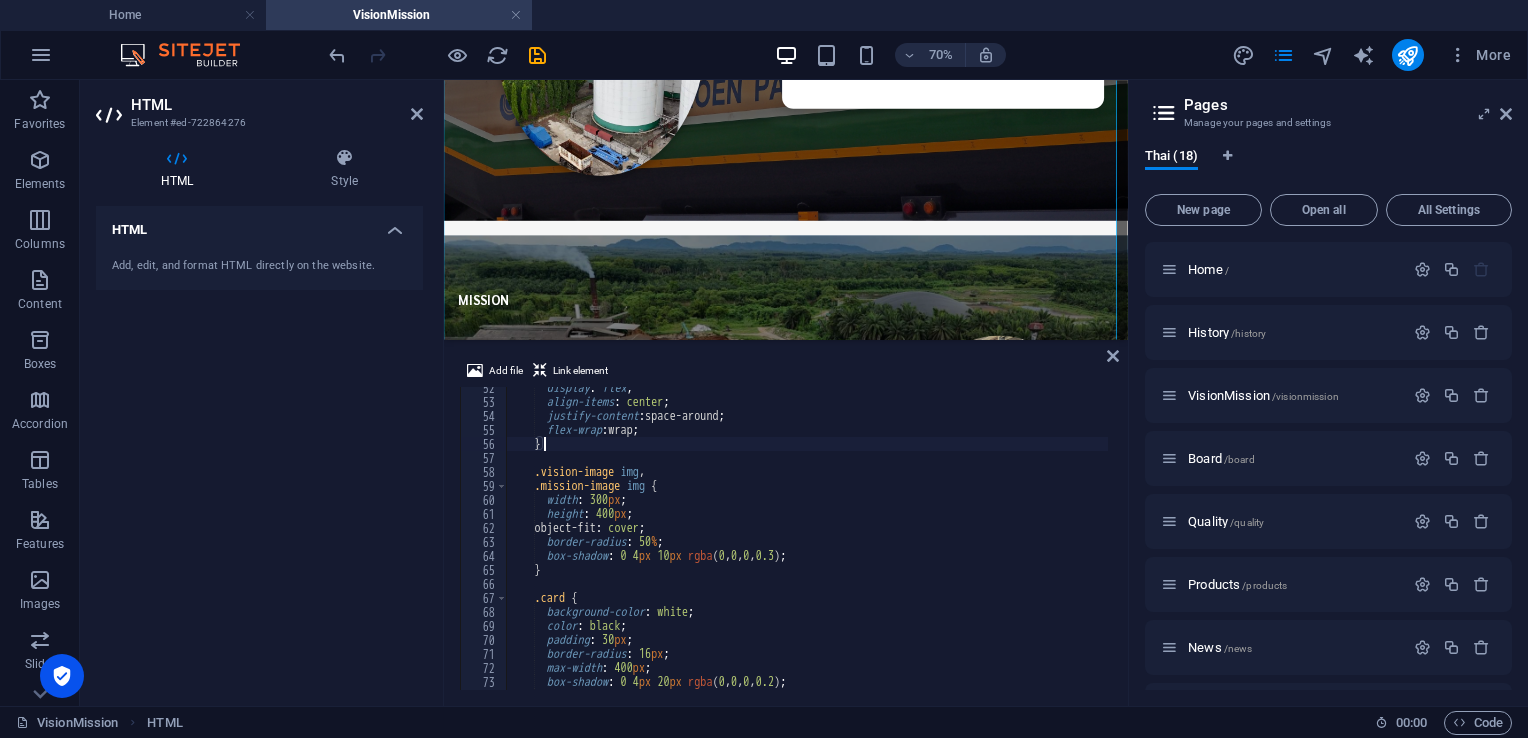 click on "display :   flex ;         align-items :   center ;         justify-content :  space-around ;         flex-wrap :  wrap ;      }      .vision-image   img ,      .mission-image   img   {         width :   300 px ;         height :   400 px ;        object-fit :   cover ;         border-radius :   50 % ;         box-shadow :   0   4 px   10 px   rgba ( 0 ,  0 ,  0 ,  0.3 ) ;      }      .card   {         background-color :   white ;         color :   black ;         padding :   30 px ;         border-radius :   16 px ;         max-width :   400 px ;         box-shadow :   0   4 px   20 px   rgba ( 0 ,  0 ,  0 ,  0.2 ) ;         text-align :   center ;" at bounding box center (911, 544) 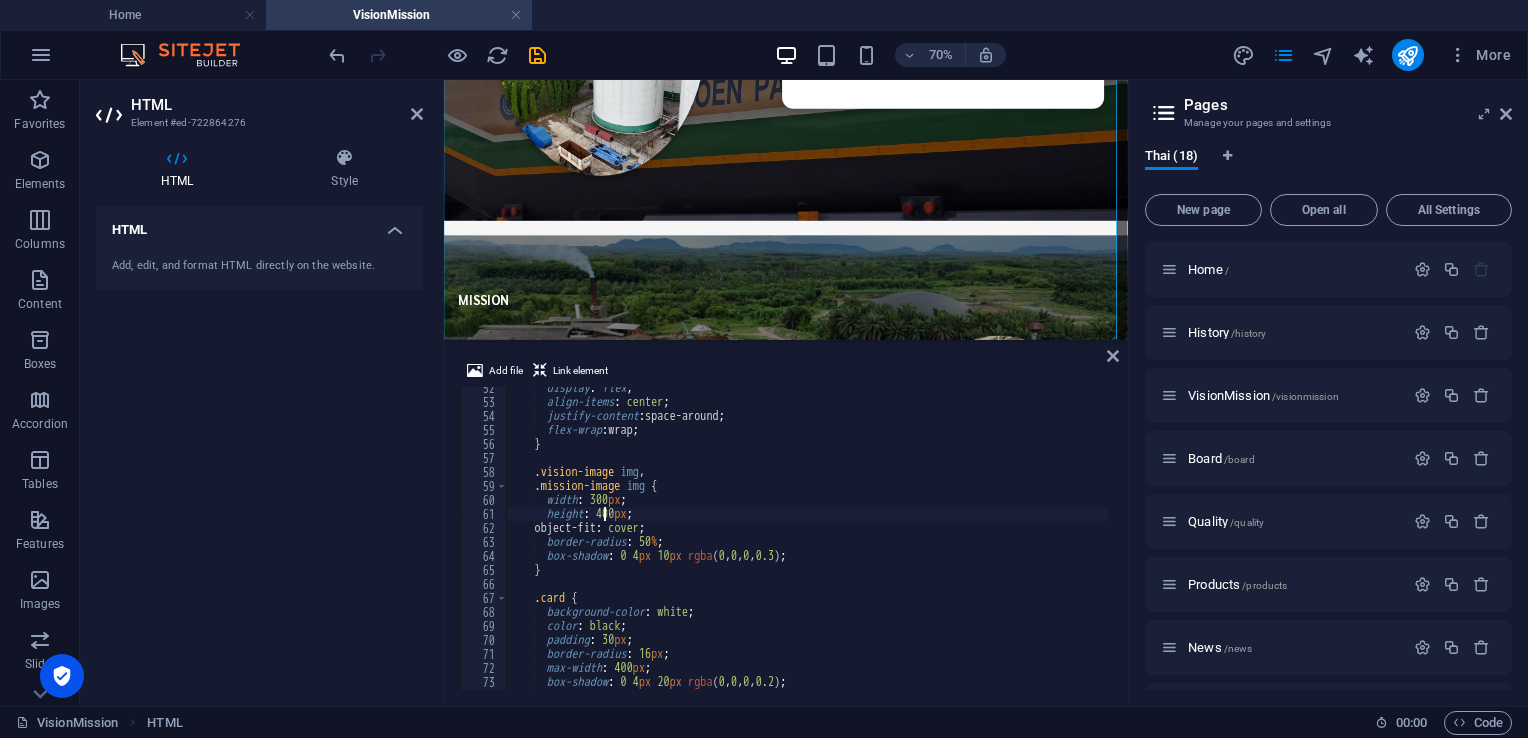 click on "display :   flex ;         align-items :   center ;         justify-content :  space-around ;         flex-wrap :  wrap ;      }      .vision-image   img ,      .mission-image   img   {         width :   300 px ;         height :   400 px ;        object-fit :   cover ;         border-radius :   50 % ;         box-shadow :   0   4 px   10 px   rgba ( 0 ,  0 ,  0 ,  0.3 ) ;      }      .card   {         background-color :   white ;         color :   black ;         padding :   30 px ;         border-radius :   16 px ;         max-width :   400 px ;         box-shadow :   0   4 px   20 px   rgba ( 0 ,  0 ,  0 ,  0.2 ) ;         text-align :   center ;" at bounding box center [911, 544] 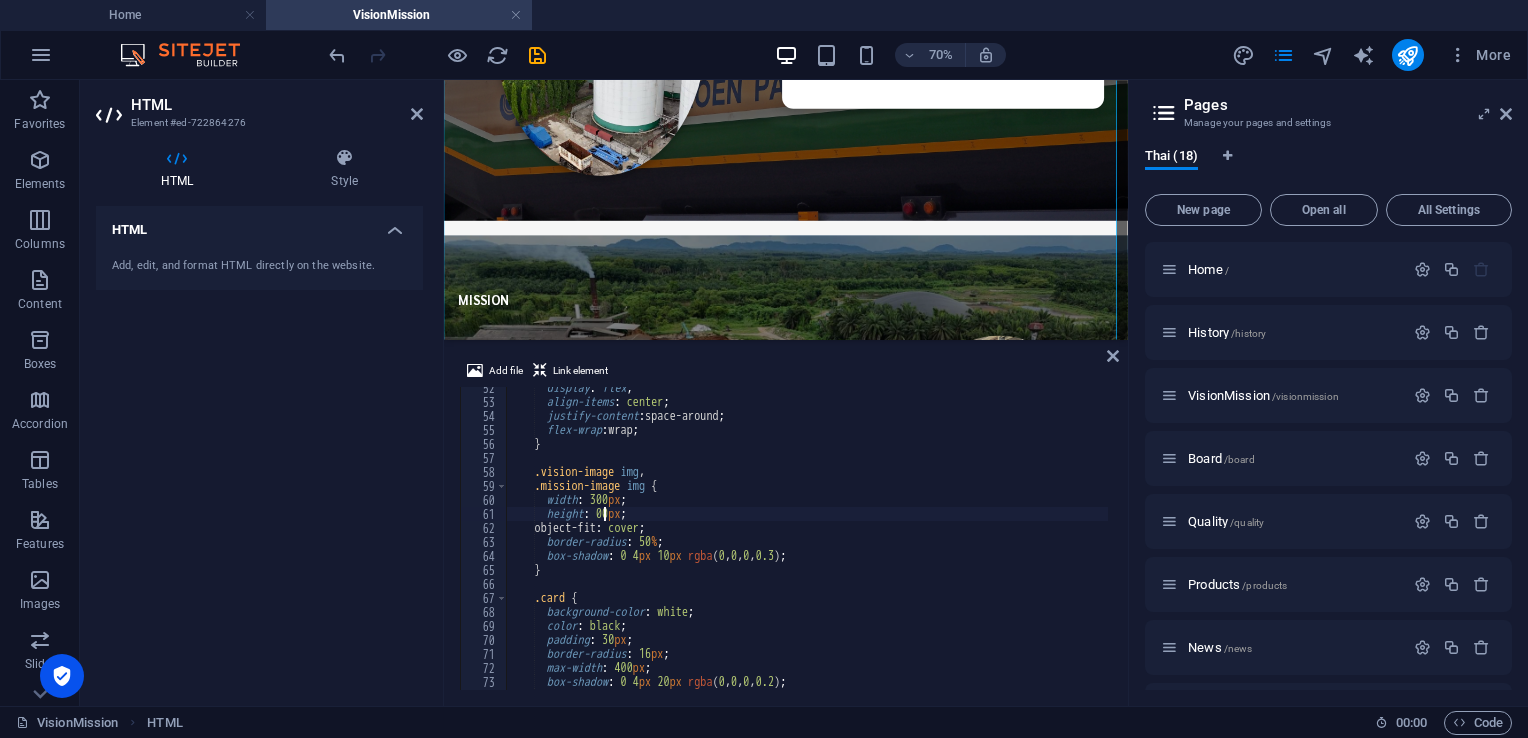 scroll, scrollTop: 0, scrollLeft: 8, axis: horizontal 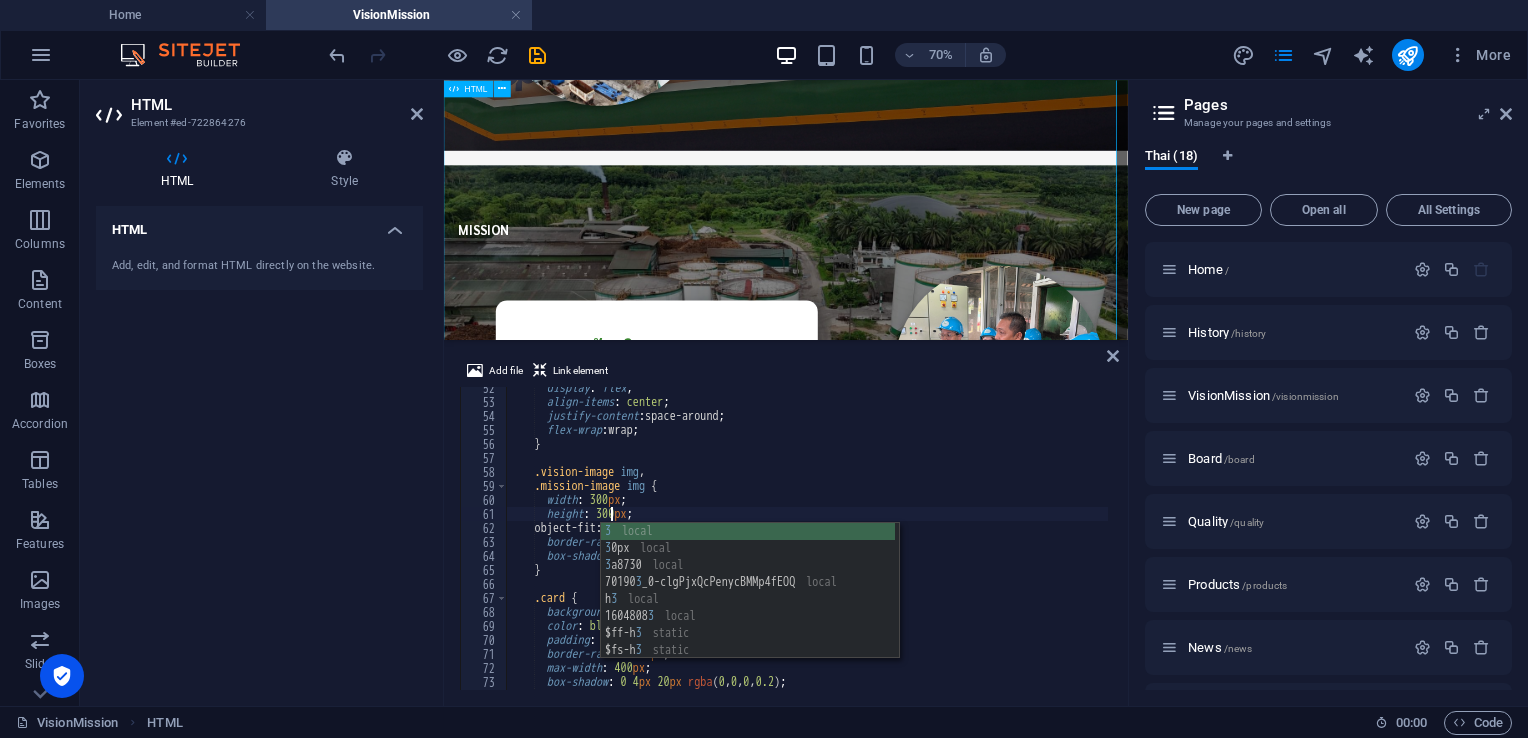 type on "height: 300px;" 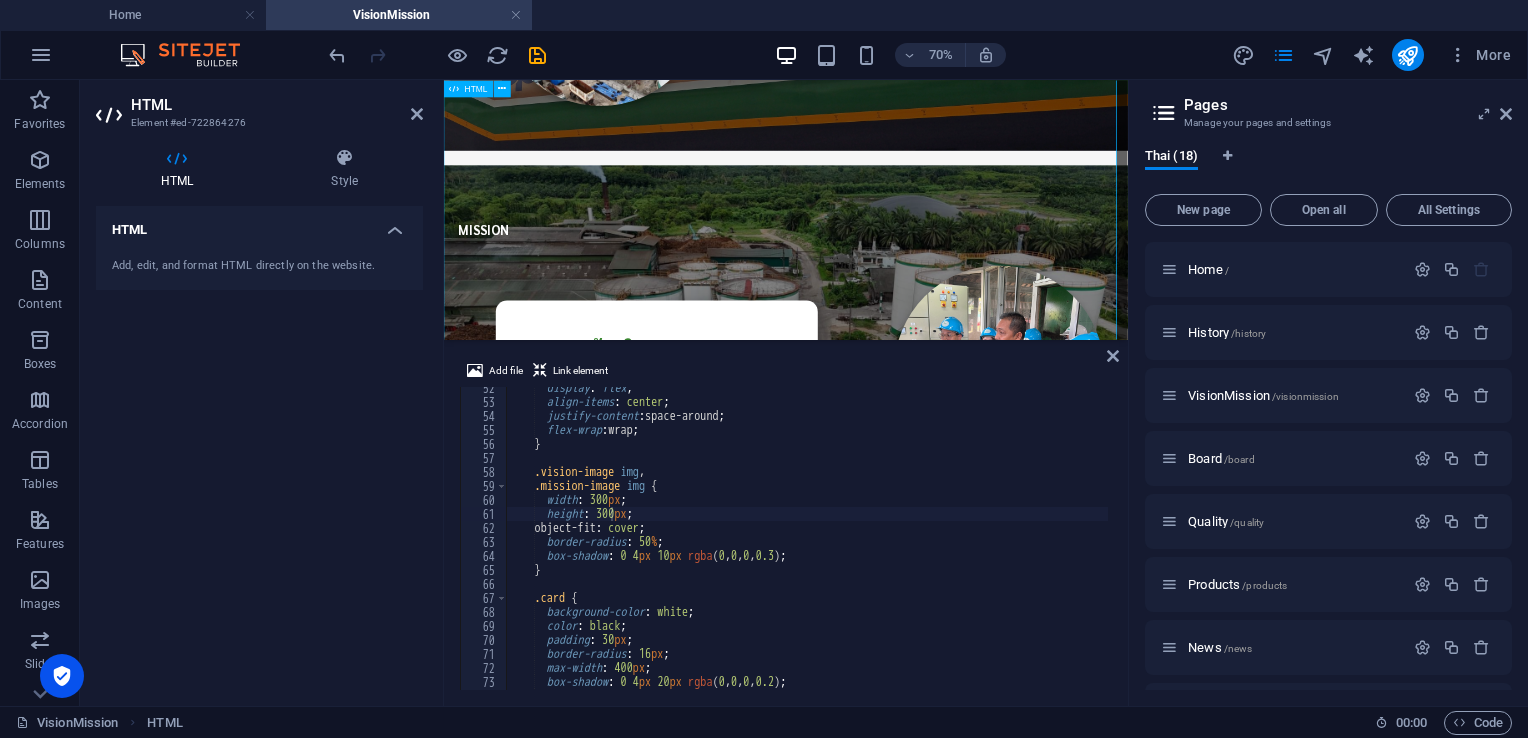 click on "Vision & Mission
VISION
[PERSON_NAME] (VISION)
“ เป็นโรงงานสกัดน้ำมันปาล์มดิบ และน้ำมันเมล็ดในปาล์มชั้นนำ ในอุตสาหกรรมน้ำมันปาล์ม ”
MISSION
[PERSON_NAME] (MISSION)
“ผลิตน้ำมันปาล์มดิบ และน้ำมันเมล็ดในปาล์มที่มีคุณภาพ ตามมาตรฐานสากล”" at bounding box center [932, 192] 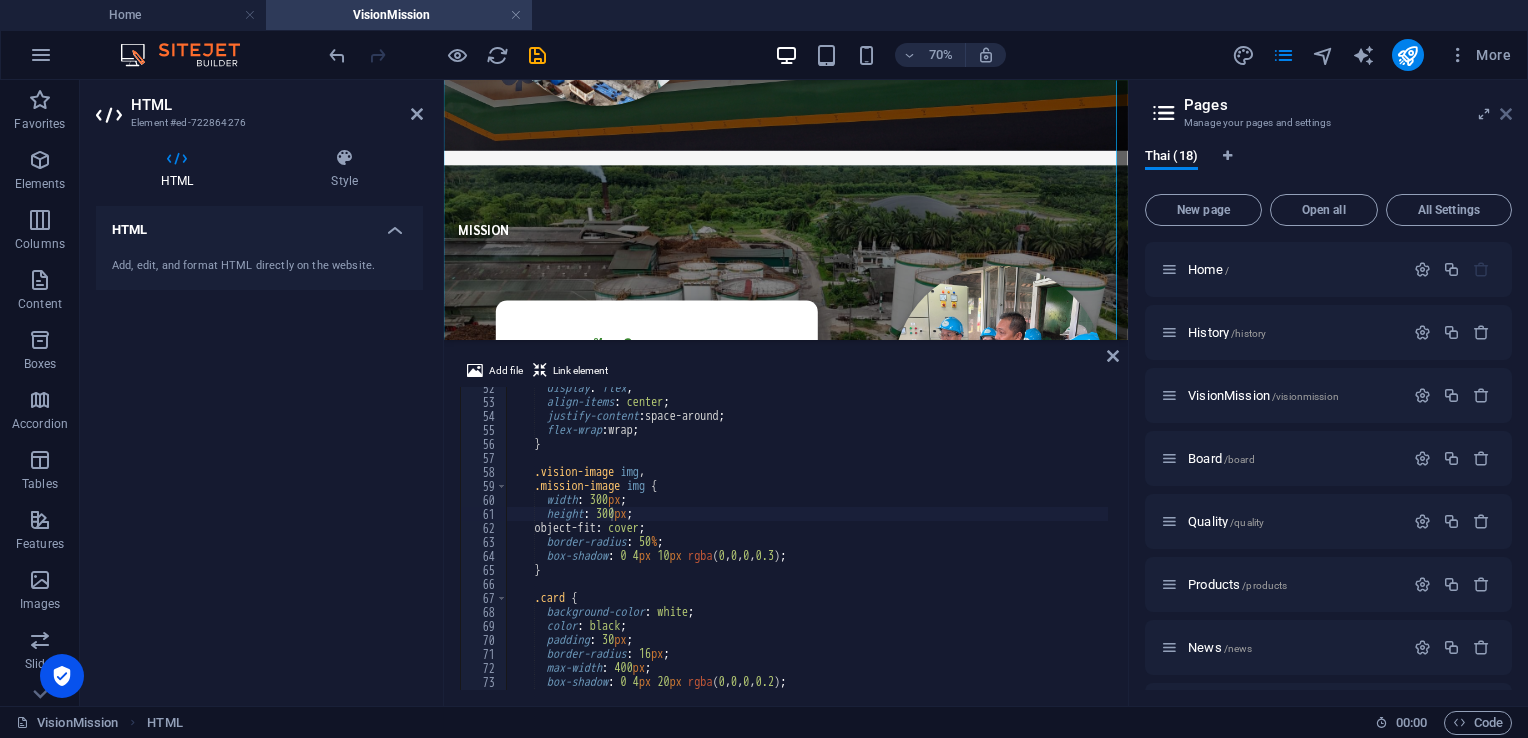 drag, startPoint x: 1044, startPoint y: 42, endPoint x: 1509, endPoint y: 111, distance: 470.0915 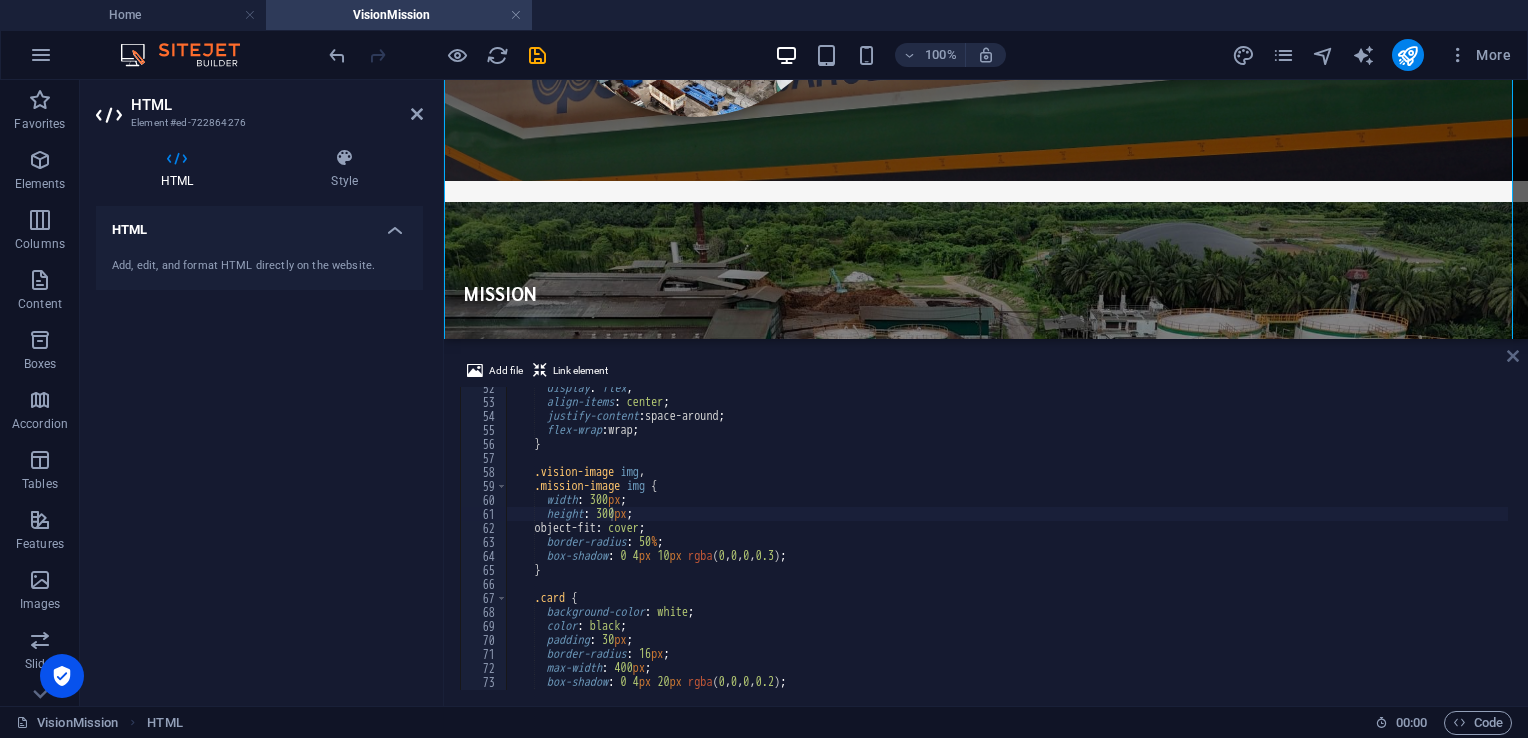 click at bounding box center [1513, 356] 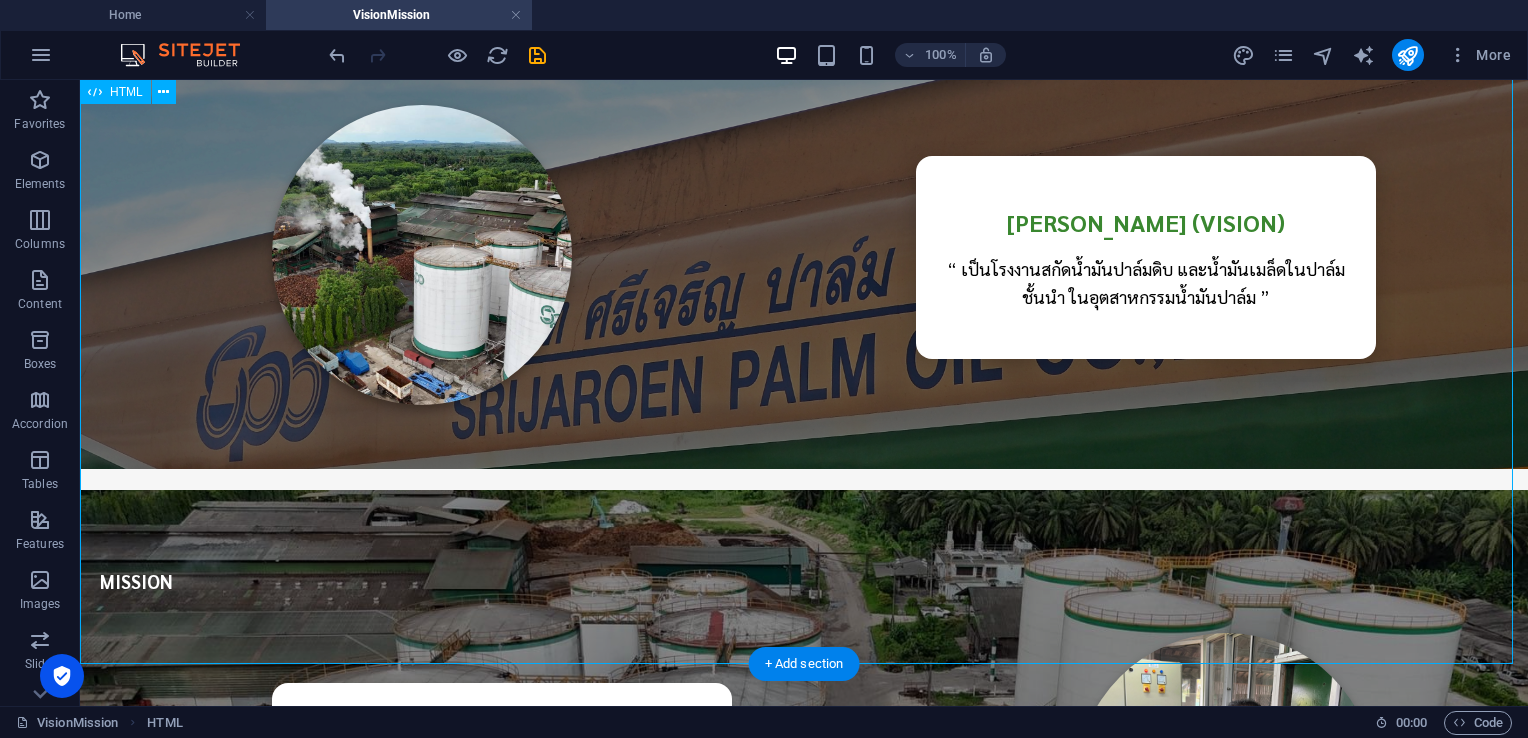 scroll, scrollTop: 500, scrollLeft: 0, axis: vertical 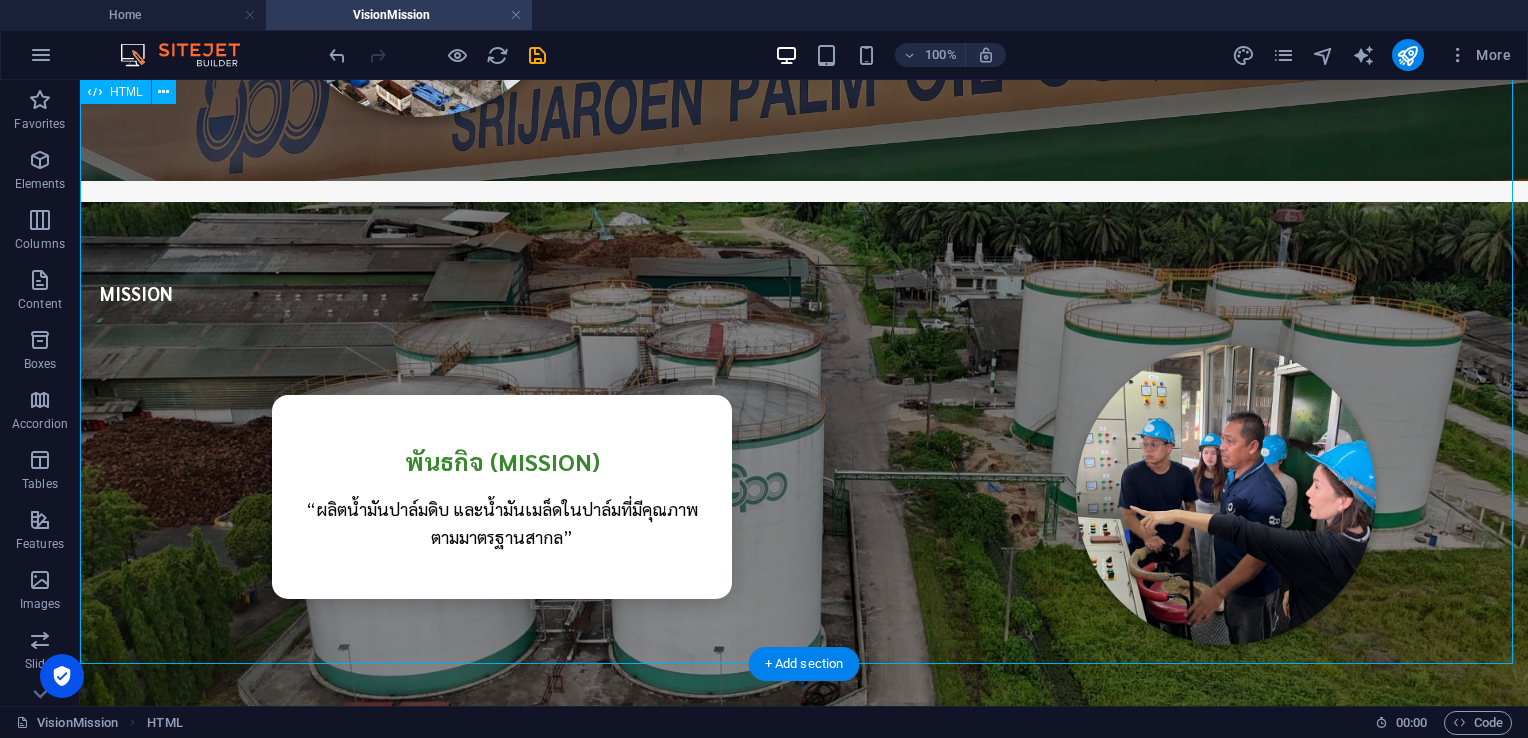 click on "Vision & Mission
VISION
[PERSON_NAME] (VISION)
“ เป็นโรงงานสกัดน้ำมันปาล์มดิบ และน้ำมันเมล็ดในปาล์มชั้นนำ ในอุตสาหกรรมน้ำมันปาล์ม ”
MISSION
[PERSON_NAME] (MISSION)
“ผลิตน้ำมันปาล์มดิบ และน้ำมันเมล็ดในปาล์มที่มีคุณภาพ ตามมาตรฐานสากล”" at bounding box center [804, 192] 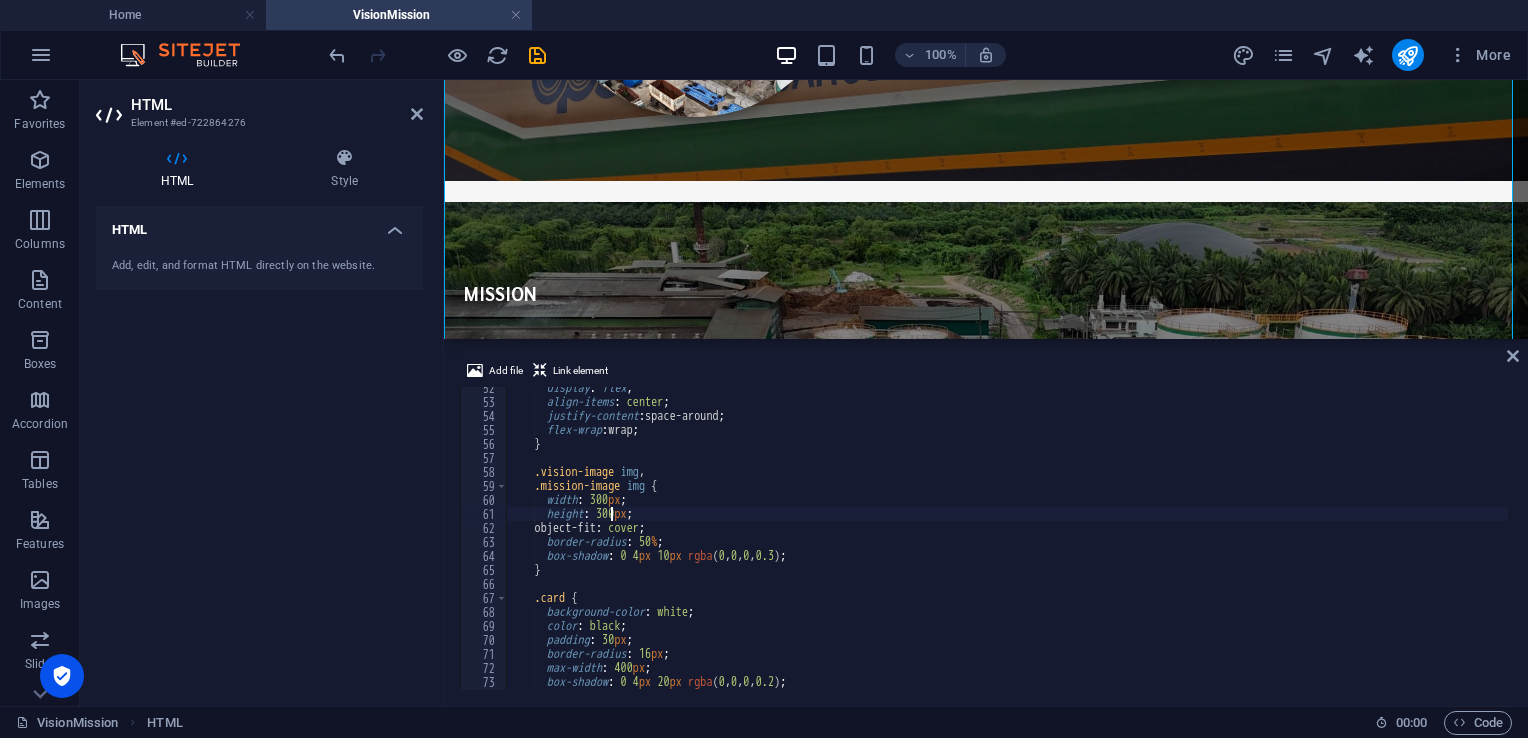 scroll, scrollTop: 660, scrollLeft: 0, axis: vertical 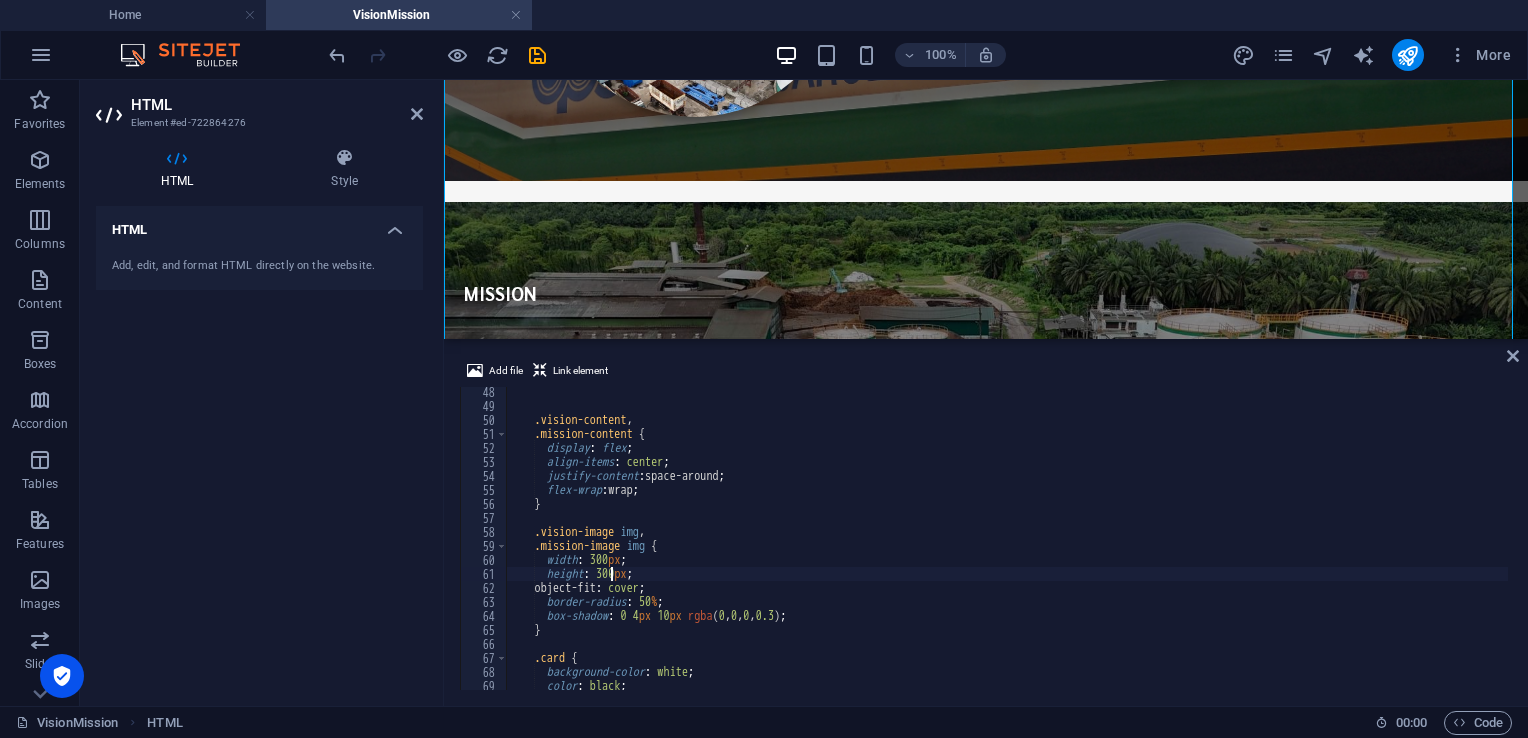 click on ".vision-content ,      .mission-content   {         display :   flex ;         align-items :   center ;         justify-content :  space-around ;         flex-wrap :  wrap ;      }      .vision-image   img ,      .mission-image   img   {         width :   300 px ;         height :   300 px ;        object-fit :   cover ;         border-radius :   50 % ;         box-shadow :   0   4 px   10 px   rgba ( 0 ,  0 ,  0 ,  0.3 ) ;      }      .card   {         background-color :   white ;         color :   black ;         padding :   30 px ;" at bounding box center [1007, 550] 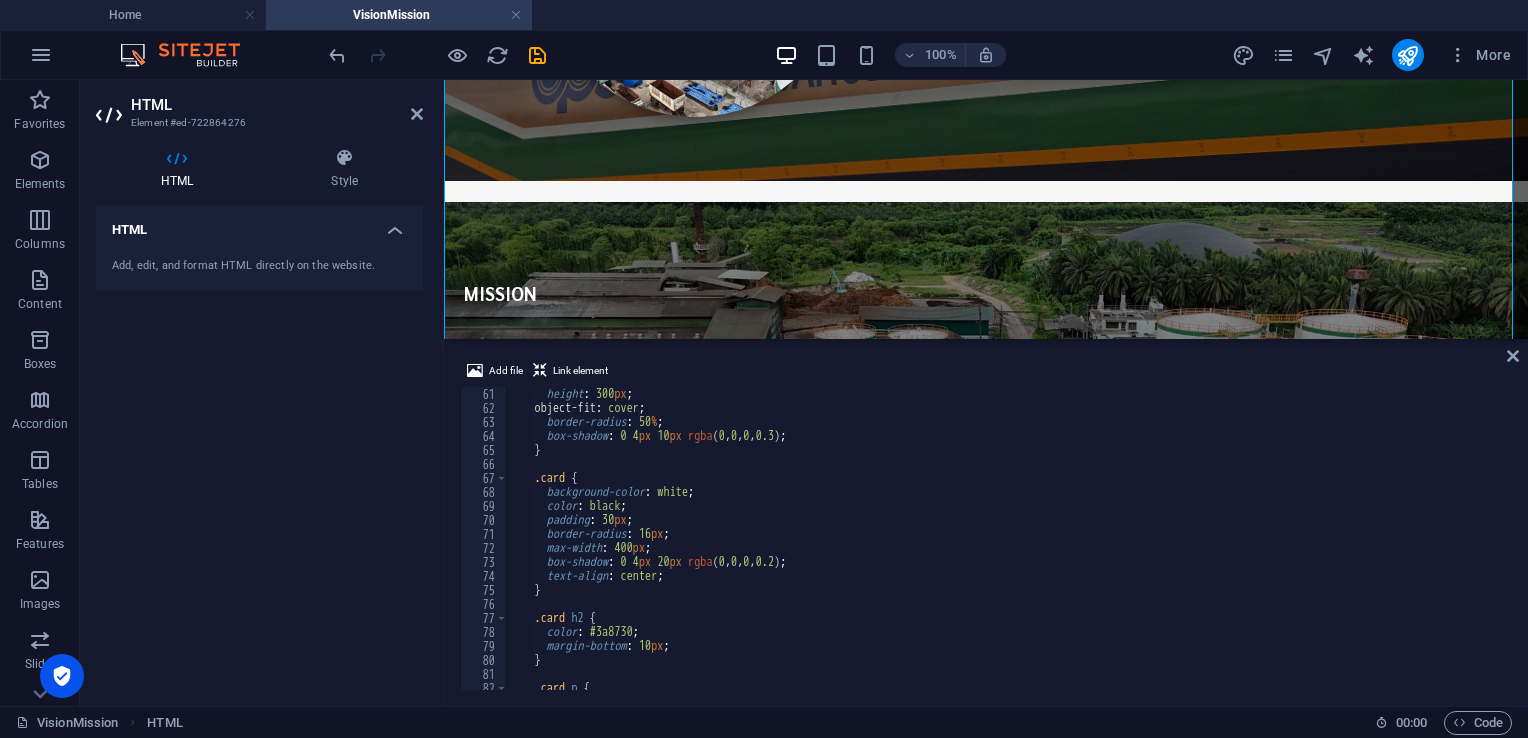 scroll, scrollTop: 900, scrollLeft: 0, axis: vertical 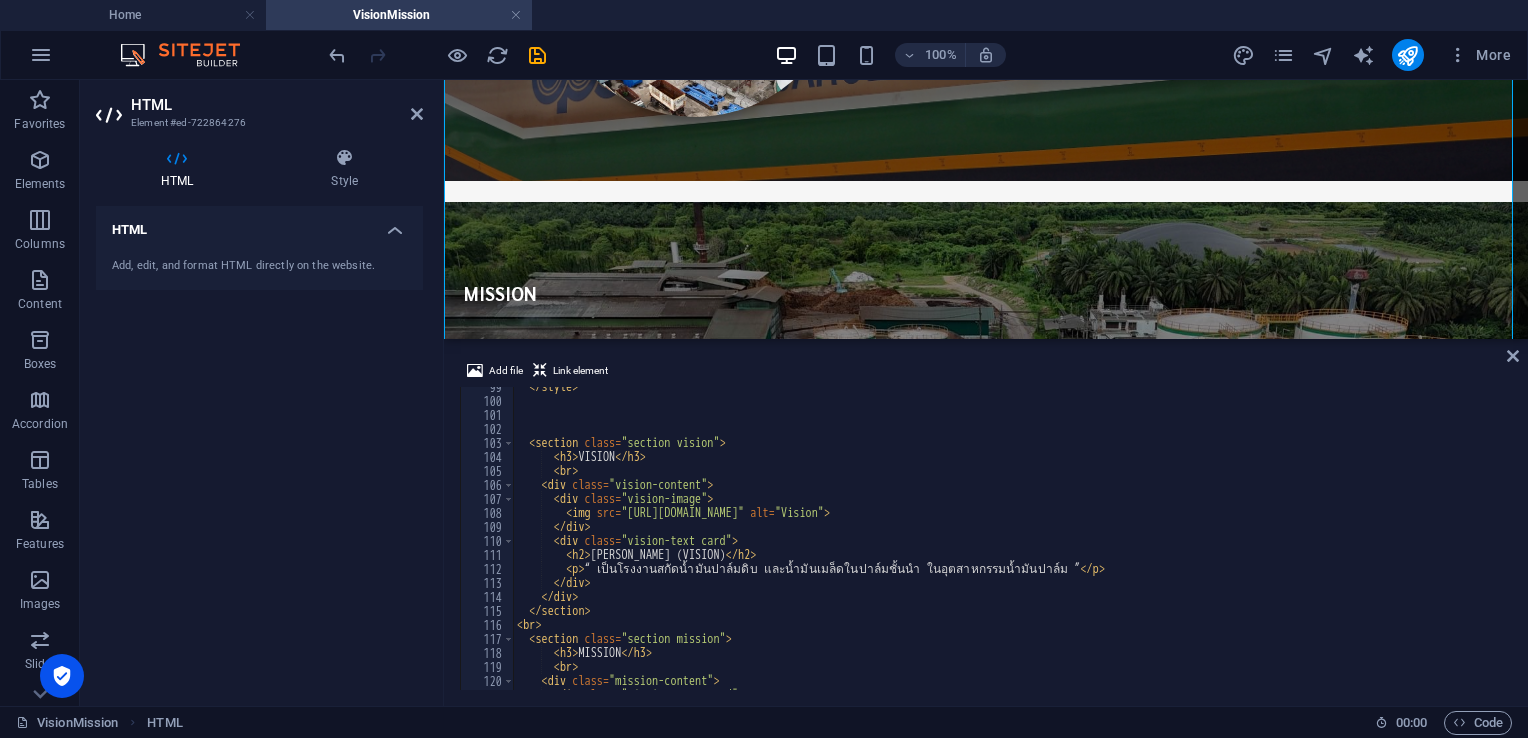 click on "</ style >    < section   class = "section vision" >         < h3 > VISION </ h3 >         < br >      < div   class = "vision-content" >         < div   class = "vision-image" >           < img   src = "[URL][DOMAIN_NAME]"   alt = "Vision" >         </ div >         < div   class = "vision-text card" >           < h2 > วิสัยทัศน์ (VISION) </ h2 >           < p > “ เป็นโรงงานสกัดน้ำมันปาล์มดิบ และน้ำมันเมล็ดในปาล์มชั้นนำ ในอุตสาหกรรมน้ำมันปาล์ม ” </ p >         </ div >      </ div >    </ section > < br >    < section   class = "section mission" >         < h3 > MISSION </ h3 >         < br >      < div   class = "mission-content" >         < div   class = "mission-text card" >" at bounding box center (1010, 545) 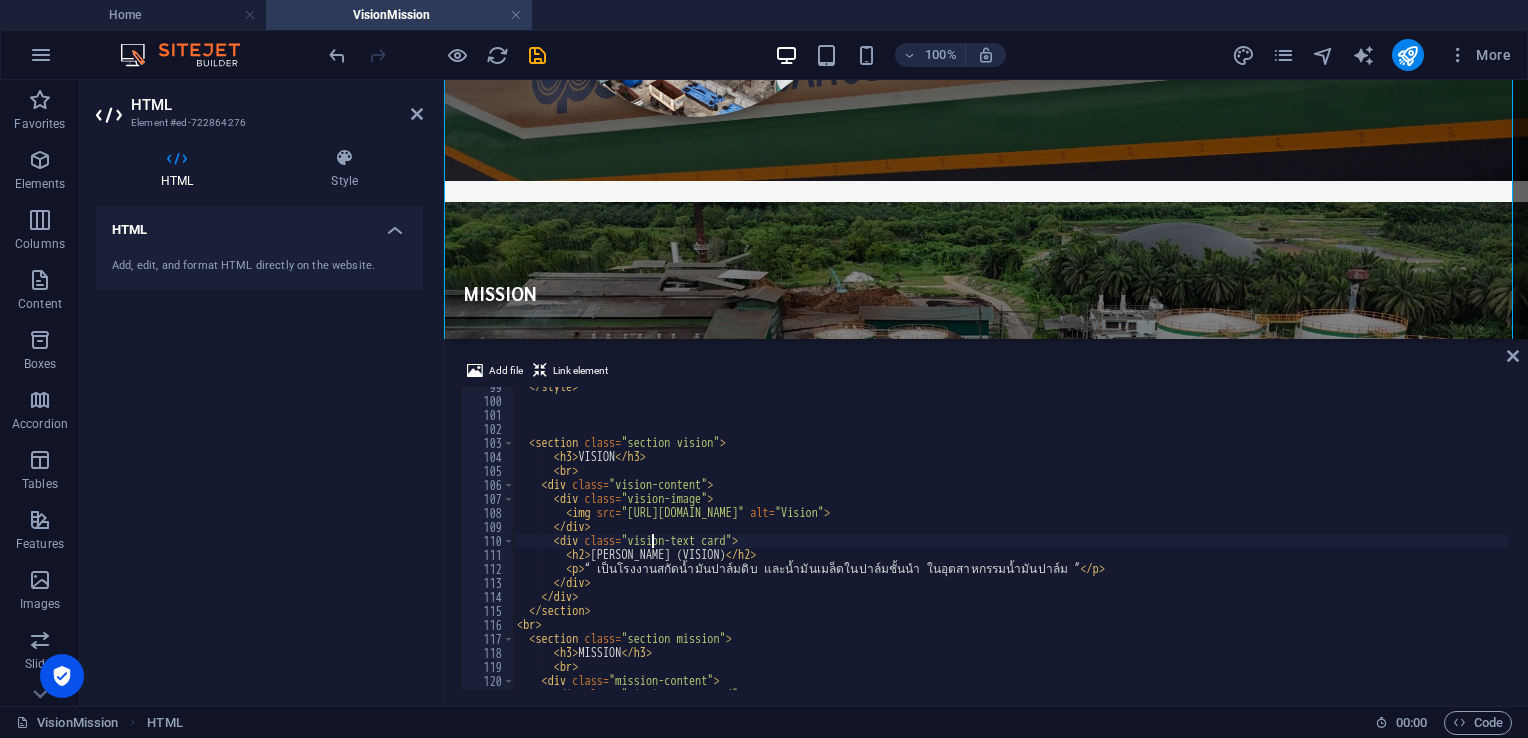 click on "</ style >    < section   class = "section vision" >         < h3 > VISION </ h3 >         < br >      < div   class = "vision-content" >         < div   class = "vision-image" >           < img   src = "[URL][DOMAIN_NAME]"   alt = "Vision" >         </ div >         < div   class = "vision-text card" >           < h2 > วิสัยทัศน์ (VISION) </ h2 >           < p > “ เป็นโรงงานสกัดน้ำมันปาล์มดิบ และน้ำมันเมล็ดในปาล์มชั้นนำ ในอุตสาหกรรมน้ำมันปาล์ม ” </ p >         </ div >      </ div >    </ section > < br >    < section   class = "section mission" >         < h3 > MISSION </ h3 >         < br >      < div   class = "mission-content" >         < div   class = "mission-text card" >" at bounding box center (1010, 545) 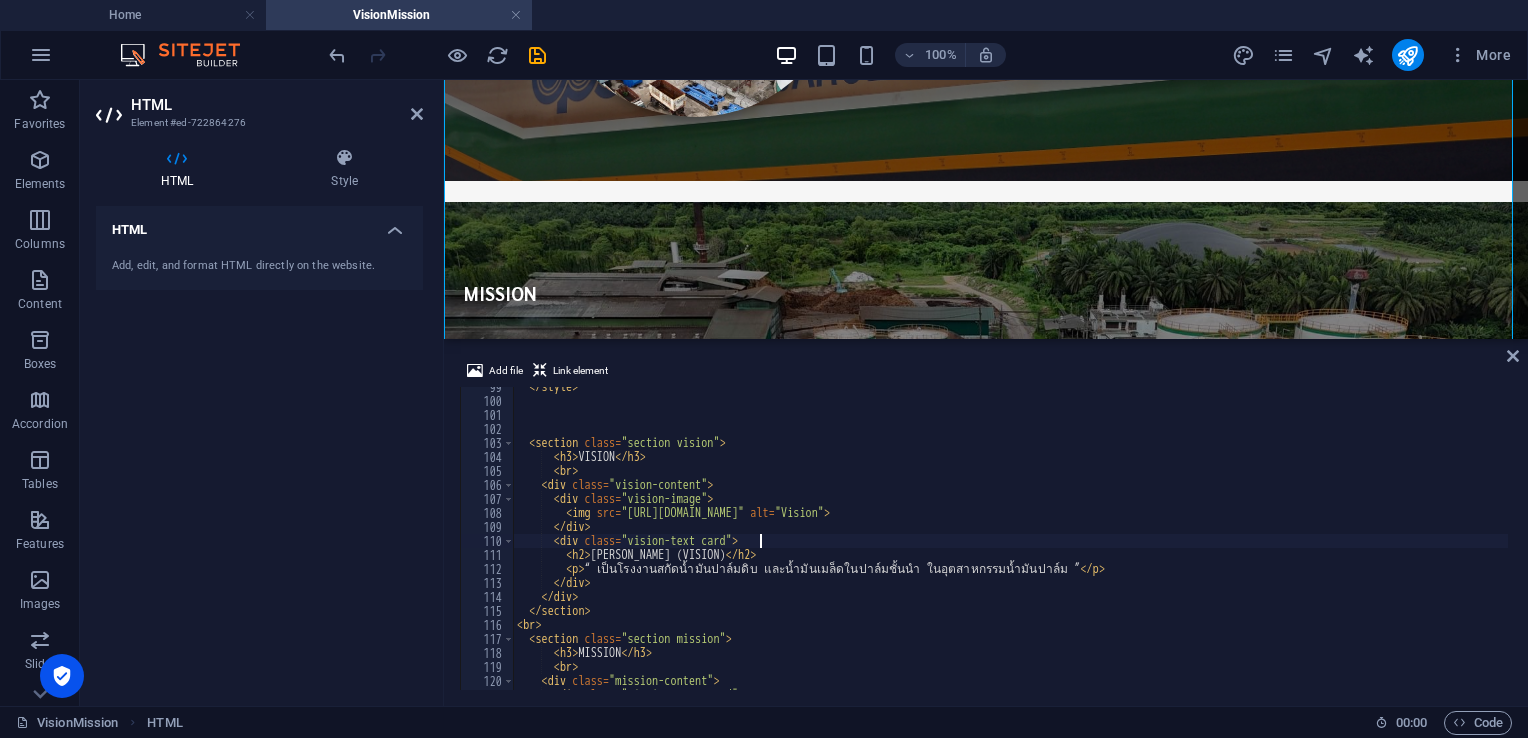 click on "</ style >    < section   class = "section vision" >         < h3 > VISION </ h3 >         < br >      < div   class = "vision-content" >         < div   class = "vision-image" >           < img   src = "[URL][DOMAIN_NAME]"   alt = "Vision" >         </ div >         < div   class = "vision-text card" >           < h2 > วิสัยทัศน์ (VISION) </ h2 >           < p > “ เป็นโรงงานสกัดน้ำมันปาล์มดิบ และน้ำมันเมล็ดในปาล์มชั้นนำ ในอุตสาหกรรมน้ำมันปาล์ม ” </ p >         </ div >      </ div >    </ section > < br >    < section   class = "section mission" >         < h3 > MISSION </ h3 >         < br >      < div   class = "mission-content" >         < div   class = "mission-text card" >" at bounding box center (1010, 545) 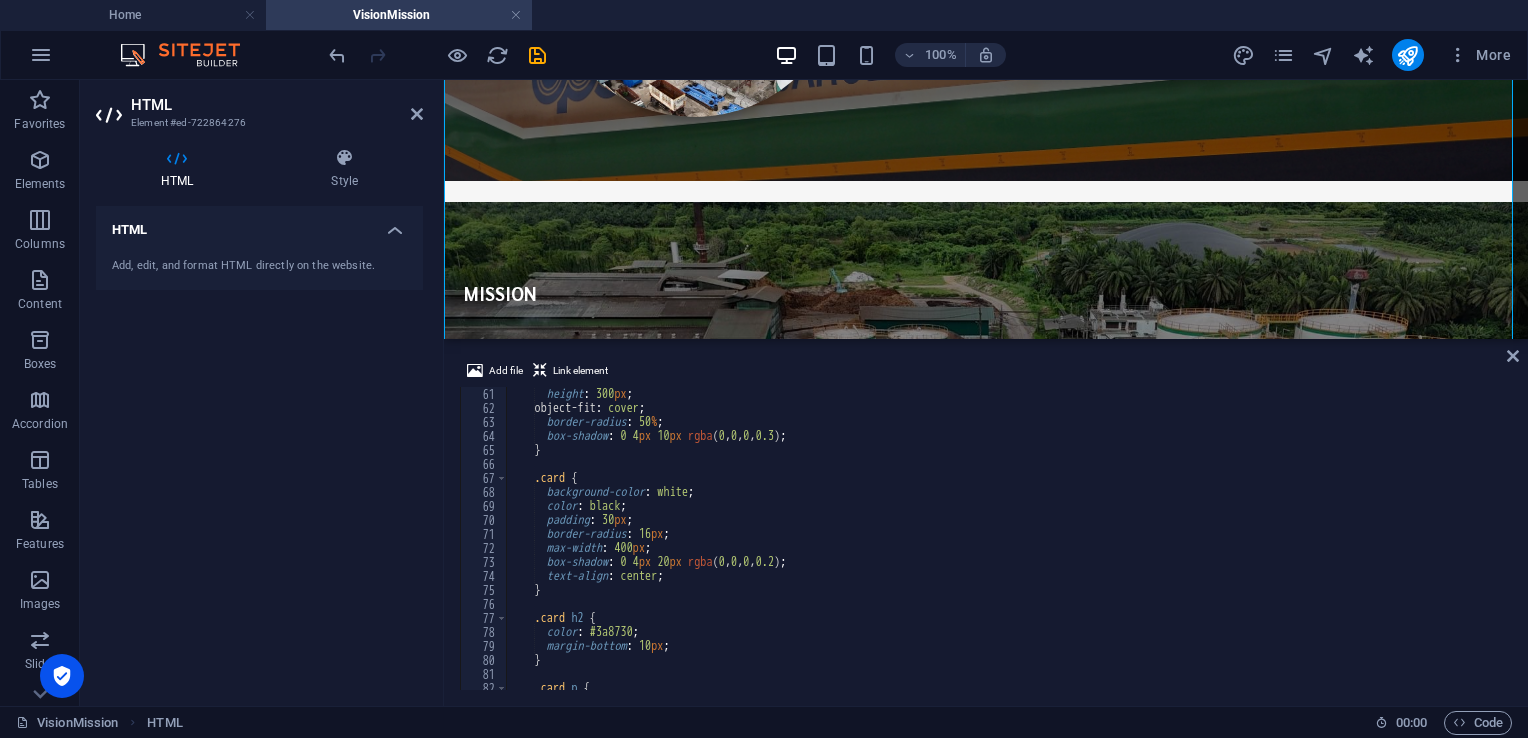 scroll, scrollTop: 840, scrollLeft: 0, axis: vertical 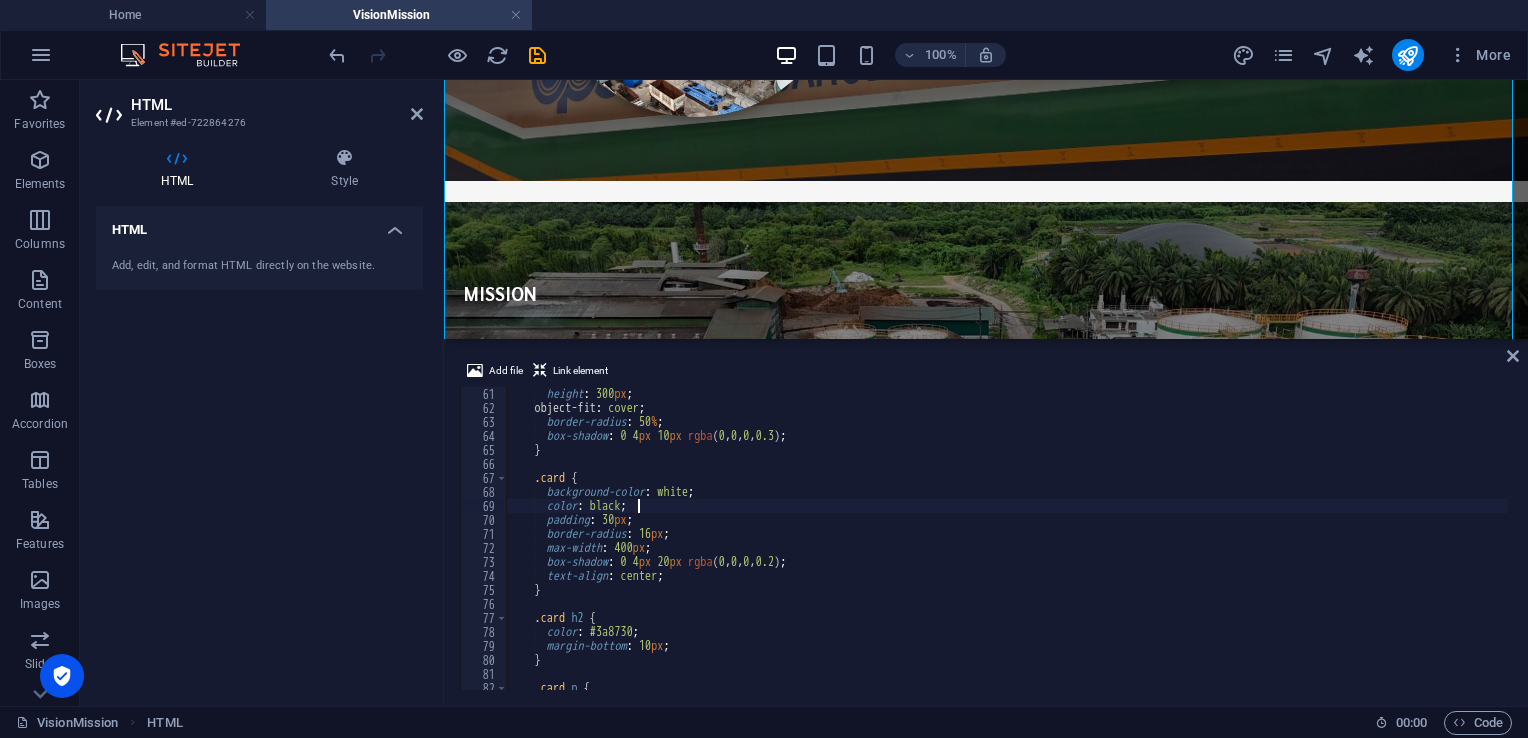 click on "height :   300 px ;        object-fit :   cover ;         border-radius :   50 % ;         box-shadow :   0   4 px   10 px   rgba ( 0 ,  0 ,  0 ,  0.3 ) ;      }      .card   {         background-color :   white ;         color :   black ;         padding :   30 px ;         border-radius :   16 px ;         max-width :   400 px ;         box-shadow :   0   4 px   20 px   rgba ( 0 ,  0 ,  0 ,  0.2 ) ;         text-align :   center ;      }      .card   h2   {         color :   #3a8730 ;         margin-bottom :   10 px ;      }      .card   p   {         font-size :   1.1 rem ;" at bounding box center [1007, 552] 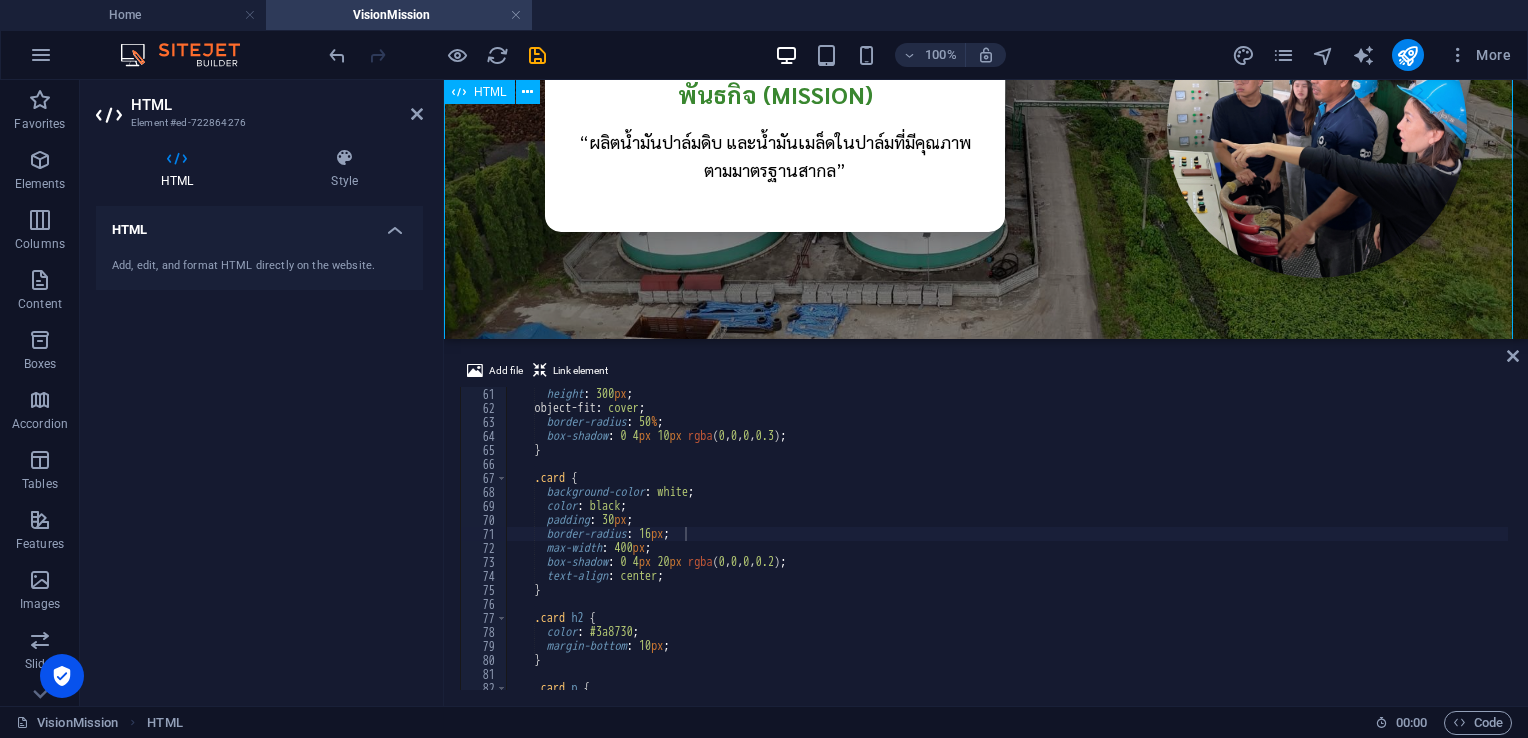 scroll, scrollTop: 700, scrollLeft: 0, axis: vertical 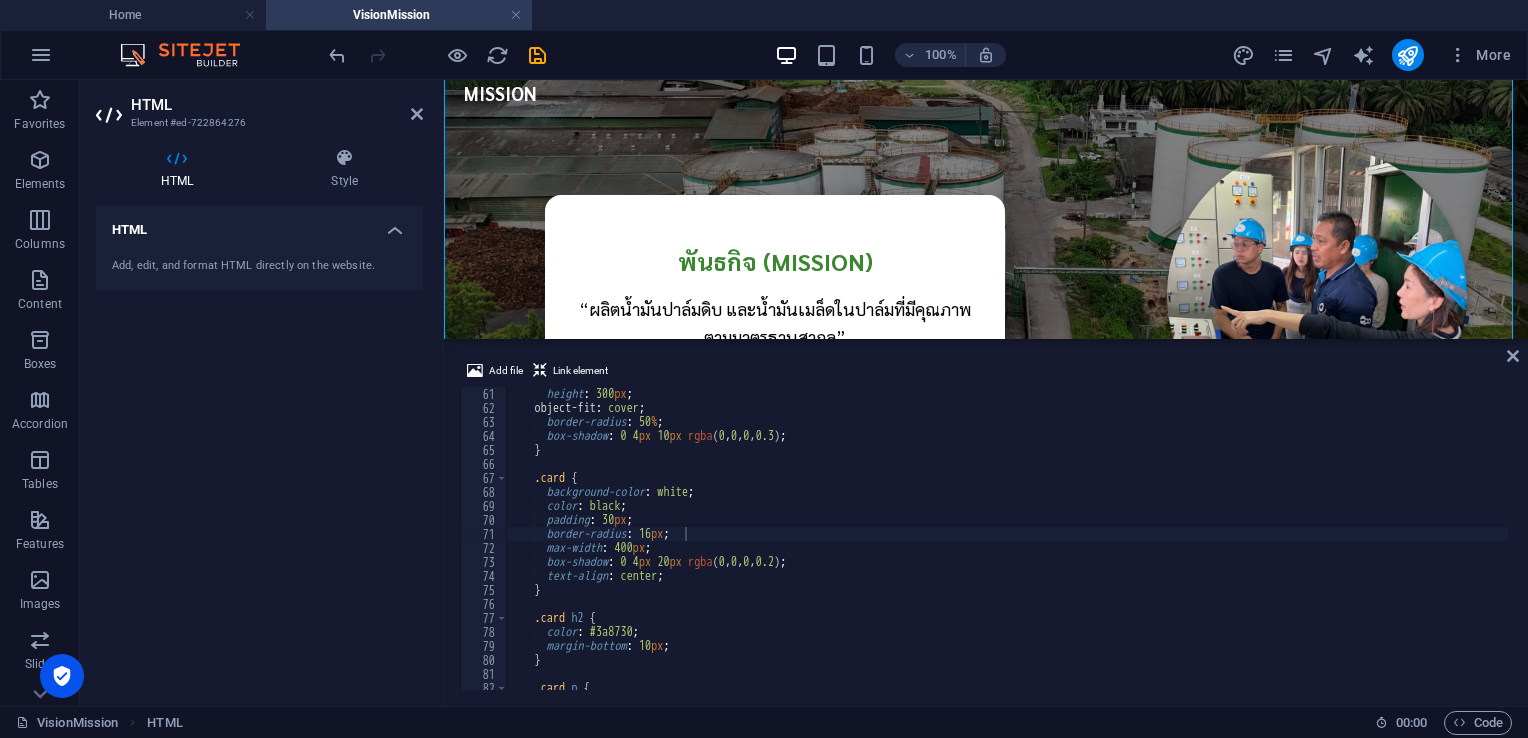 type on "margin-bottom: 10px;" 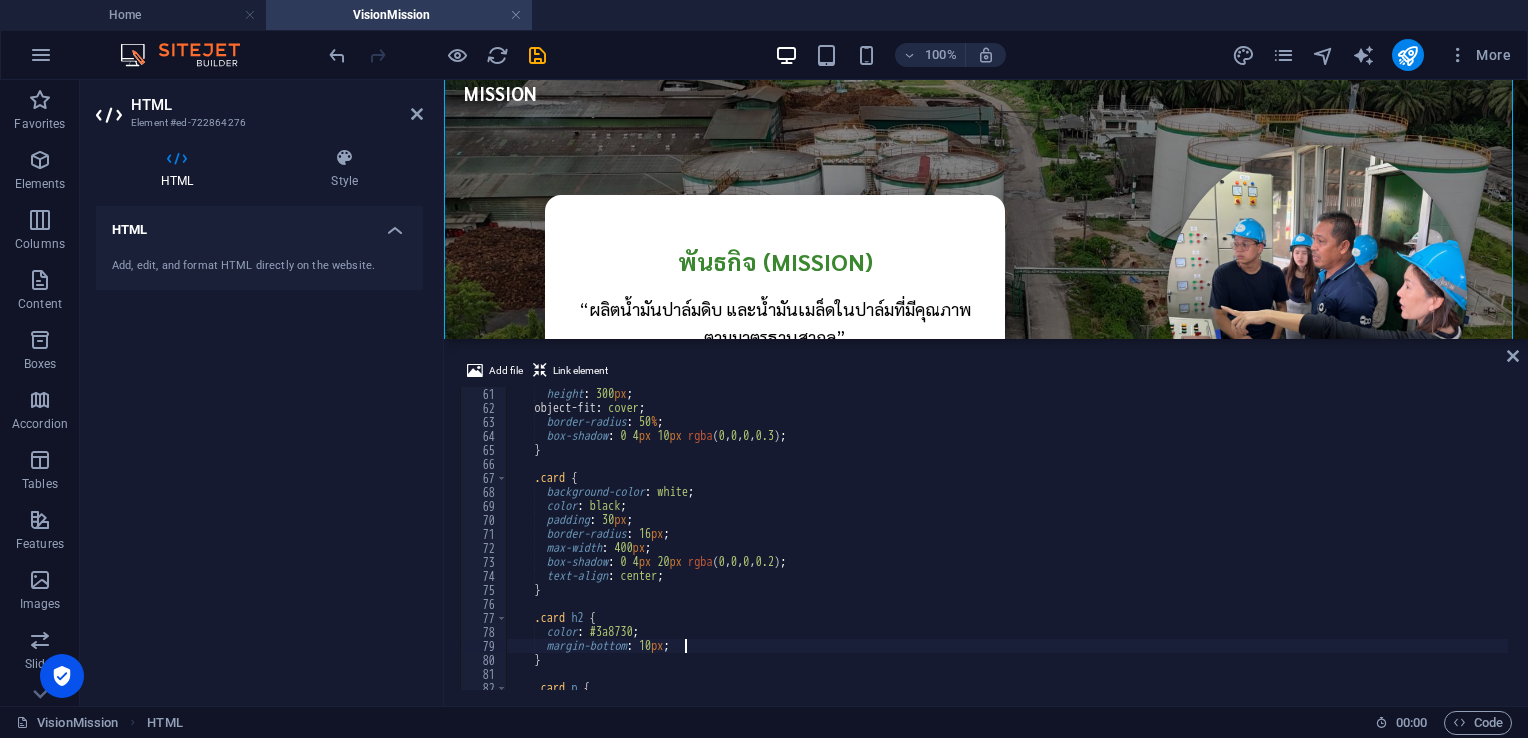 scroll, scrollTop: 0, scrollLeft: 1, axis: horizontal 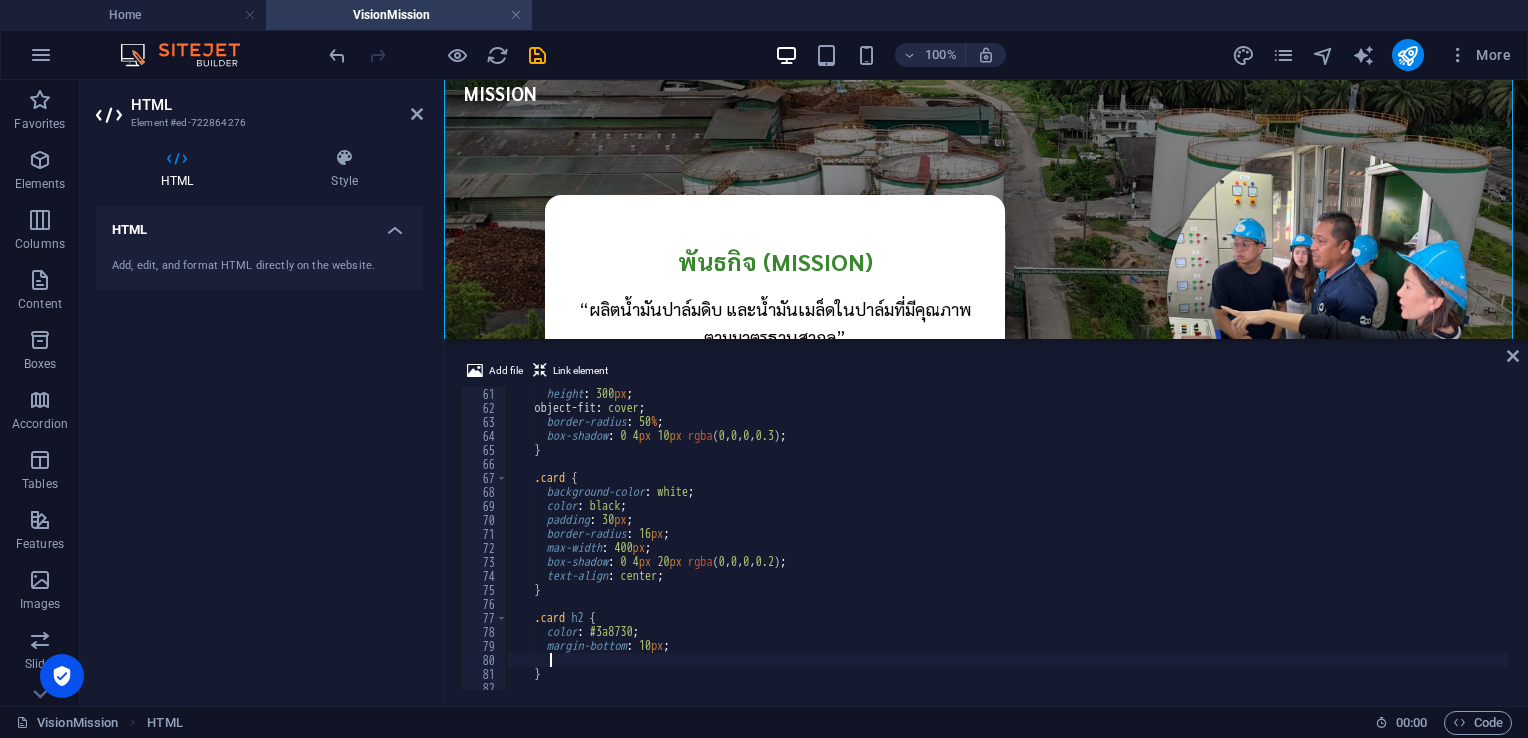type on "่" 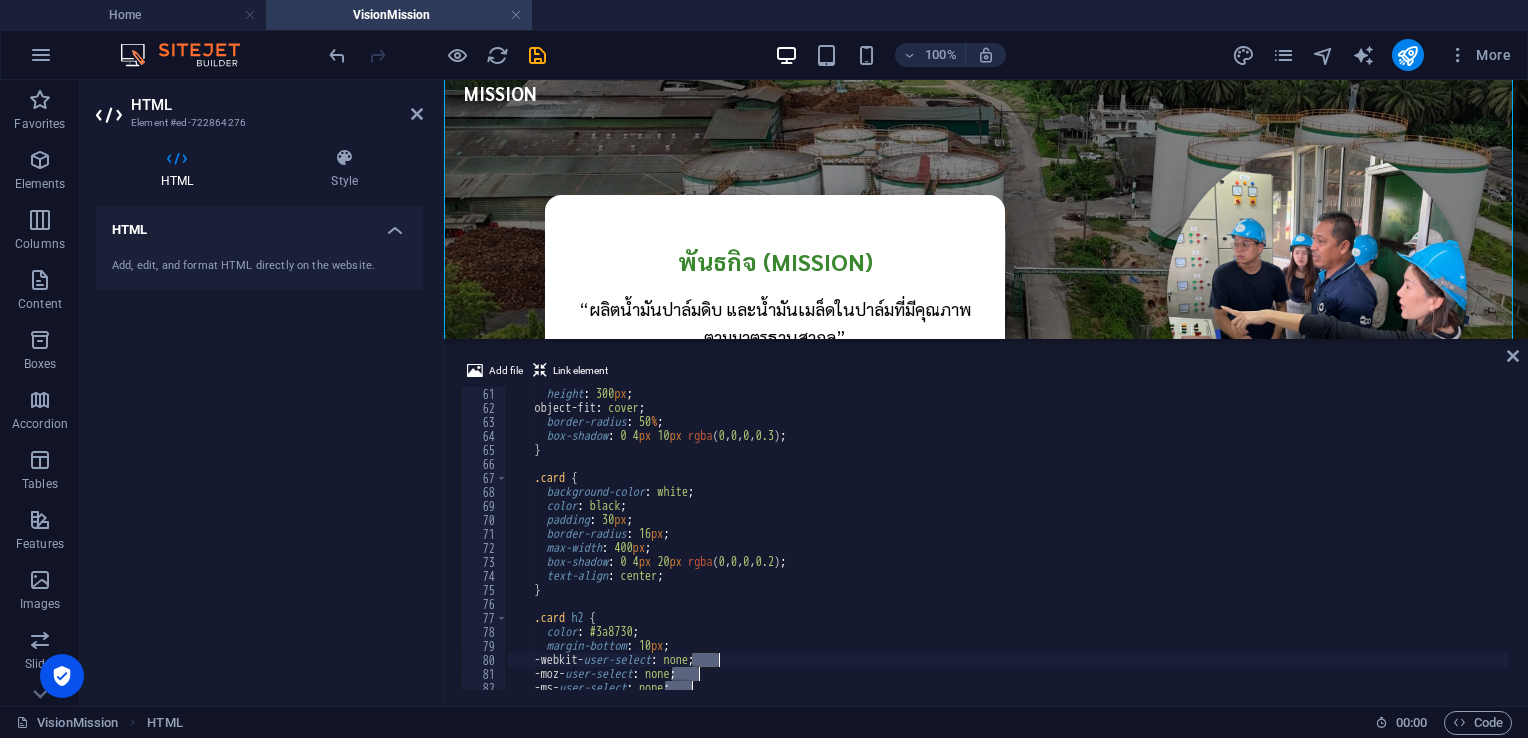 scroll, scrollTop: 960, scrollLeft: 0, axis: vertical 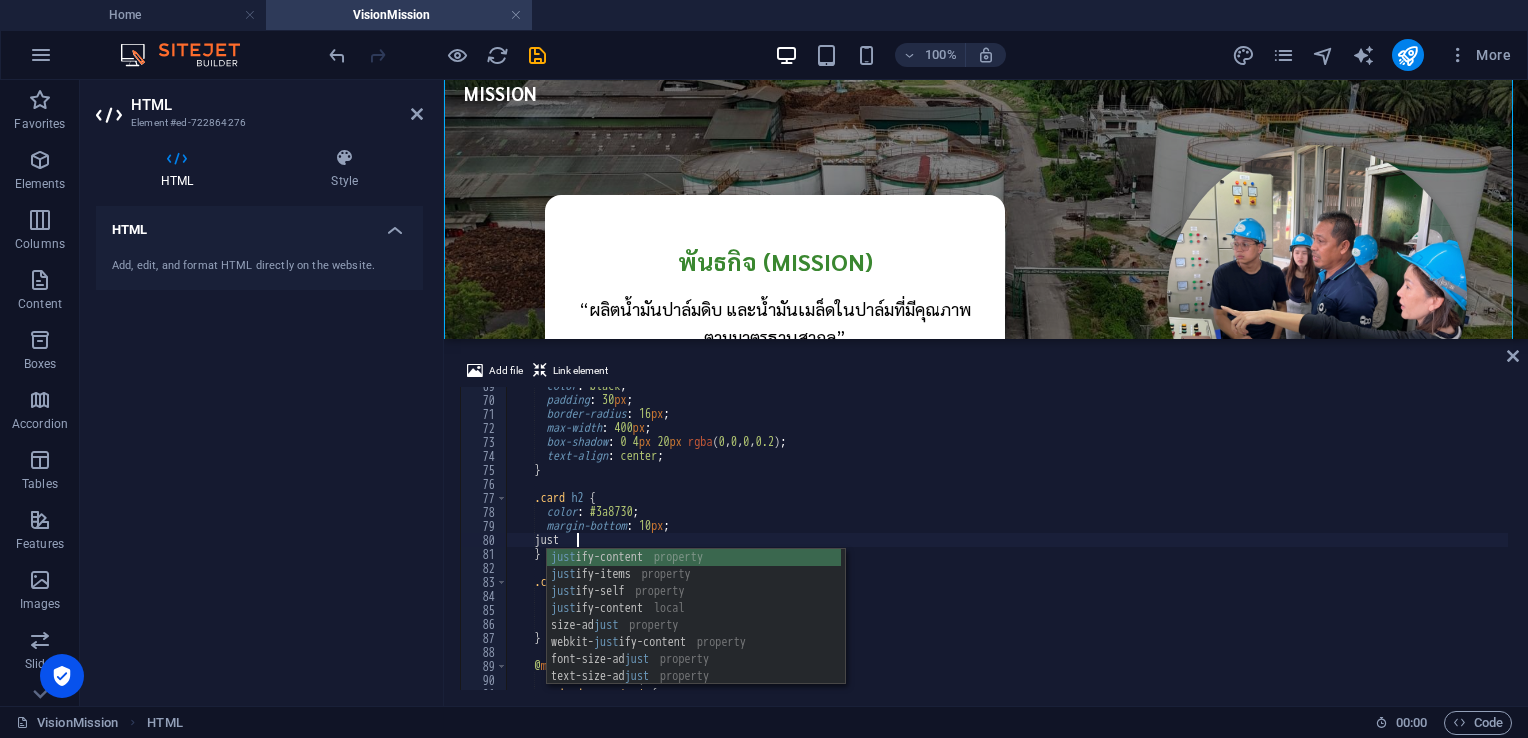 click on "just ify-content property just ify-items property just ify-self property just ify-content local size-ad just property webkit- just ify-content property font-size-ad just property text-size-ad just property print-color-ad just property" at bounding box center (694, 634) 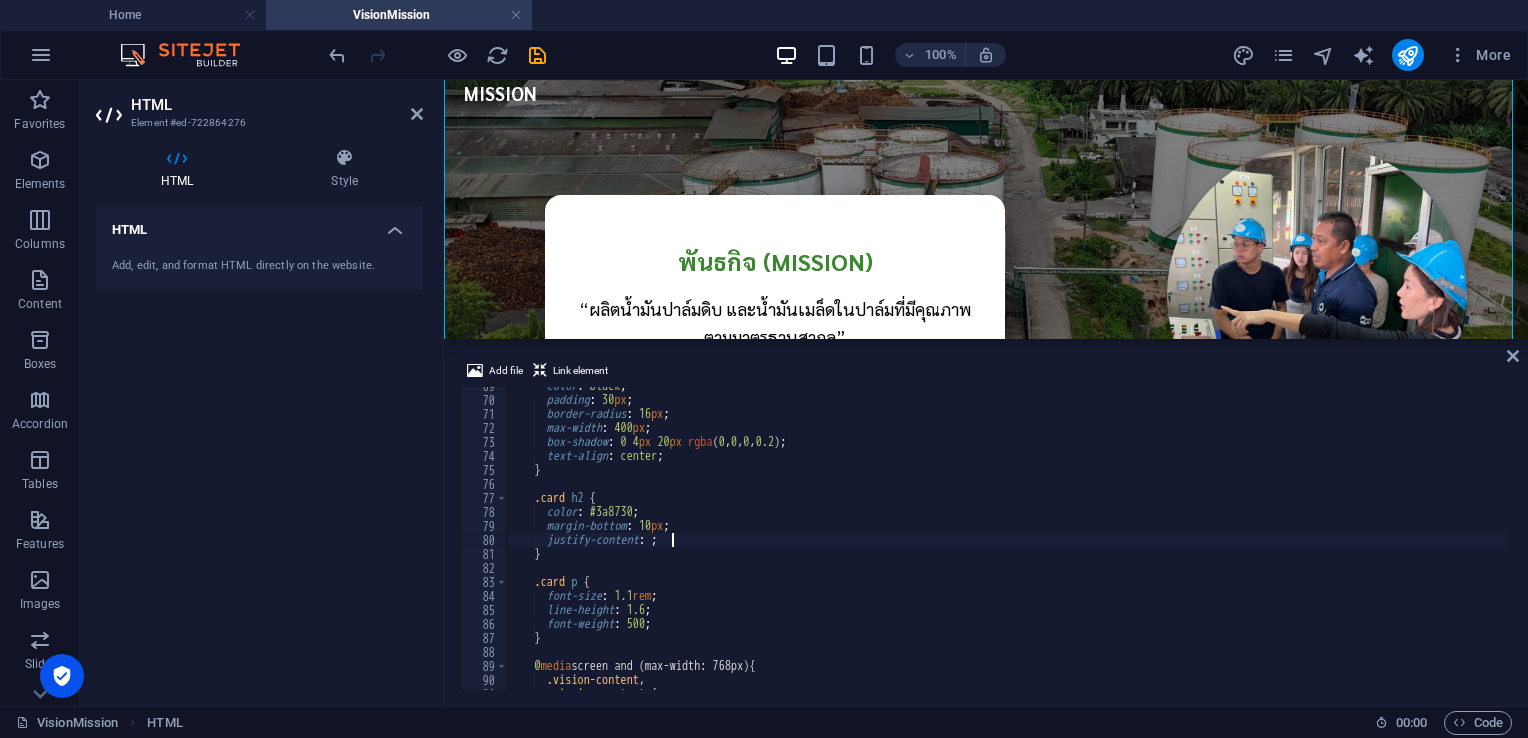 click on "color :   black ;         padding :   30 px ;         border-radius :   16 px ;         max-width :   400 px ;         box-shadow :   0   4 px   20 px   rgba ( 0 ,  0 ,  0 ,  0.2 ) ;         text-align :   center ;      }      .card   h2   {         color :   #3a8730 ;         margin-bottom :   10 px ;         justify-content :   ;      }      .card   p   {         font-size :   1.1 rem ;         line-height :   1.6 ;         font-weight :   500 ;      }      @ media  screen and (max-width: 768px)  {         .vision-content ,         .mission-content   {" at bounding box center [1007, 544] 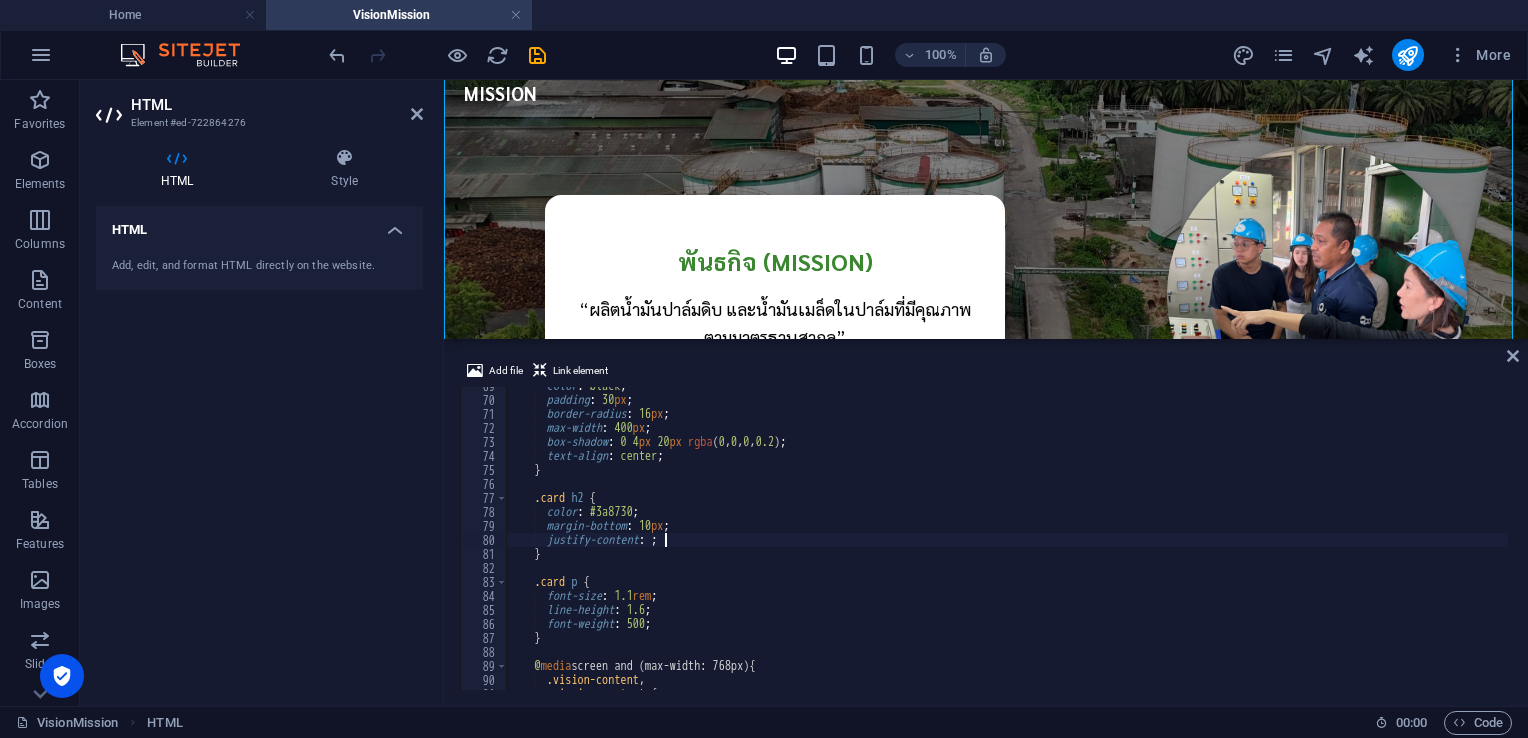 scroll, scrollTop: 0, scrollLeft: 12, axis: horizontal 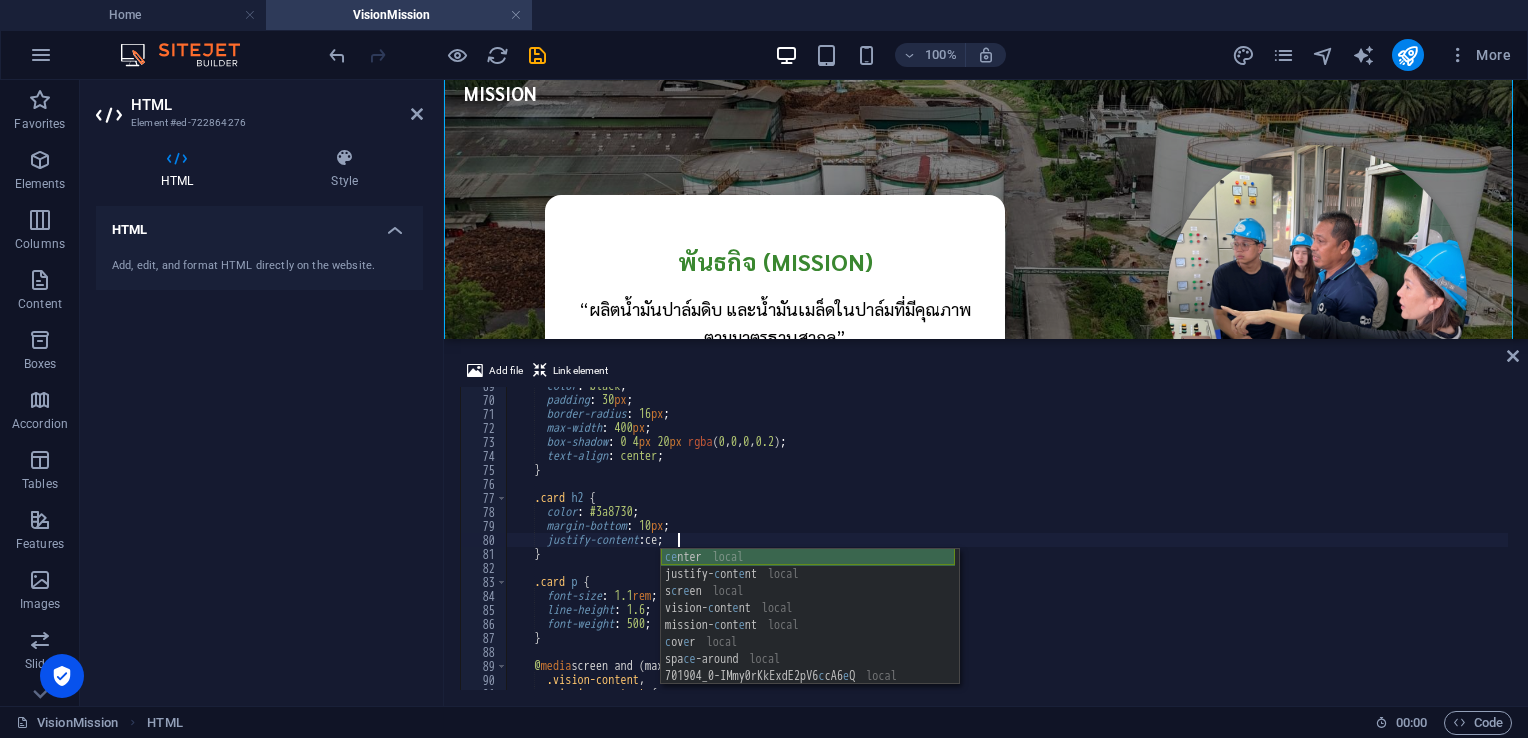 click on "color :   black ;         padding :   30 px ;         border-radius :   16 px ;         max-width :   400 px ;         box-shadow :   0   4 px   20 px   rgba ( 0 ,  0 ,  0 ,  0.2 ) ;         text-align :   center ;      }      .card   h2   {         color :   #3a8730 ;         margin-bottom :   10 px ;         justify-content :  ce ;      }      .card   p   {         font-size :   1.1 rem ;         line-height :   1.6 ;         font-weight :   500 ;      }      @ media  screen and (max-width: 768px)  {         .vision-content ,         .mission-content   {" at bounding box center [1007, 544] 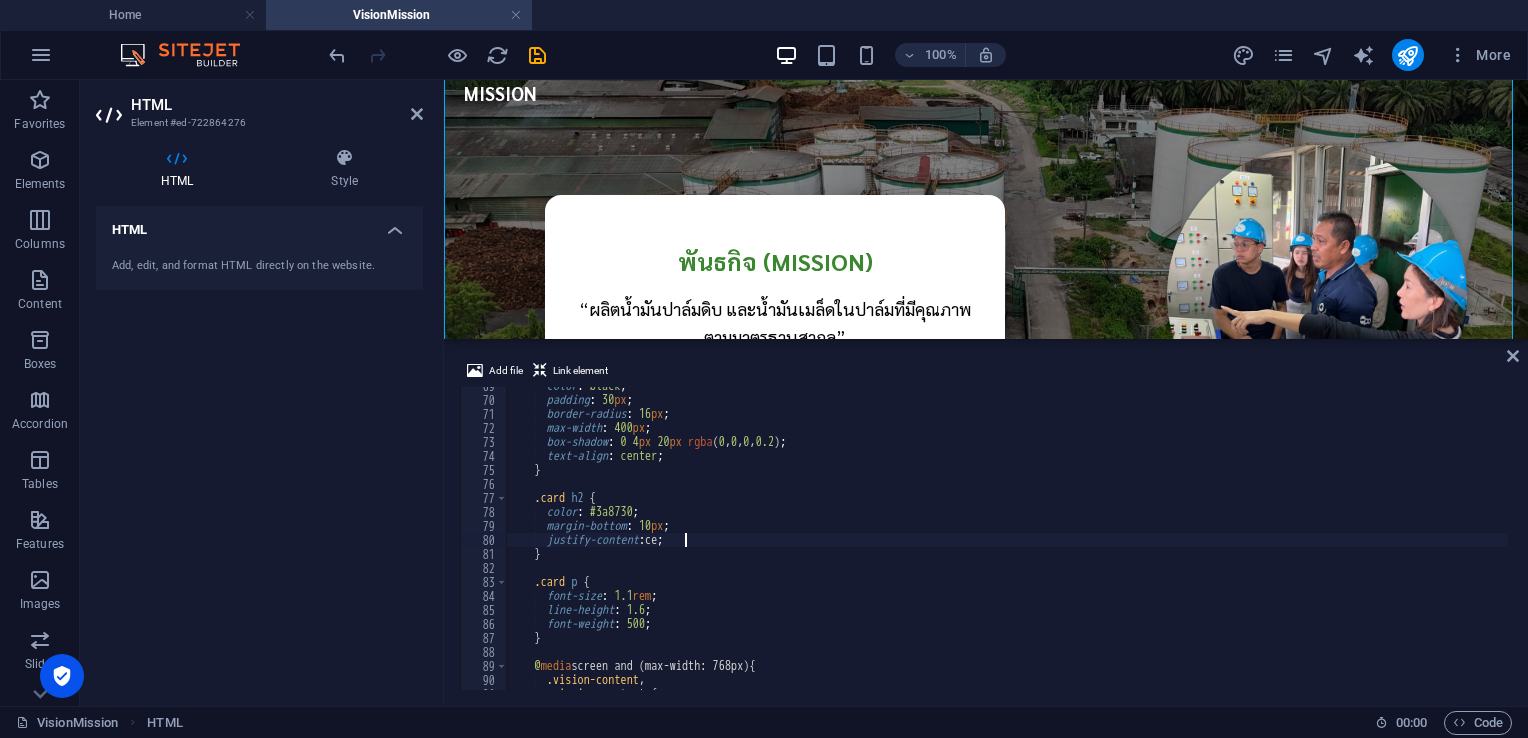 click on "color :   black ;         padding :   30 px ;         border-radius :   16 px ;         max-width :   400 px ;         box-shadow :   0   4 px   20 px   rgba ( 0 ,  0 ,  0 ,  0.2 ) ;         text-align :   center ;      }      .card   h2   {         color :   #3a8730 ;         margin-bottom :   10 px ;         justify-content :  ce ;      }      .card   p   {         font-size :   1.1 rem ;         line-height :   1.6 ;         font-weight :   500 ;      }      @ media  screen and (max-width: 768px)  {         .vision-content ,         .mission-content   {" at bounding box center [1007, 544] 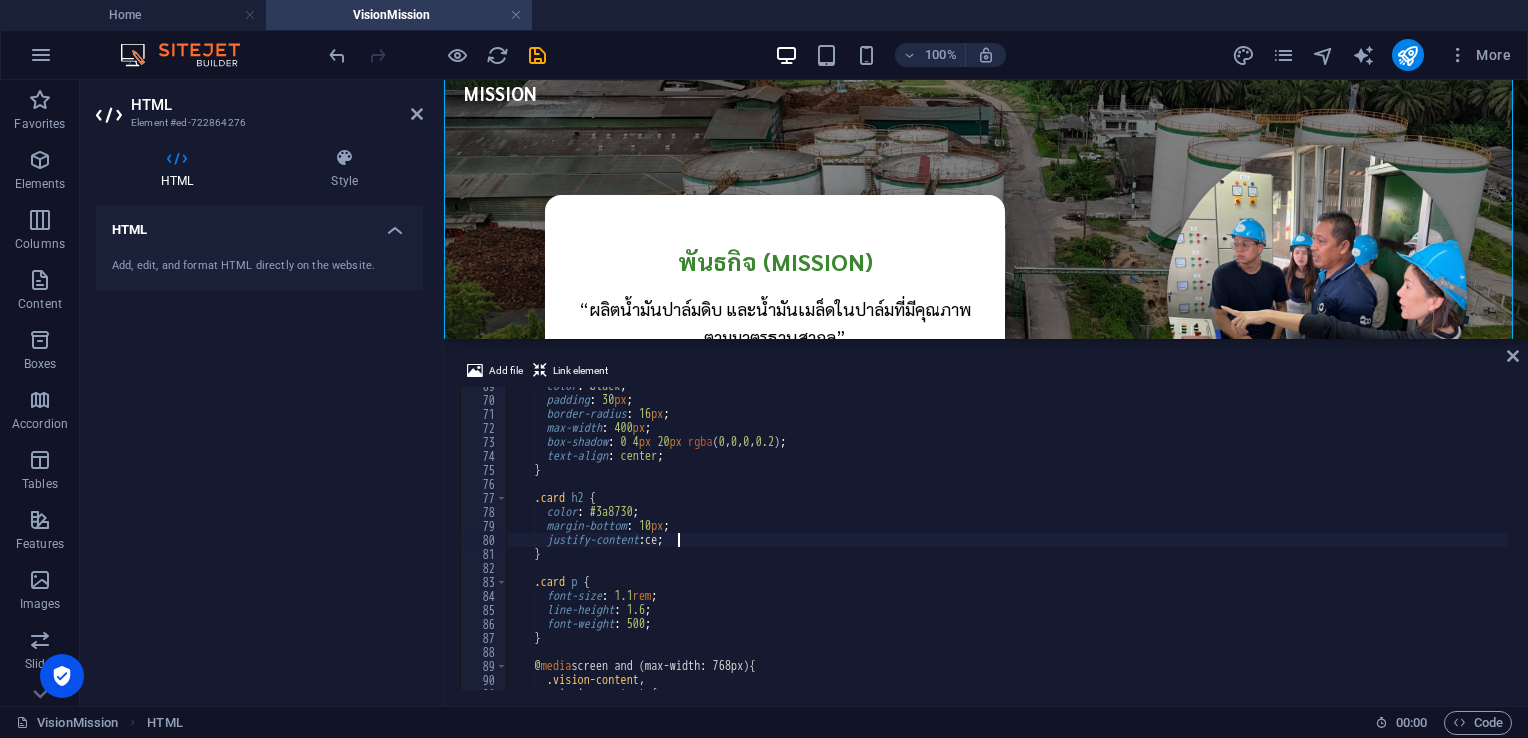 scroll, scrollTop: 0, scrollLeft: 13, axis: horizontal 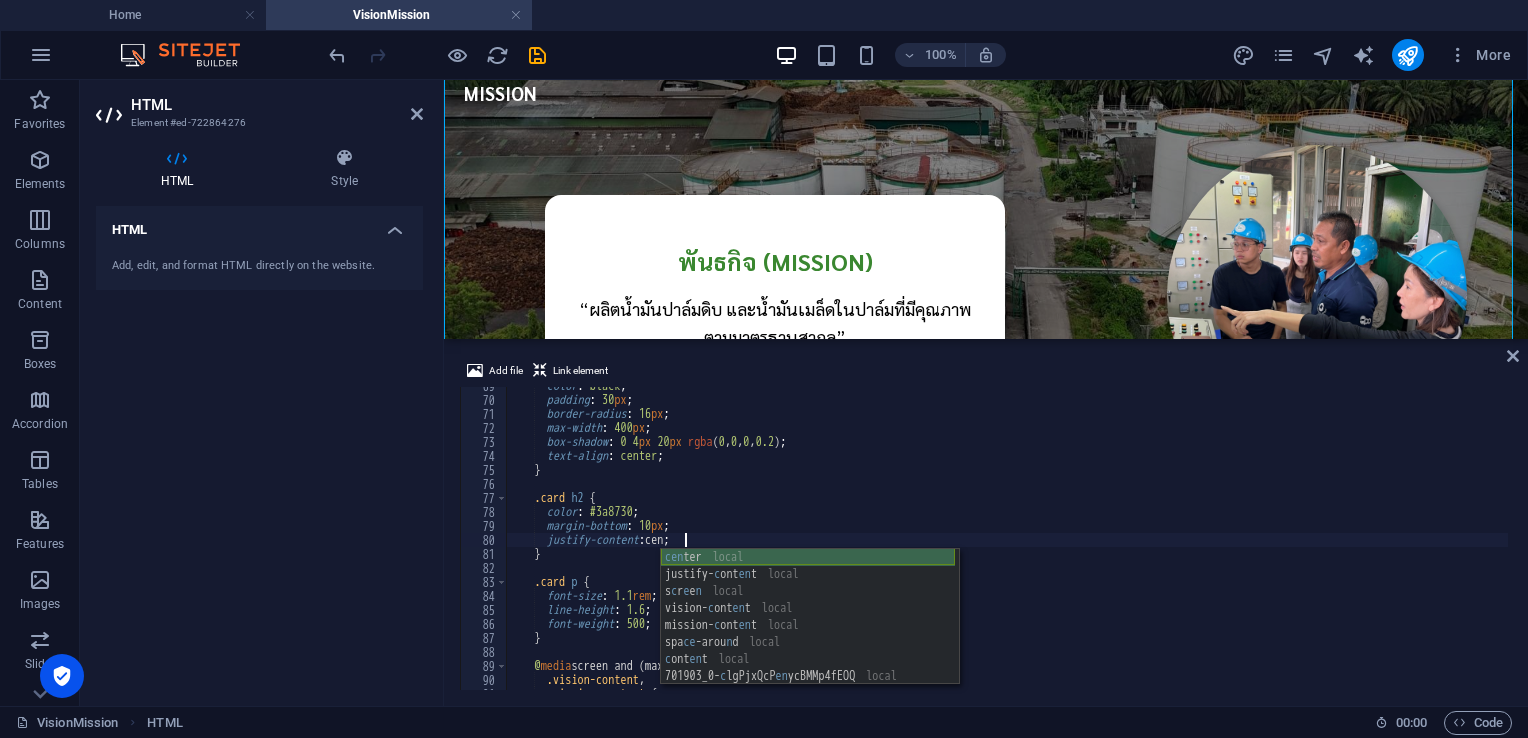 click on "cen ter local justify- c ont en t local s c r e e n local vision- c ont en t local mission- c ont en t local spa ce -arou n d local c ont en t local 701903_0- c lgPjxQcP en ycBMMp4fEOQ local $table-bg-ac cen t static" at bounding box center (808, 634) 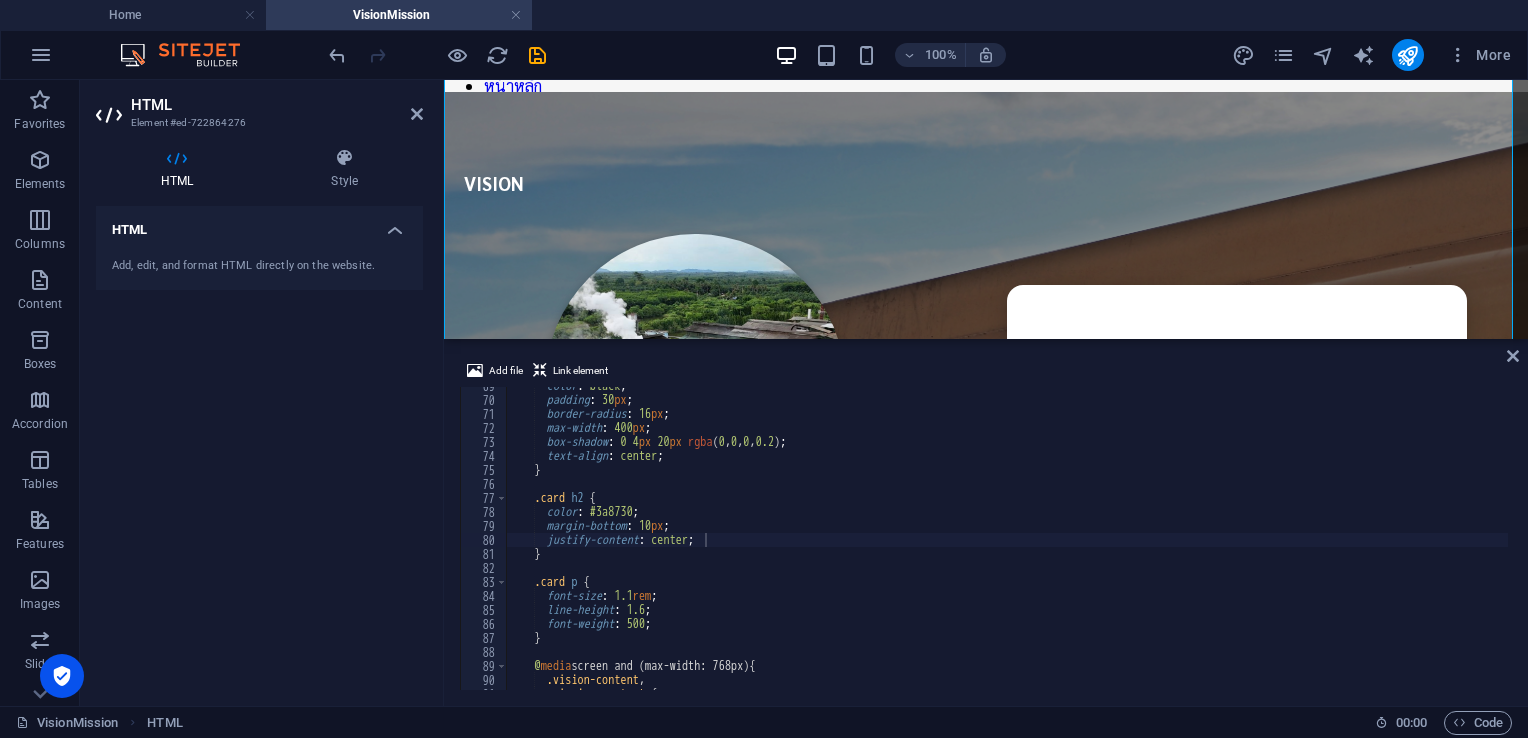 scroll, scrollTop: 400, scrollLeft: 0, axis: vertical 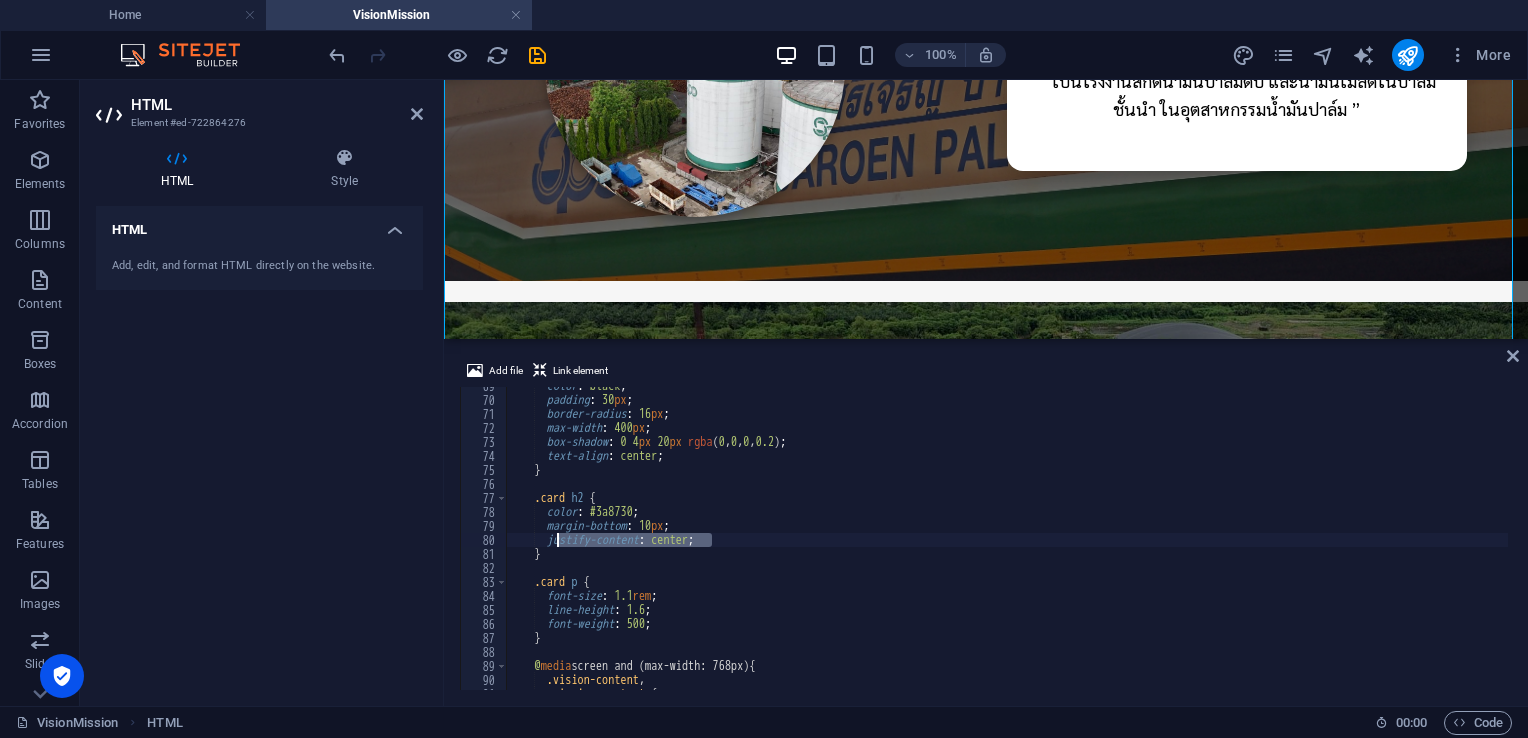 drag, startPoint x: 719, startPoint y: 535, endPoint x: 556, endPoint y: 540, distance: 163.07668 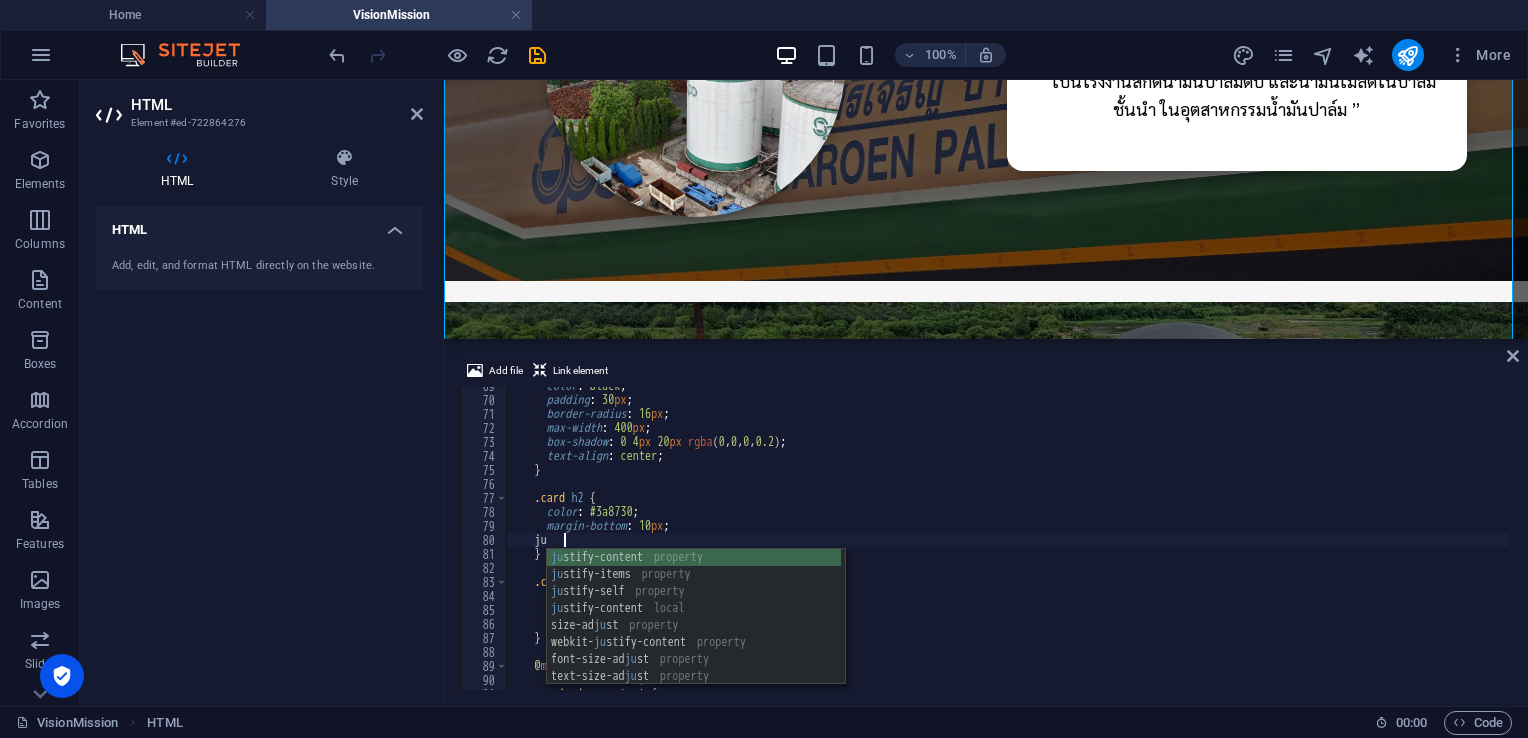 scroll, scrollTop: 0, scrollLeft: 3, axis: horizontal 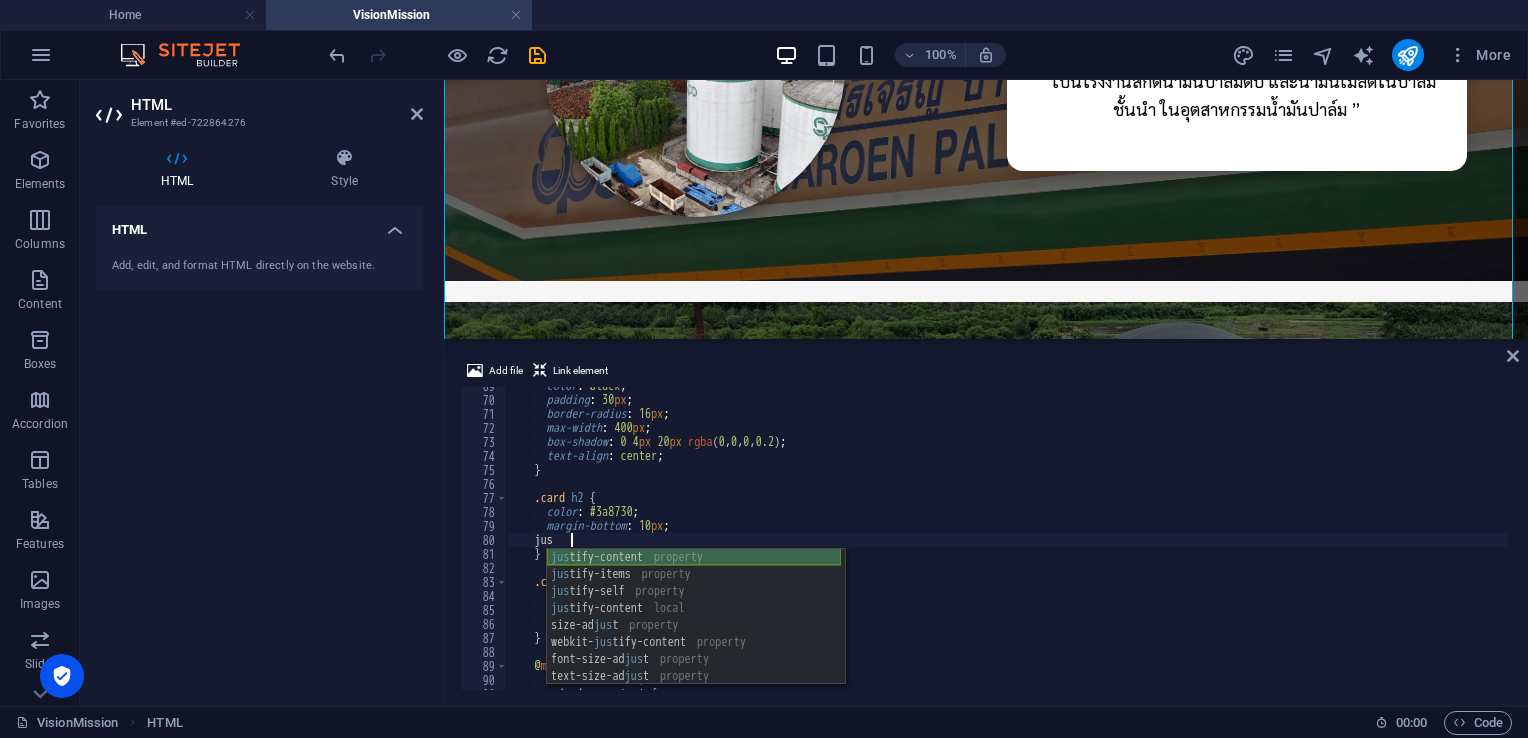 click on "jus tify-content property jus tify-items property jus tify-self property jus tify-content local size-ad jus t property webkit- jus tify-content property font-size-ad jus t property text-size-ad jus t property print-color-ad jus t property" at bounding box center [694, 634] 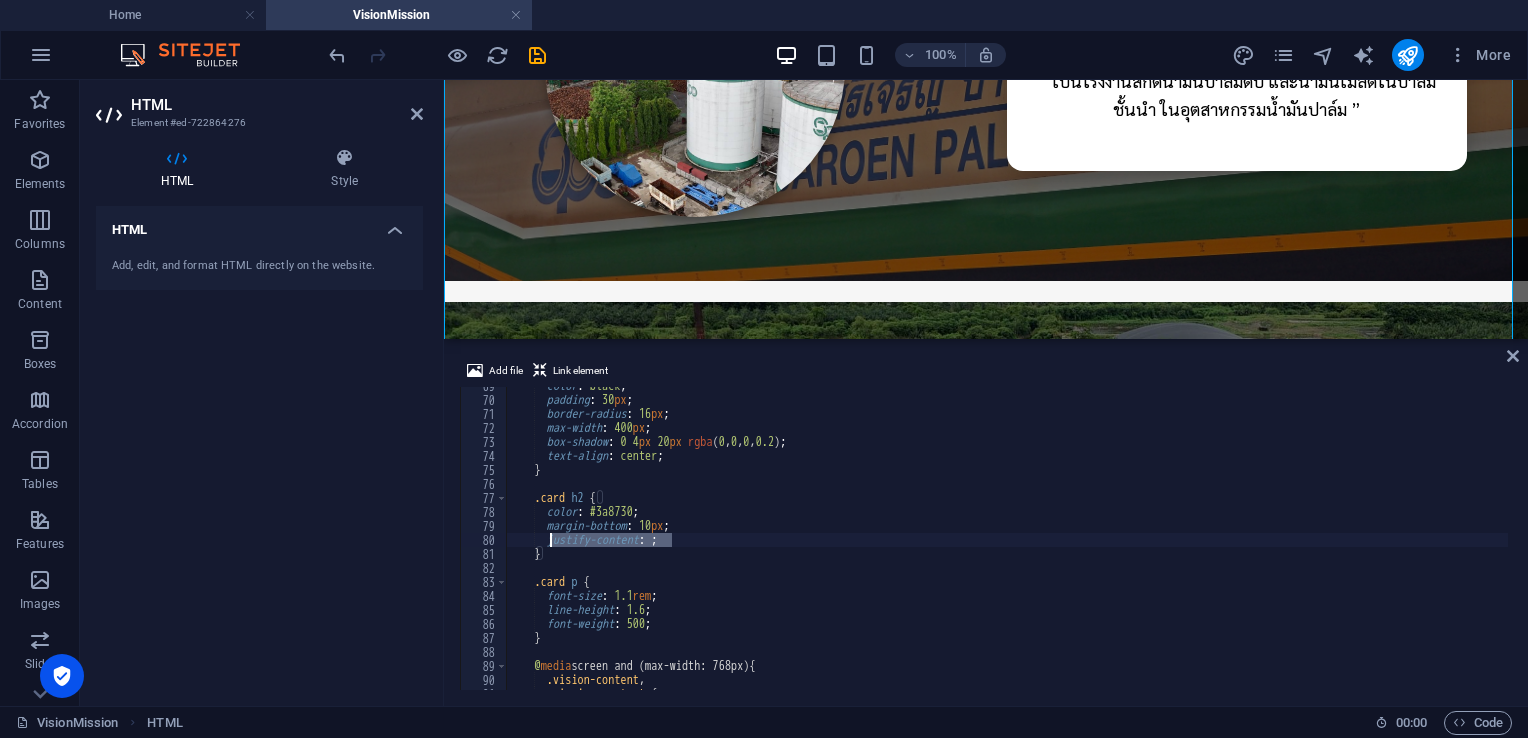 drag, startPoint x: 687, startPoint y: 544, endPoint x: 552, endPoint y: 539, distance: 135.09256 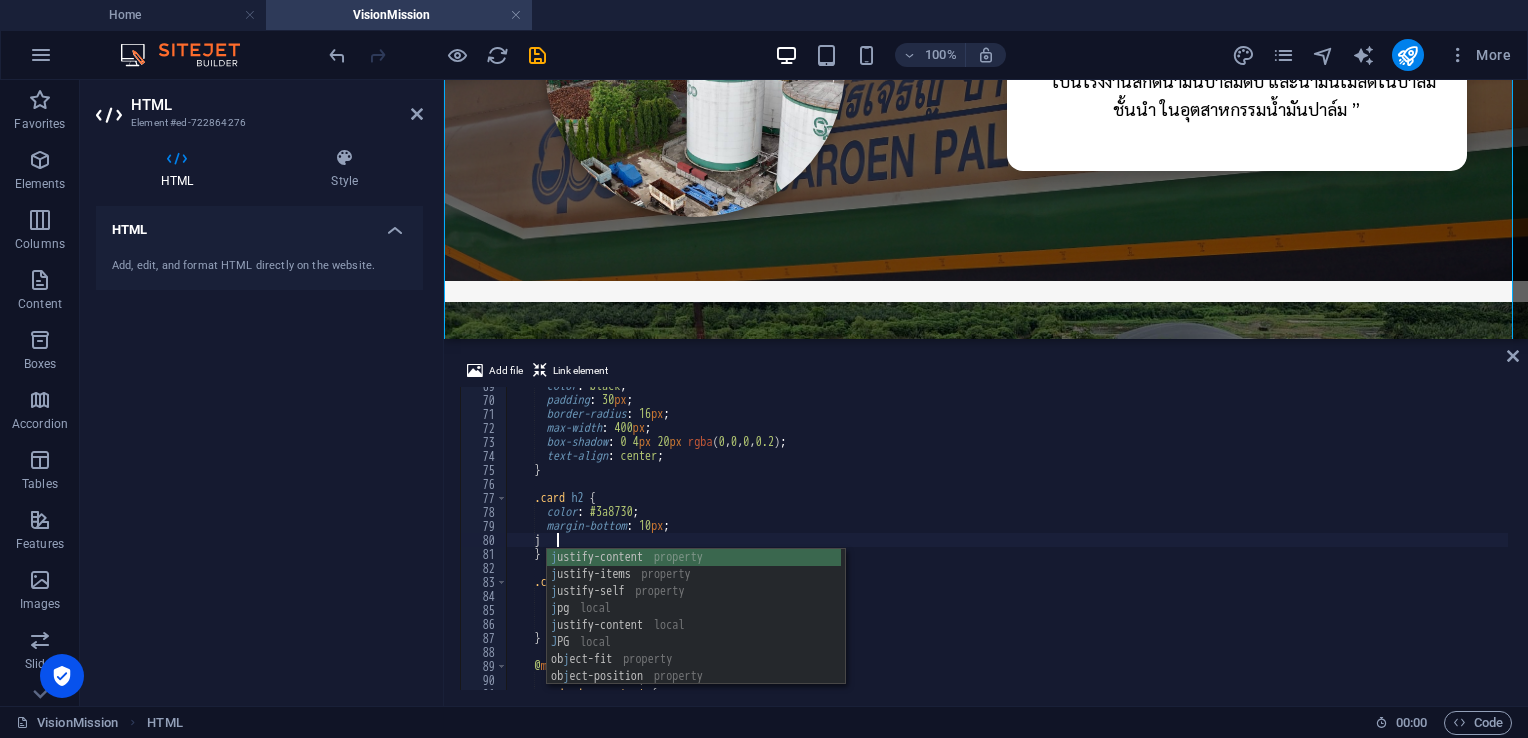 scroll, scrollTop: 0, scrollLeft: 3, axis: horizontal 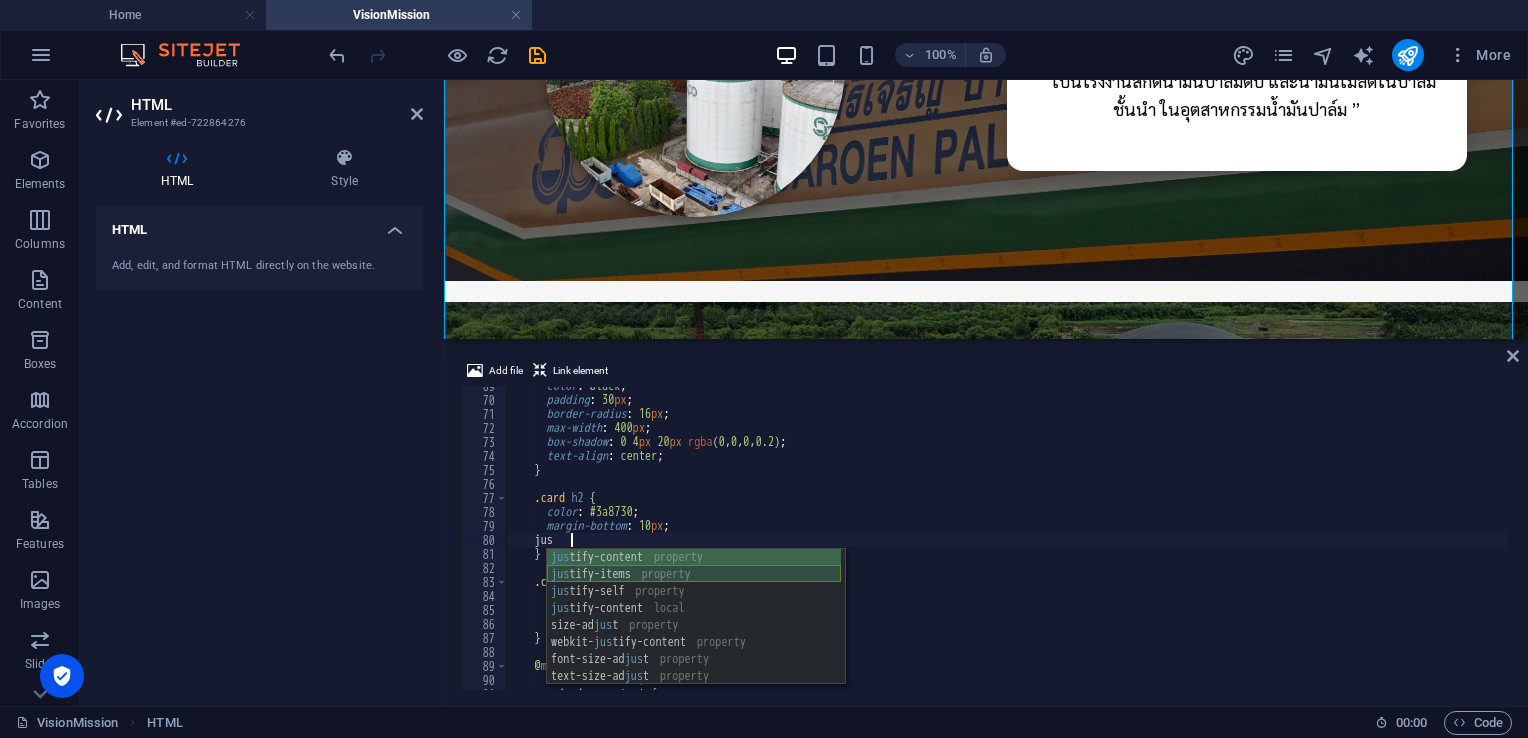 click on "jus tify-content property jus tify-items property jus tify-self property jus tify-content local size-ad jus t property webkit- jus tify-content property font-size-ad jus t property text-size-ad jus t property print-color-ad jus t property" at bounding box center (694, 634) 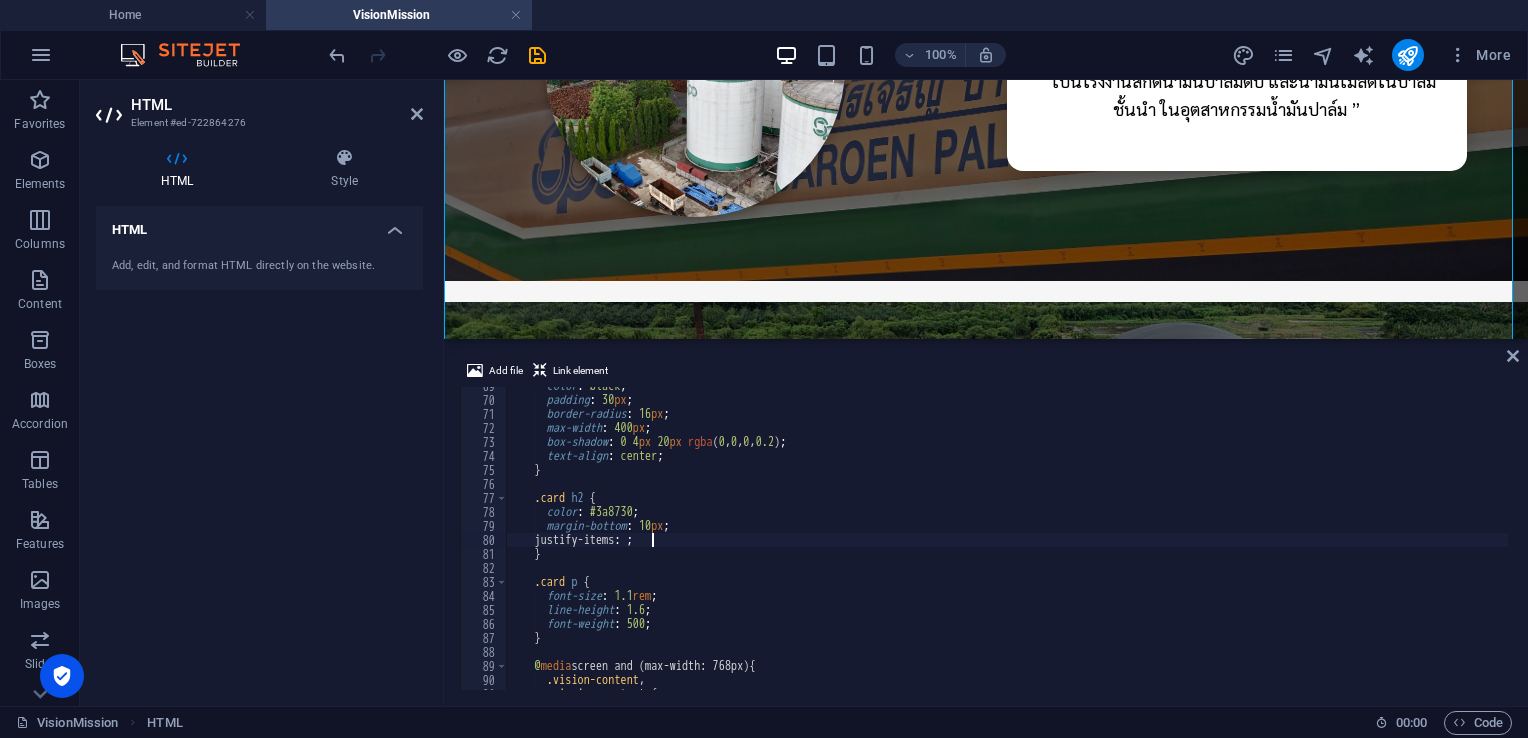 scroll, scrollTop: 0, scrollLeft: 12, axis: horizontal 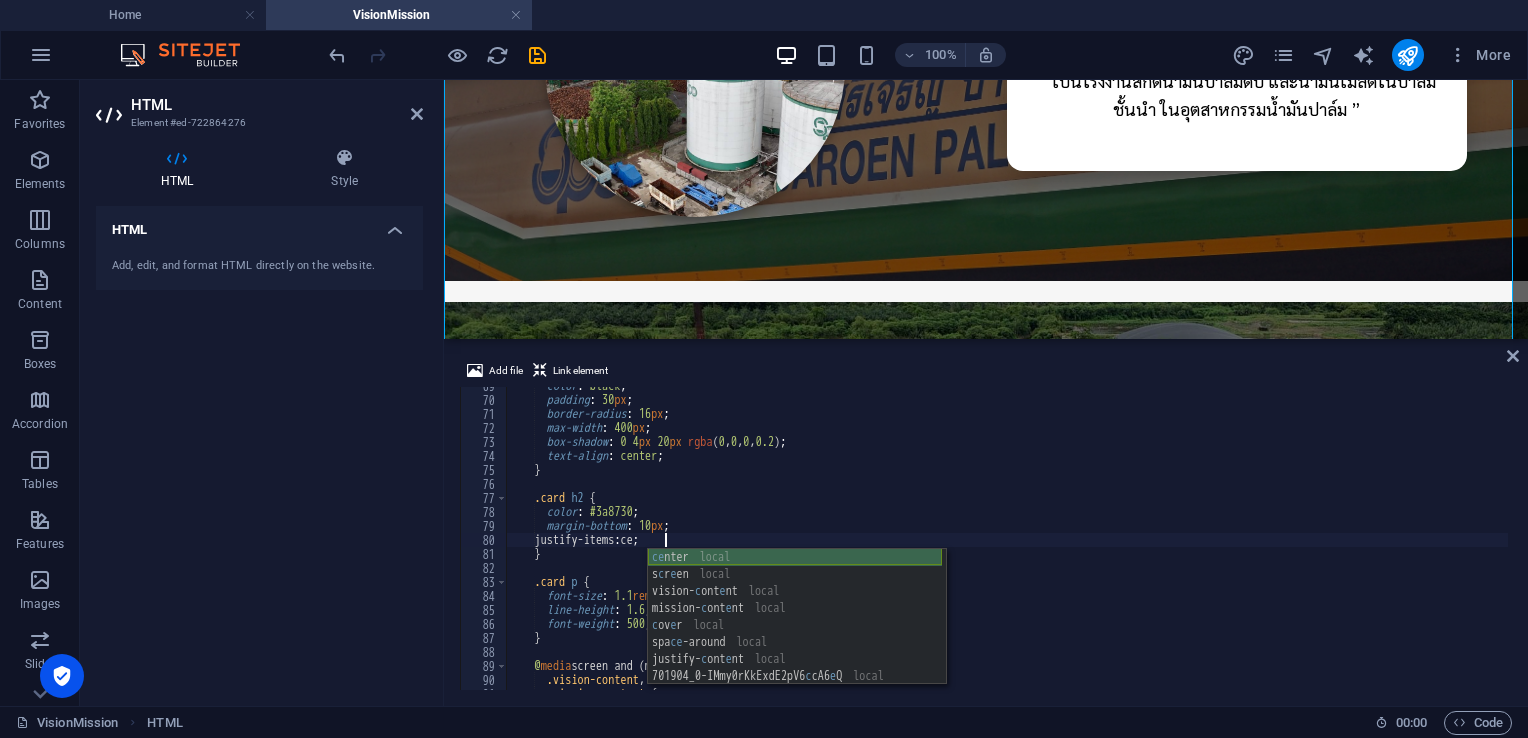 click on "ce nter local s c r e en local vision- c ont e nt local mission- c ont e nt local c ov e r local spa ce -around local justify- c ont e nt local 701904_0-IMmy0rKkExdE2pV6 c cA6 e Q local c ont e nt local" at bounding box center (795, 634) 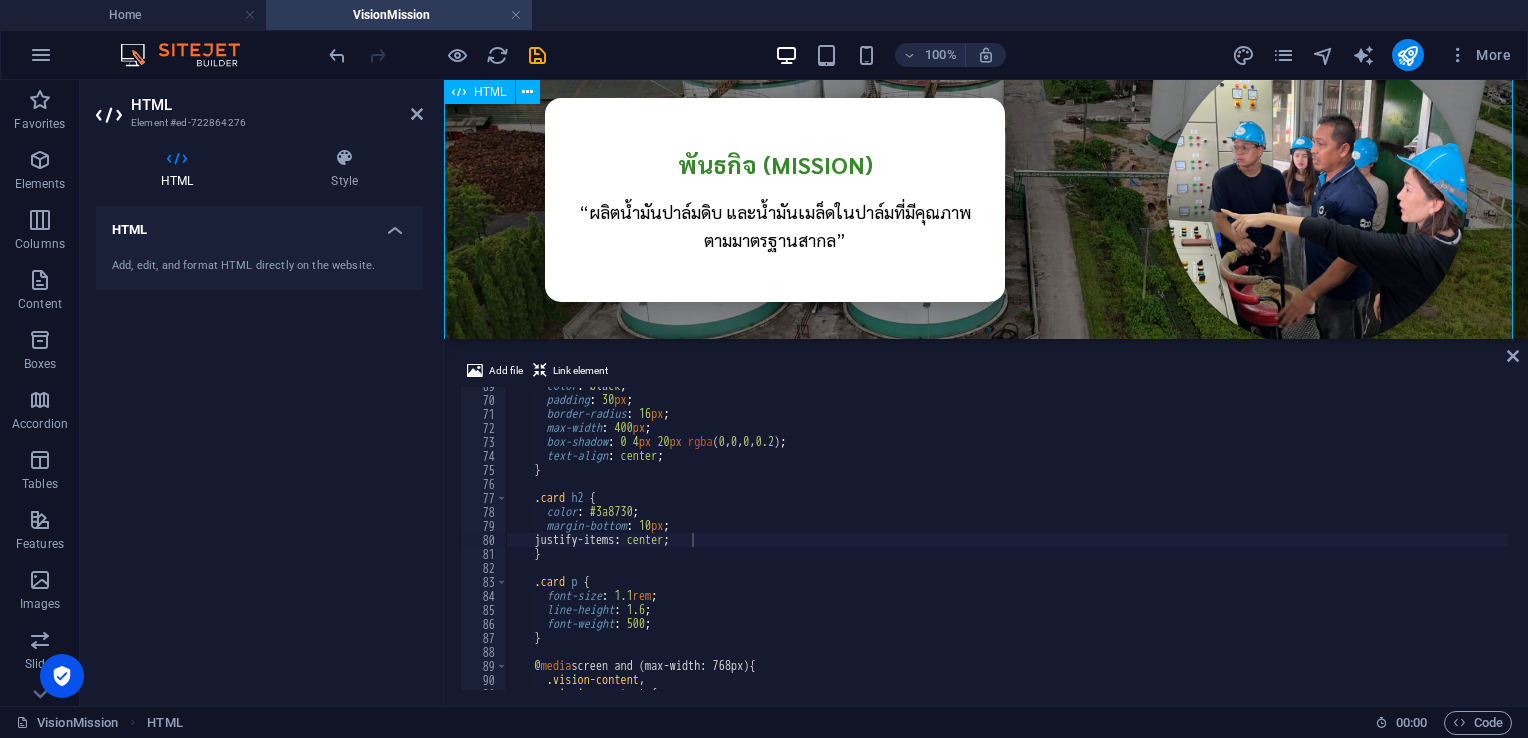 scroll, scrollTop: 800, scrollLeft: 0, axis: vertical 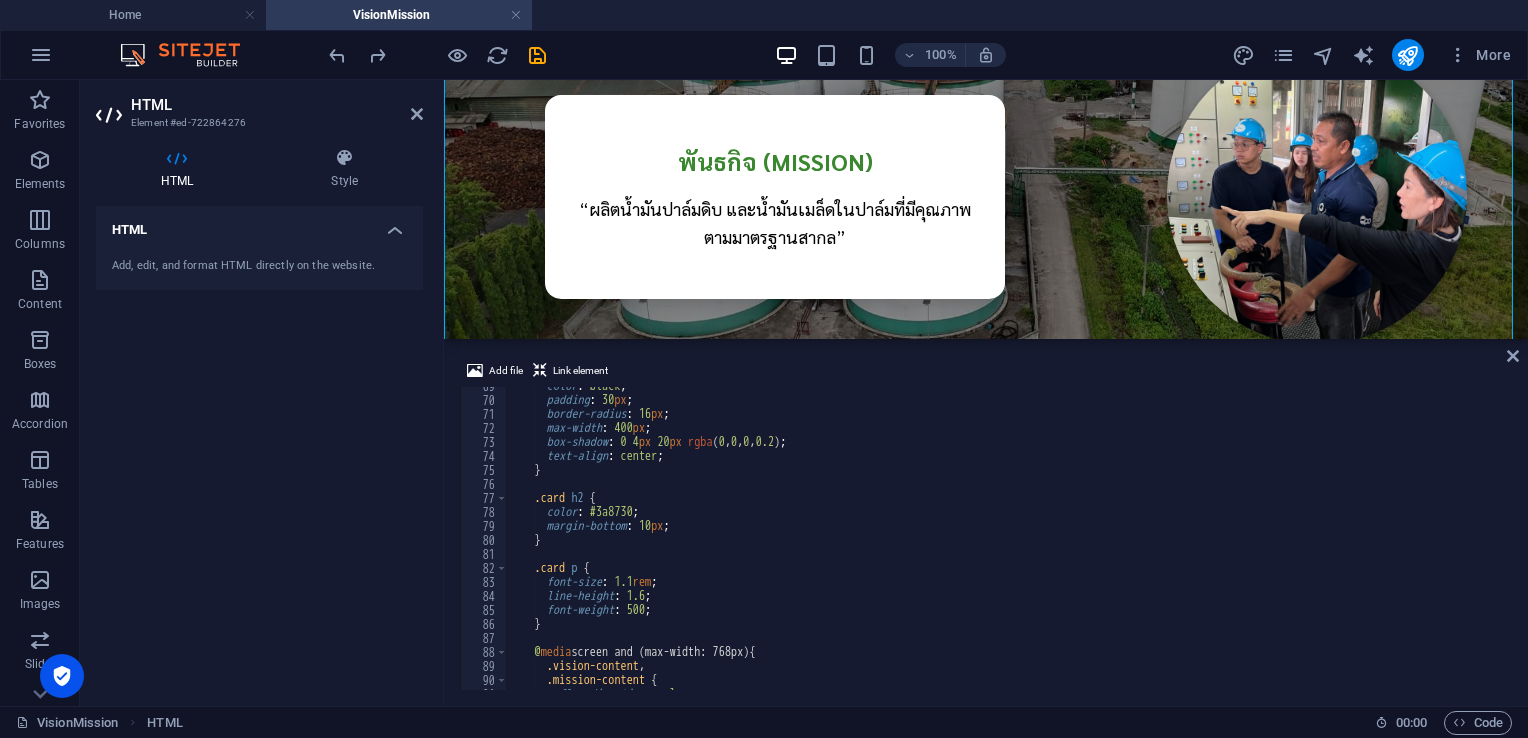 click on "color :   black ;         padding :   30 px ;         border-radius :   16 px ;         max-width :   400 px ;         box-shadow :   0   4 px   20 px   rgba ( 0 ,  0 ,  0 ,  0.2 ) ;         text-align :   center ;      }      .card   h2   {         color :   #3a8730 ;         margin-bottom :   10 px ;      }      .card   p   {         font-size :   1.1 rem ;         line-height :   1.6 ;         font-weight :   500 ;      }      @ media  screen and (max-width: 768px)  {         .vision-content ,         .mission-content   {           flex-direction :   column ;" at bounding box center [1007, 544] 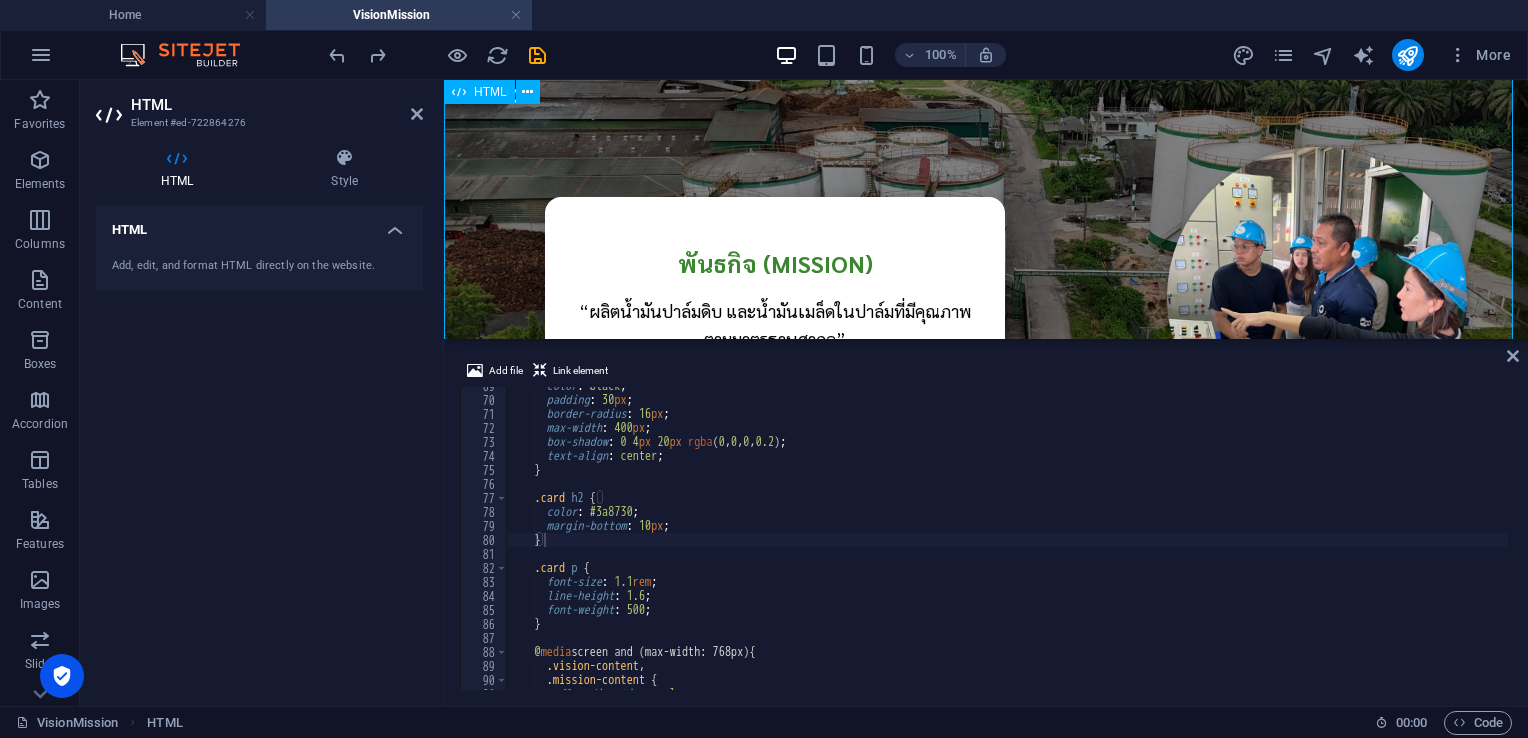 scroll, scrollTop: 700, scrollLeft: 0, axis: vertical 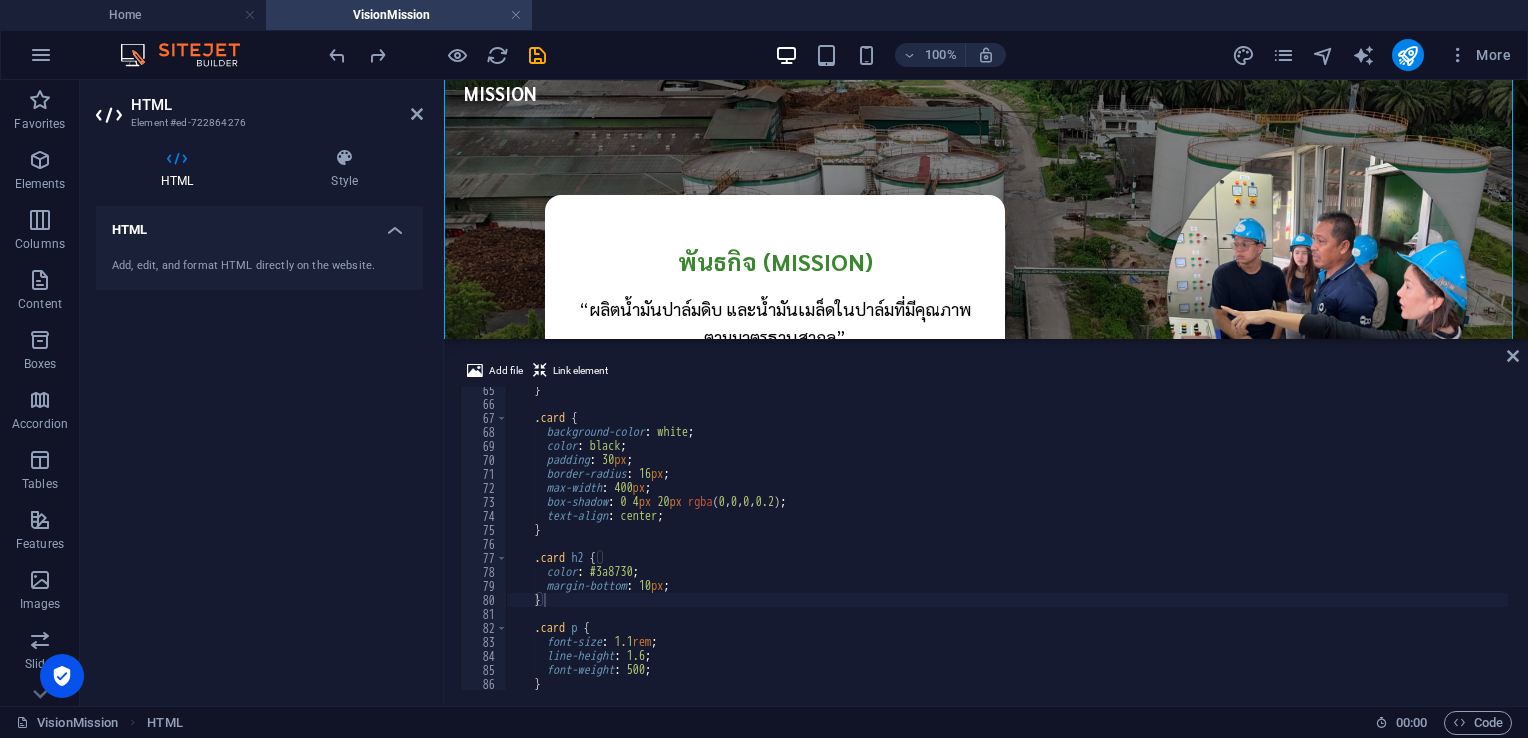 click on "}      .card   {         background-color :   white ;         color :   black ;         padding :   30 px ;         border-radius :   16 px ;         max-width :   400 px ;         box-shadow :   0   4 px   20 px   rgba ( 0 ,  0 ,  0 ,  0.2 ) ;         text-align :   center ;      }      .card   h2   {         color :   #3a8730 ;         margin-bottom :   10 px ;      }      .card   p   {         font-size :   1.1 rem ;         line-height :   1.6 ;         font-weight :   500 ;      }" at bounding box center [1007, 548] 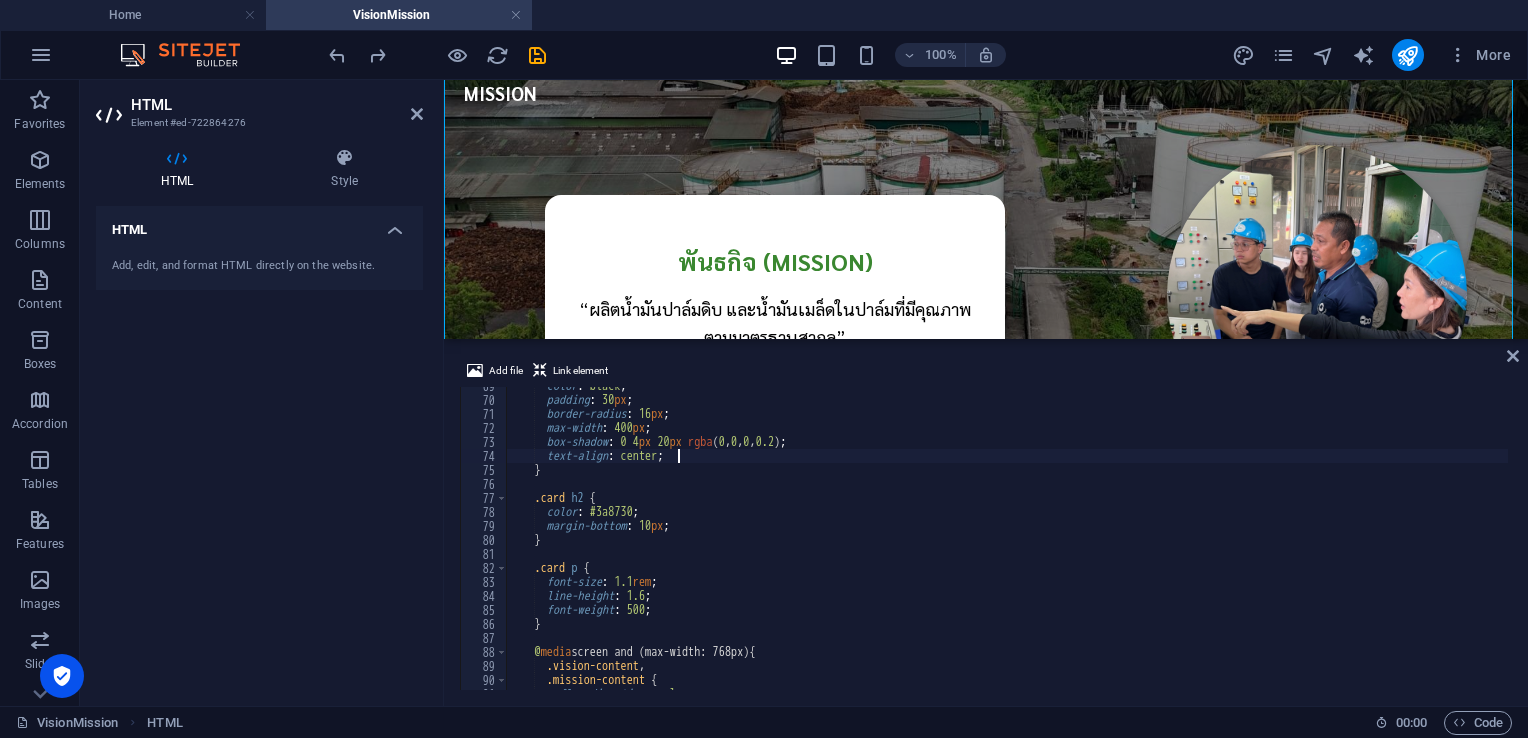 scroll, scrollTop: 960, scrollLeft: 0, axis: vertical 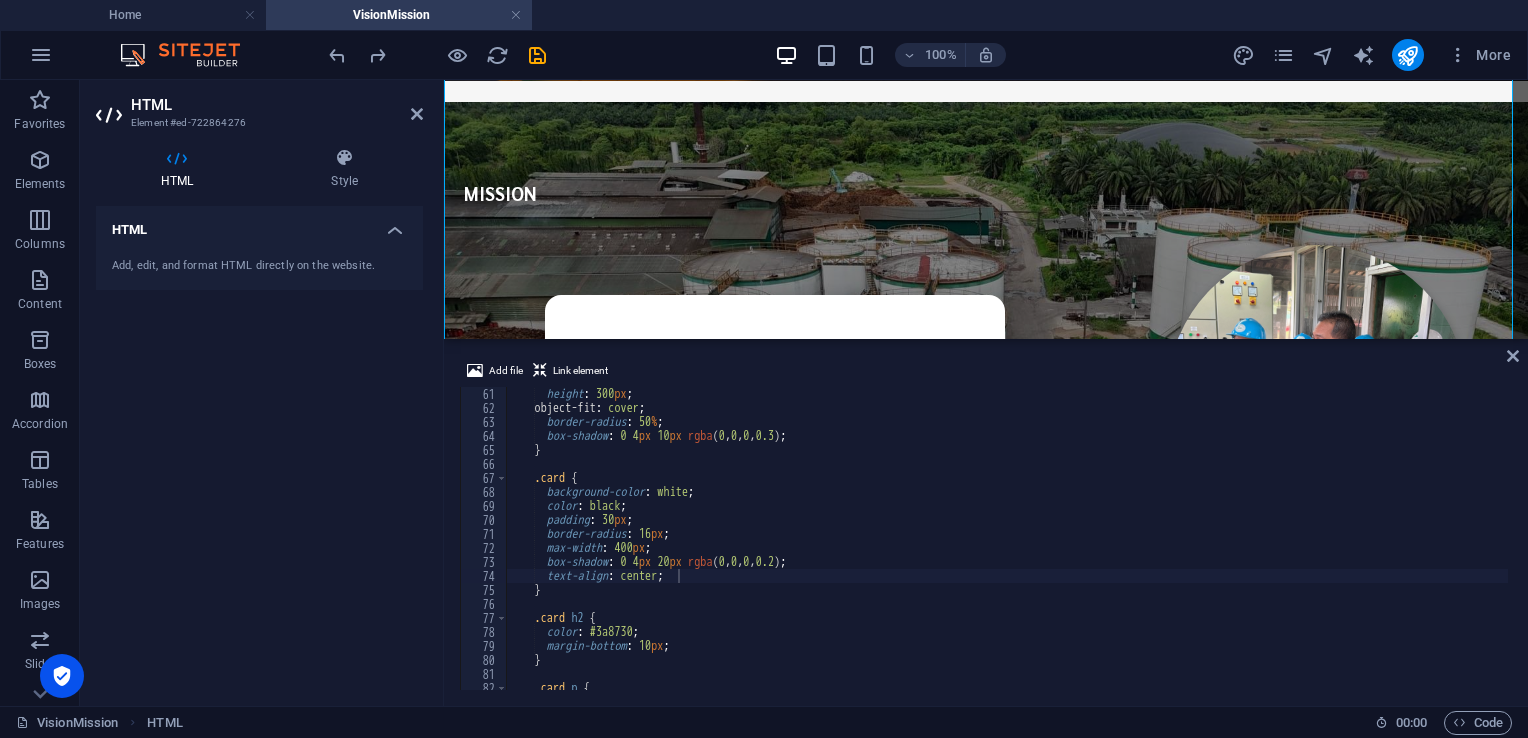 click on "height :   300 px ;        object-fit :   cover ;         border-radius :   50 % ;         box-shadow :   0   4 px   10 px   rgba ( 0 ,  0 ,  0 ,  0.3 ) ;      }      .card   {         background-color :   white ;         color :   black ;         padding :   30 px ;         border-radius :   16 px ;         max-width :   400 px ;         box-shadow :   0   4 px   20 px   rgba ( 0 ,  0 ,  0 ,  0.2 ) ;         text-align :   center ;      }      .card   h2   {         color :   #3a8730 ;         margin-bottom :   10 px ;      }      .card   p   {         font-size :   1.1 rem ;" at bounding box center [1007, 552] 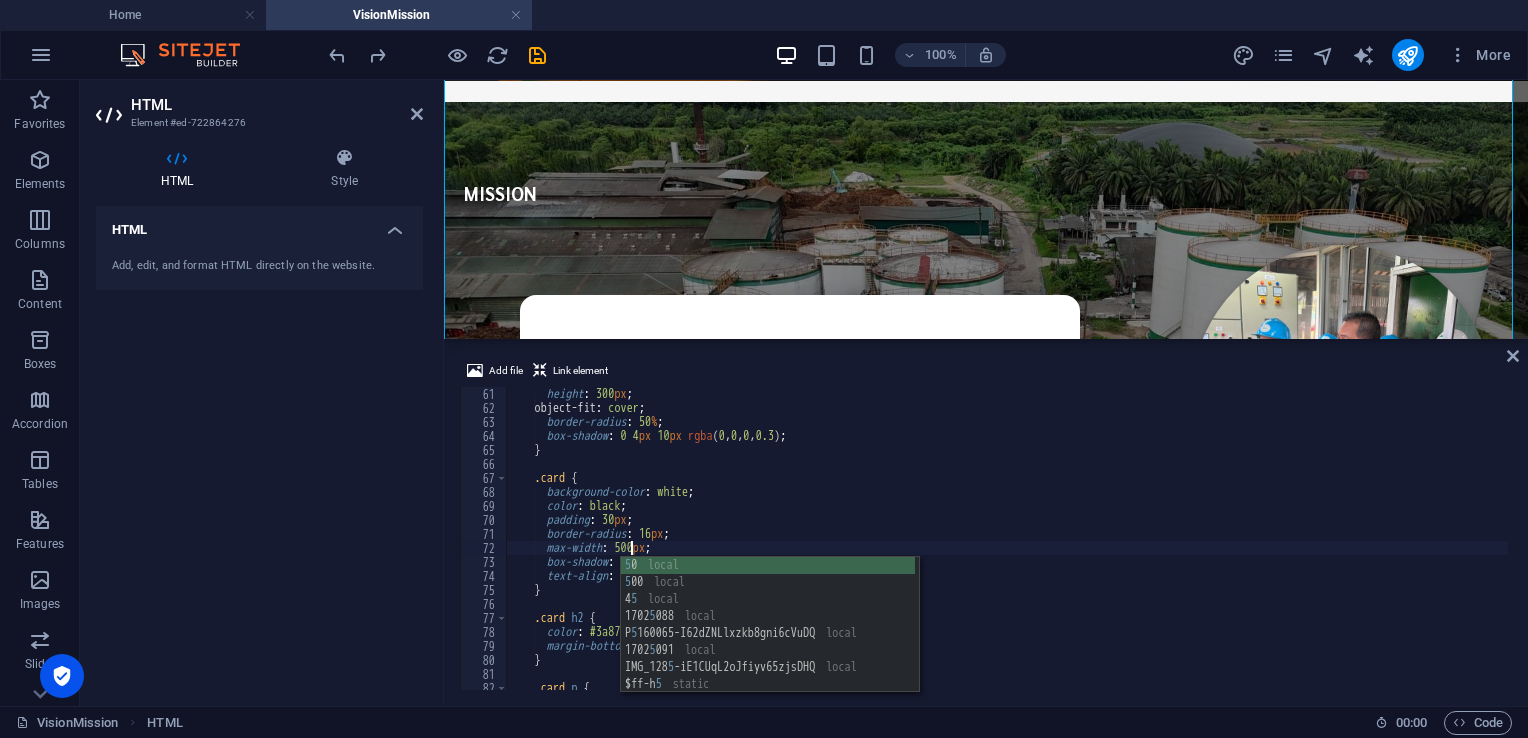 click on "height :   300 px ;        object-fit :   cover ;         border-radius :   50 % ;         box-shadow :   0   4 px   10 px   rgba ( 0 ,  0 ,  0 ,  0.3 ) ;      }      .card   {         background-color :   white ;         color :   black ;         padding :   30 px ;         border-radius :   16 px ;         max-width :   500 px ;         box-shadow :   0   4 px   20 px   rgba ( 0 ,  0 ,  0 ,  0.2 ) ;         text-align :   center ;      }      .card   h2   {         color :   #3a8730 ;         margin-bottom :   10 px ;      }      .card   p   {         font-size :   1.1 rem ;" at bounding box center [1007, 552] 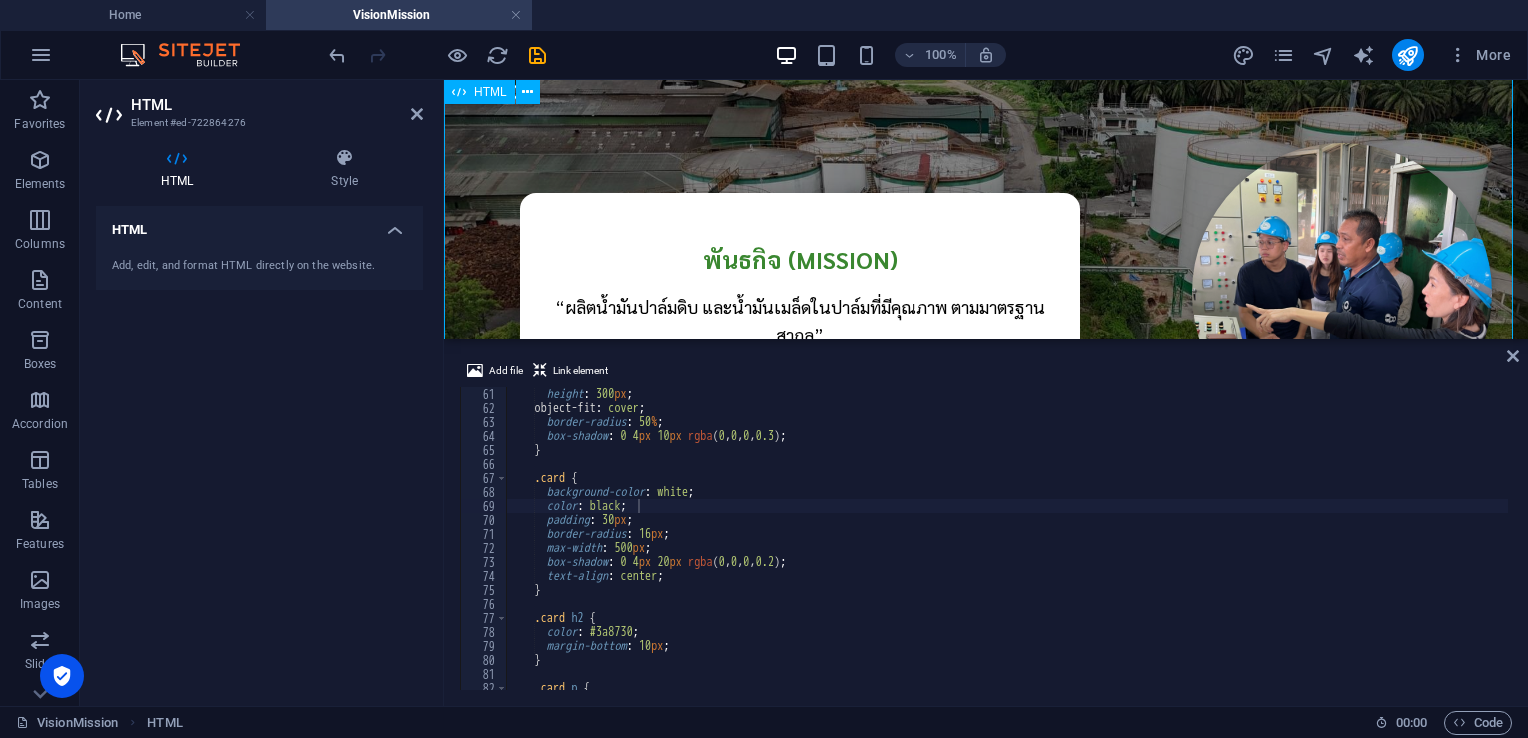 scroll, scrollTop: 700, scrollLeft: 0, axis: vertical 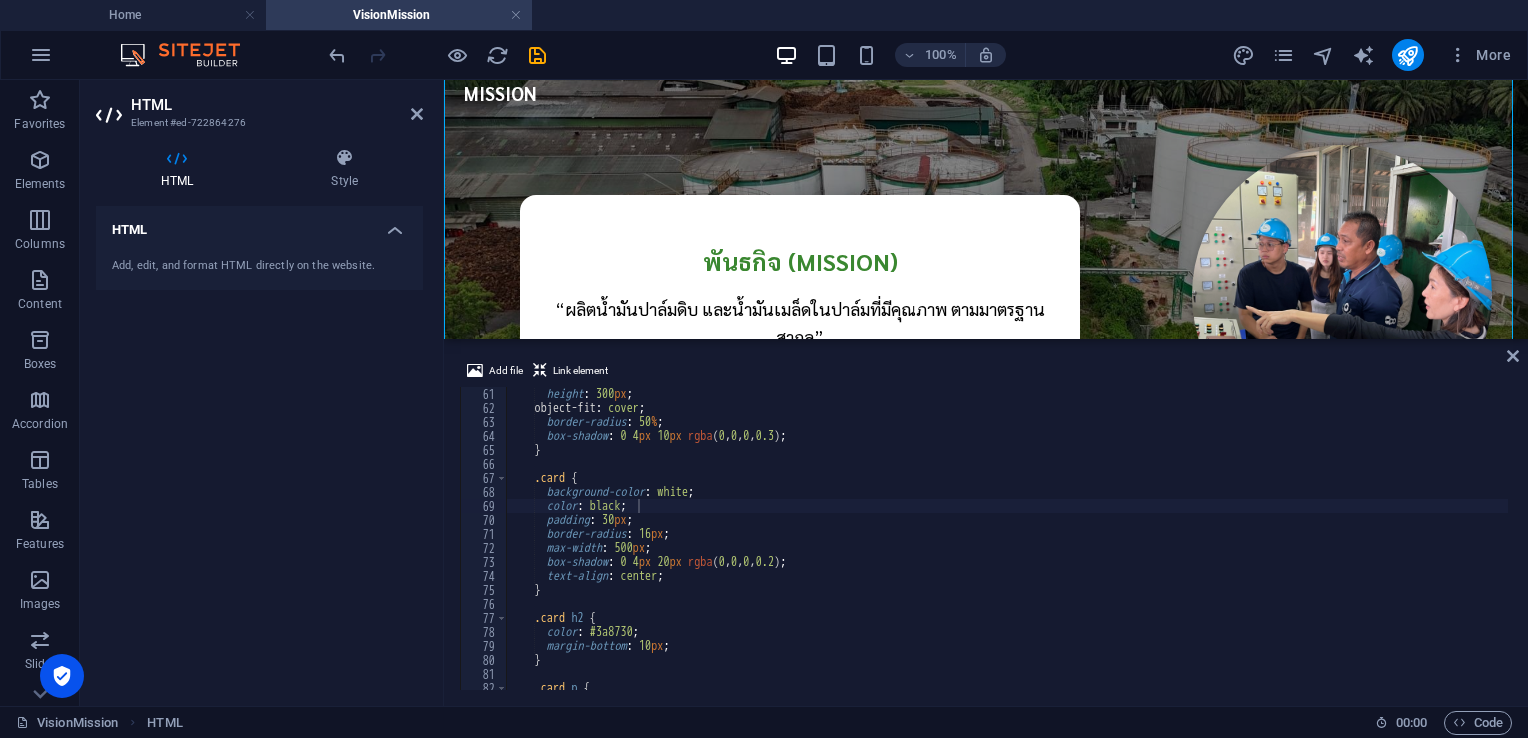 click on "height :   300 px ;        object-fit :   cover ;         border-radius :   50 % ;         box-shadow :   0   4 px   10 px   rgba ( 0 ,  0 ,  0 ,  0.3 ) ;      }      .card   {         background-color :   white ;         color :   black ;         padding :   30 px ;         border-radius :   16 px ;         max-width :   500 px ;         box-shadow :   0   4 px   20 px   rgba ( 0 ,  0 ,  0 ,  0.2 ) ;         text-align :   center ;      }      .card   h2   {         color :   #3a8730 ;         margin-bottom :   10 px ;      }      .card   p   {         font-size :   1.1 rem ;" at bounding box center [1007, 552] 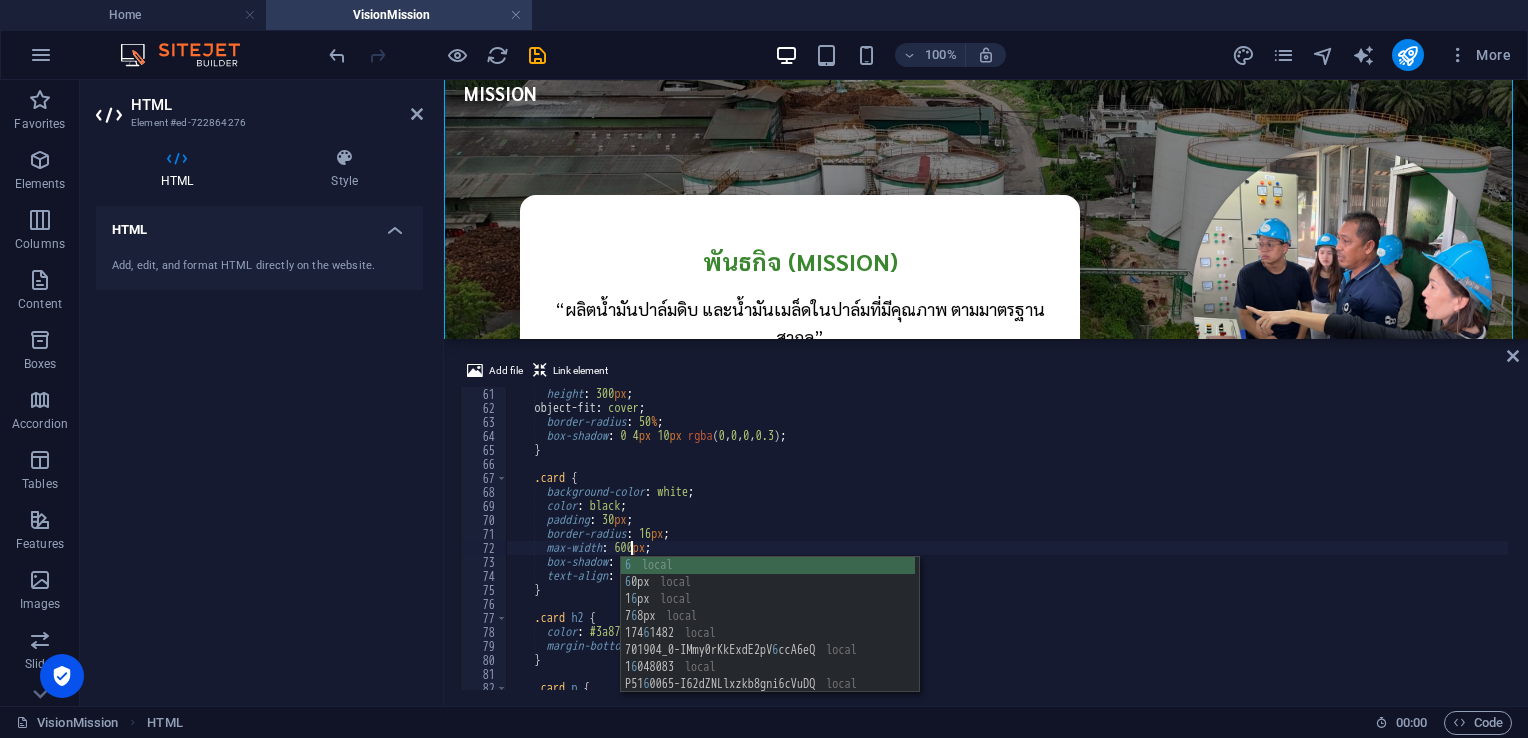 scroll, scrollTop: 0, scrollLeft: 10, axis: horizontal 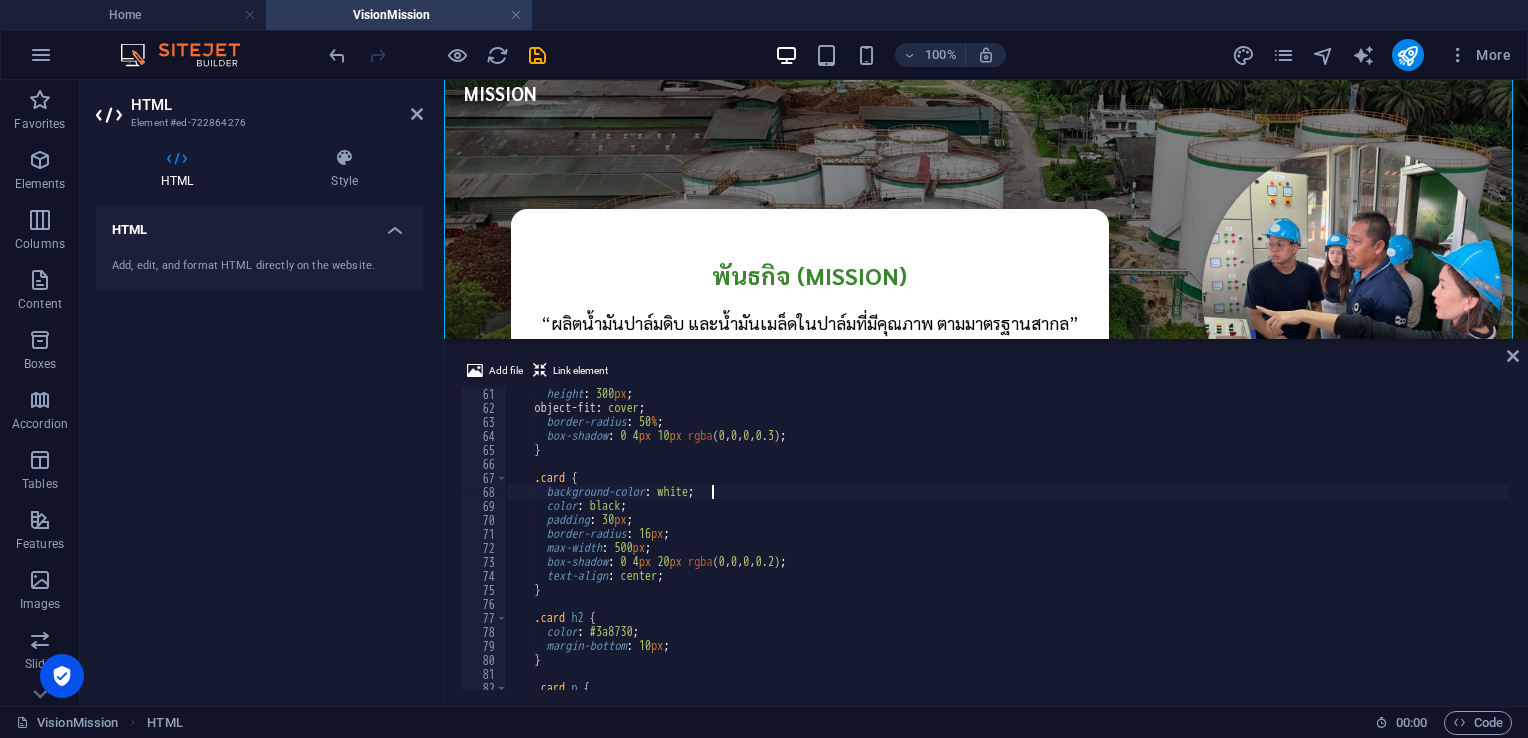 click on "height :   300 px ;        object-fit :   cover ;         border-radius :   50 % ;         box-shadow :   0   4 px   10 px   rgba ( 0 ,  0 ,  0 ,  0.3 ) ;      }      .card   {         background-color :   white ;         color :   black ;         padding :   30 px ;         border-radius :   16 px ;         max-width :   500 px ;         box-shadow :   0   4 px   20 px   rgba ( 0 ,  0 ,  0 ,  0.2 ) ;         text-align :   center ;      }      .card   h2   {         color :   #3a8730 ;         margin-bottom :   10 px ;      }      .card   p   {         font-size :   1.1 rem ;" at bounding box center [1007, 552] 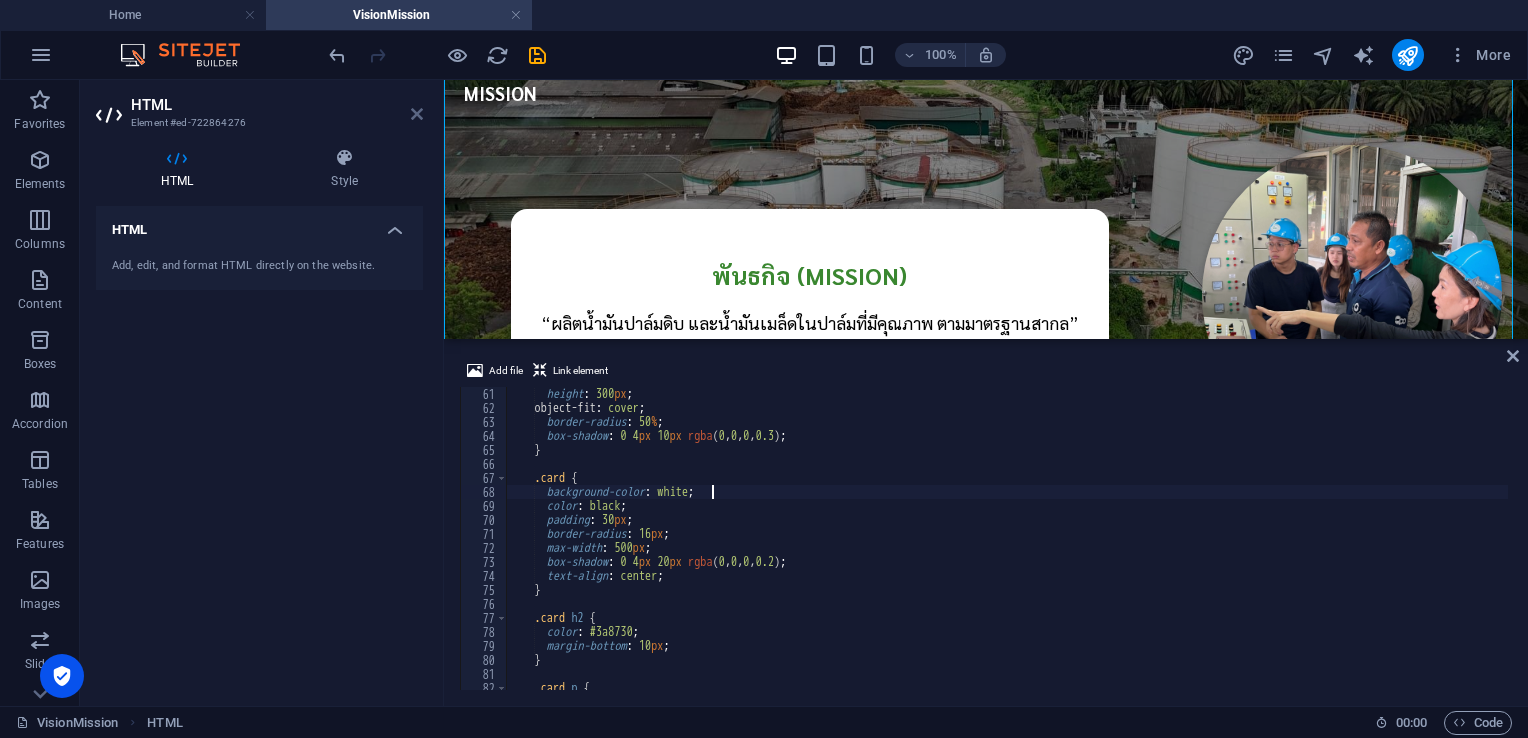 type on "background-color: white;" 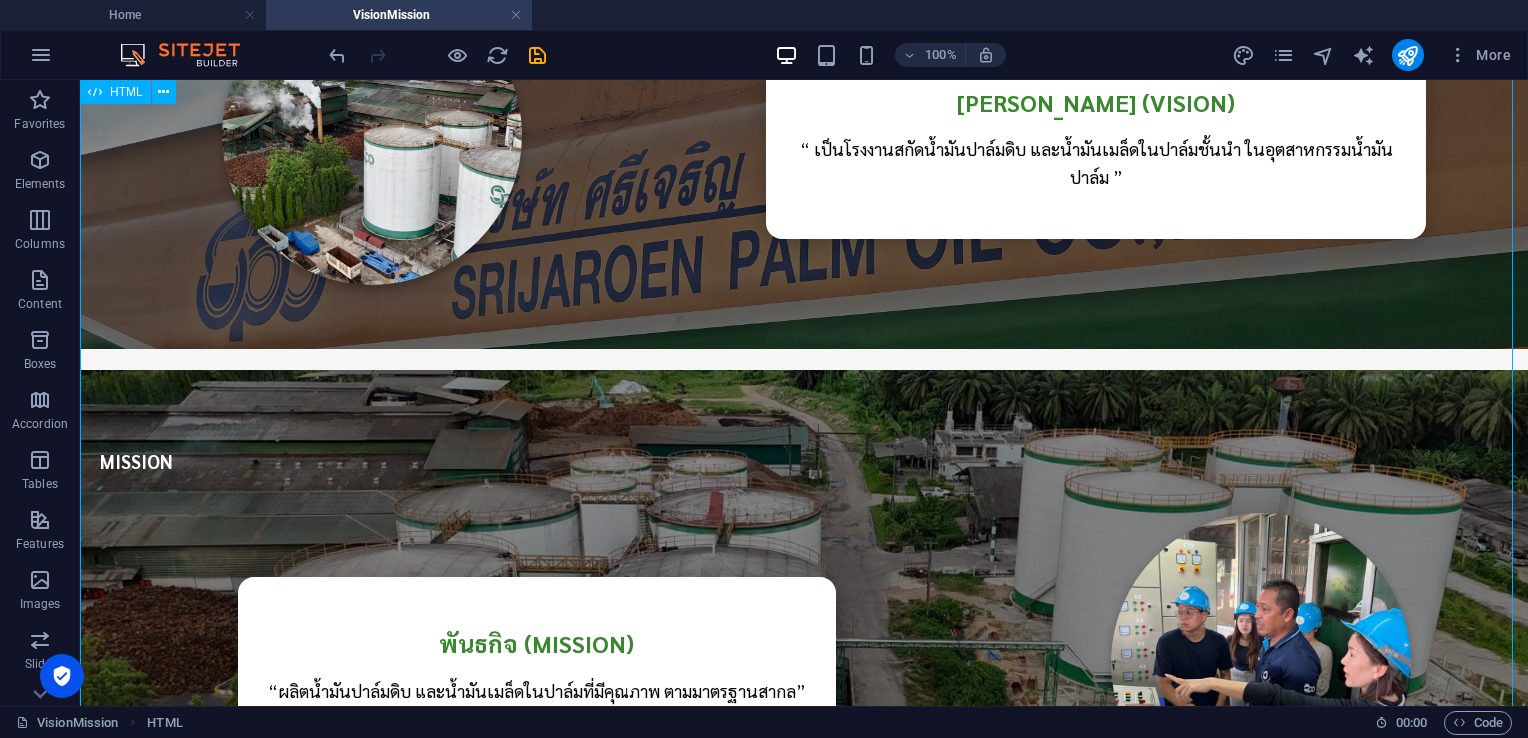 scroll, scrollTop: 500, scrollLeft: 0, axis: vertical 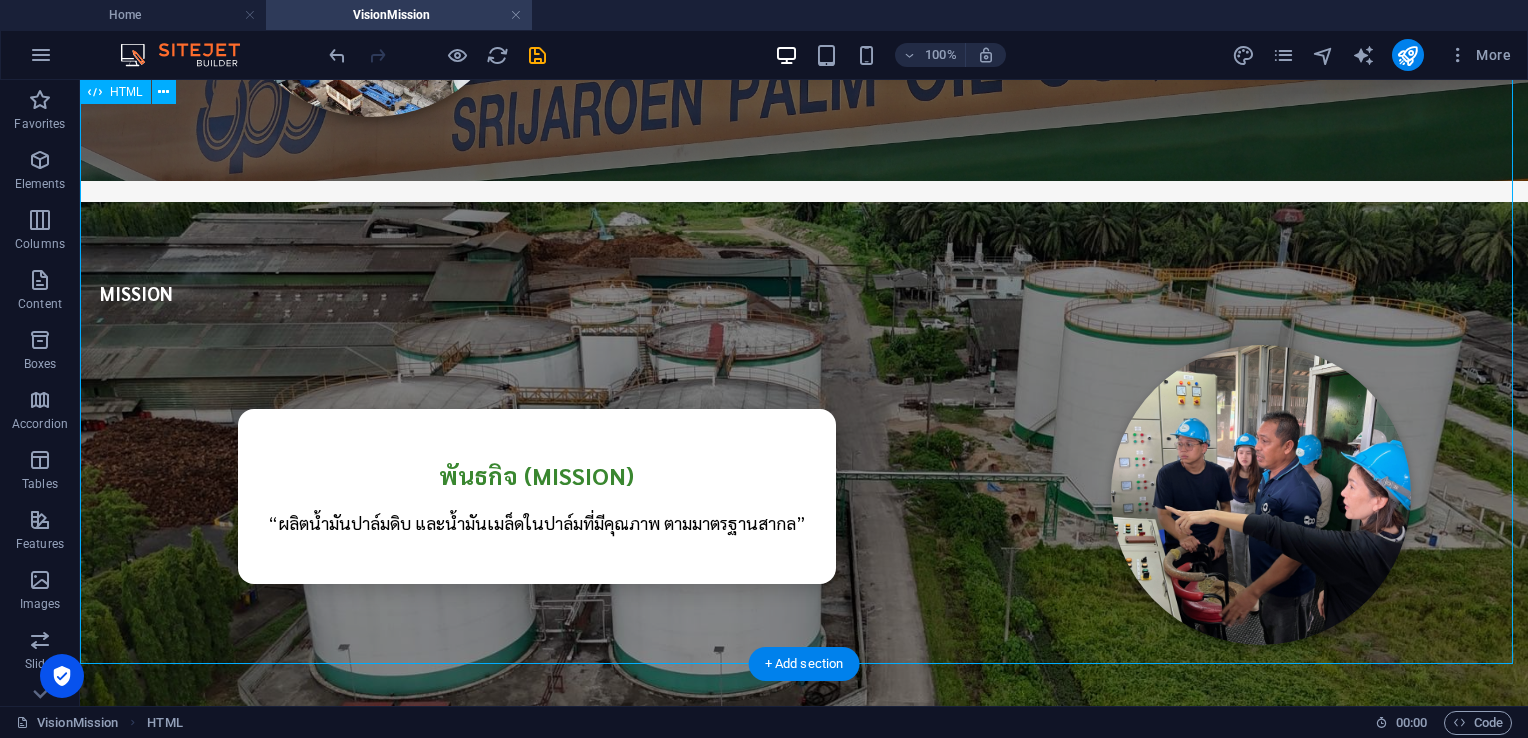 click on "Vision & Mission
VISION
[PERSON_NAME] (VISION)
“ เป็นโรงงานสกัดน้ำมันปาล์มดิบ และน้ำมันเมล็ดในปาล์มชั้นนำ ในอุตสาหกรรมน้ำมันปาล์ม ”
MISSION
[PERSON_NAME] (MISSION)
“ผลิตน้ำมันปาล์มดิบ และน้ำมันเมล็ดในปาล์มที่มีคุณภาพ ตามมาตรฐานสากล”" at bounding box center [804, 192] 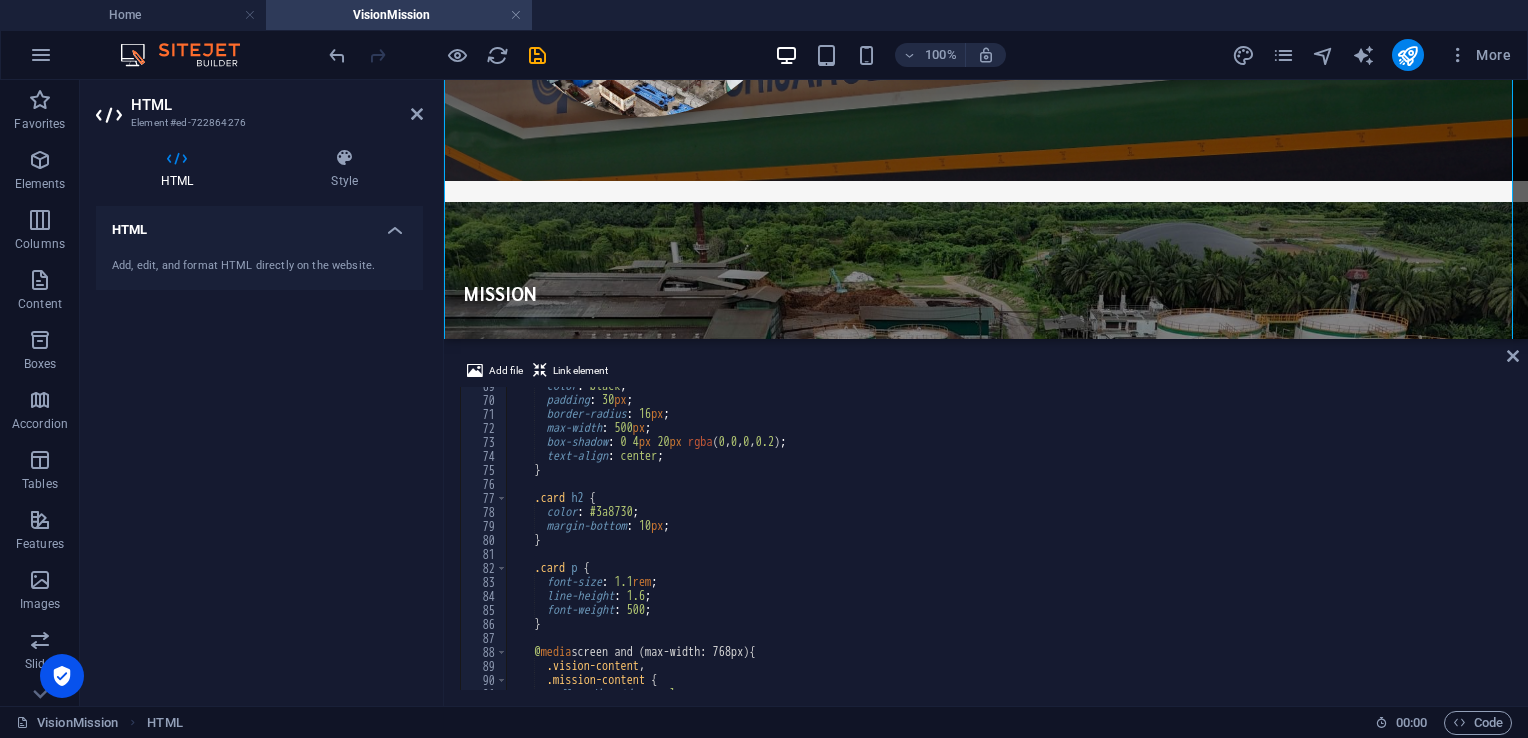 scroll, scrollTop: 960, scrollLeft: 0, axis: vertical 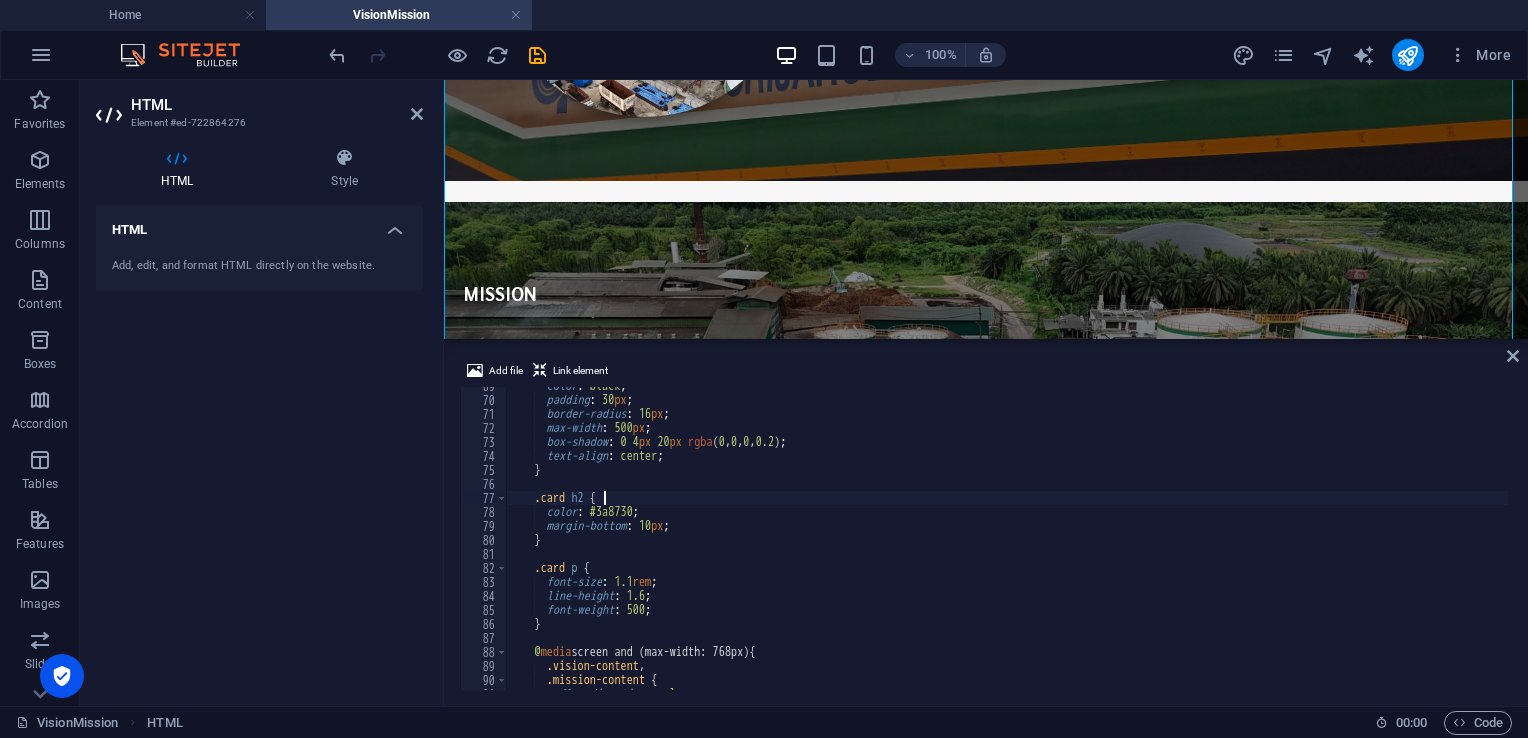 click on "color :   black ;         padding :   30 px ;         border-radius :   16 px ;         max-width :   500 px ;         box-shadow :   0   4 px   20 px   rgba ( 0 ,  0 ,  0 ,  0.2 ) ;         text-align :   center ;      }      .card   h2   {         color :   #3a8730 ;         margin-bottom :   10 px ;      }      .card   p   {         font-size :   1.1 rem ;         line-height :   1.6 ;         font-weight :   500 ;      }      @ media  screen and (max-width: 768px)  {         .vision-content ,         .mission-content   {           flex-direction :   column ;" at bounding box center [1007, 544] 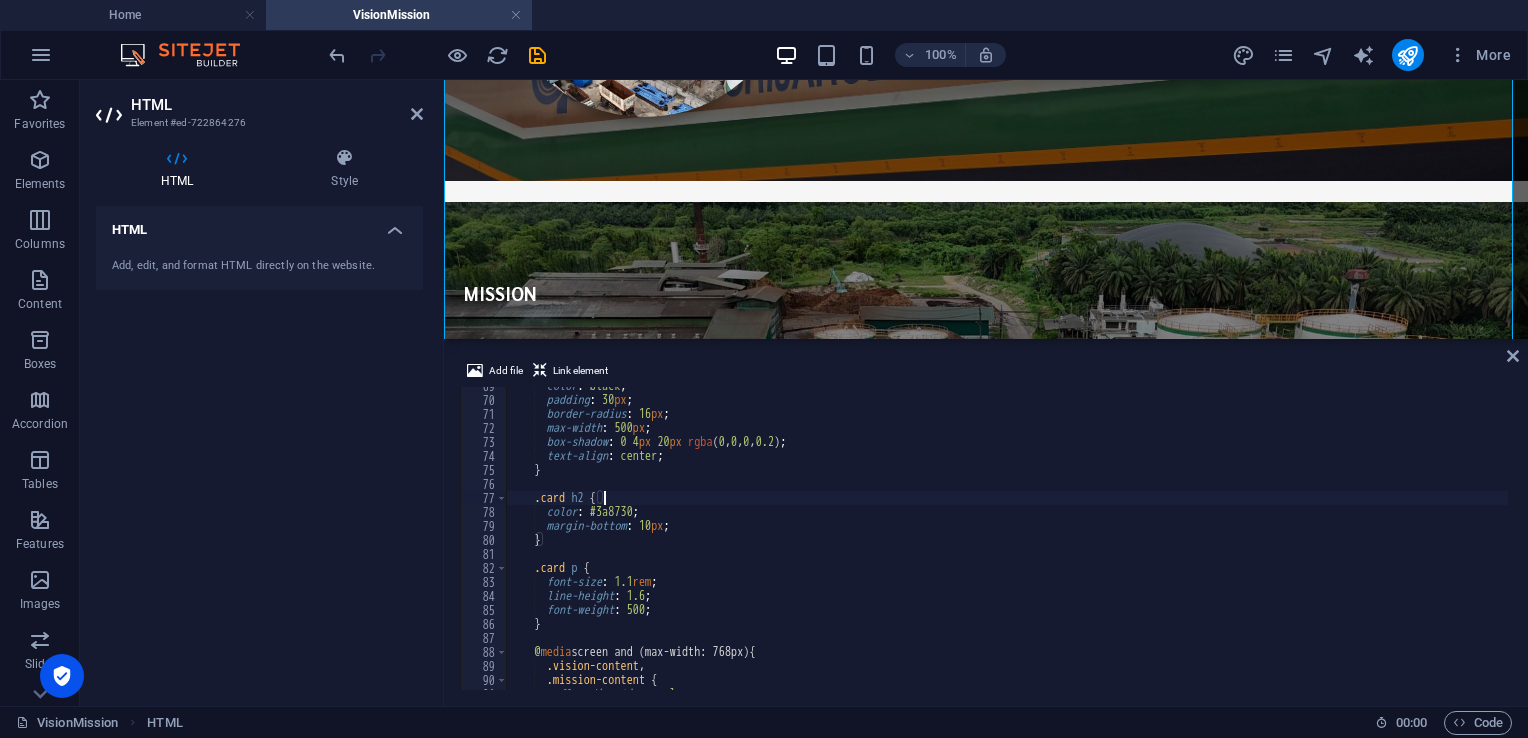 click on "color :   black ;         padding :   30 px ;         border-radius :   16 px ;         max-width :   500 px ;         box-shadow :   0   4 px   20 px   rgba ( 0 ,  0 ,  0 ,  0.2 ) ;         text-align :   center ;      }      .card   h2   {         color :   #3a8730 ;         margin-bottom :   10 px ;      }      .card   p   {         font-size :   1.1 rem ;         line-height :   1.6 ;         font-weight :   500 ;      }      @ media  screen and (max-width: 768px)  {         .vision-content ,         .mission-content   {           flex-direction :   column ;" at bounding box center [1007, 544] 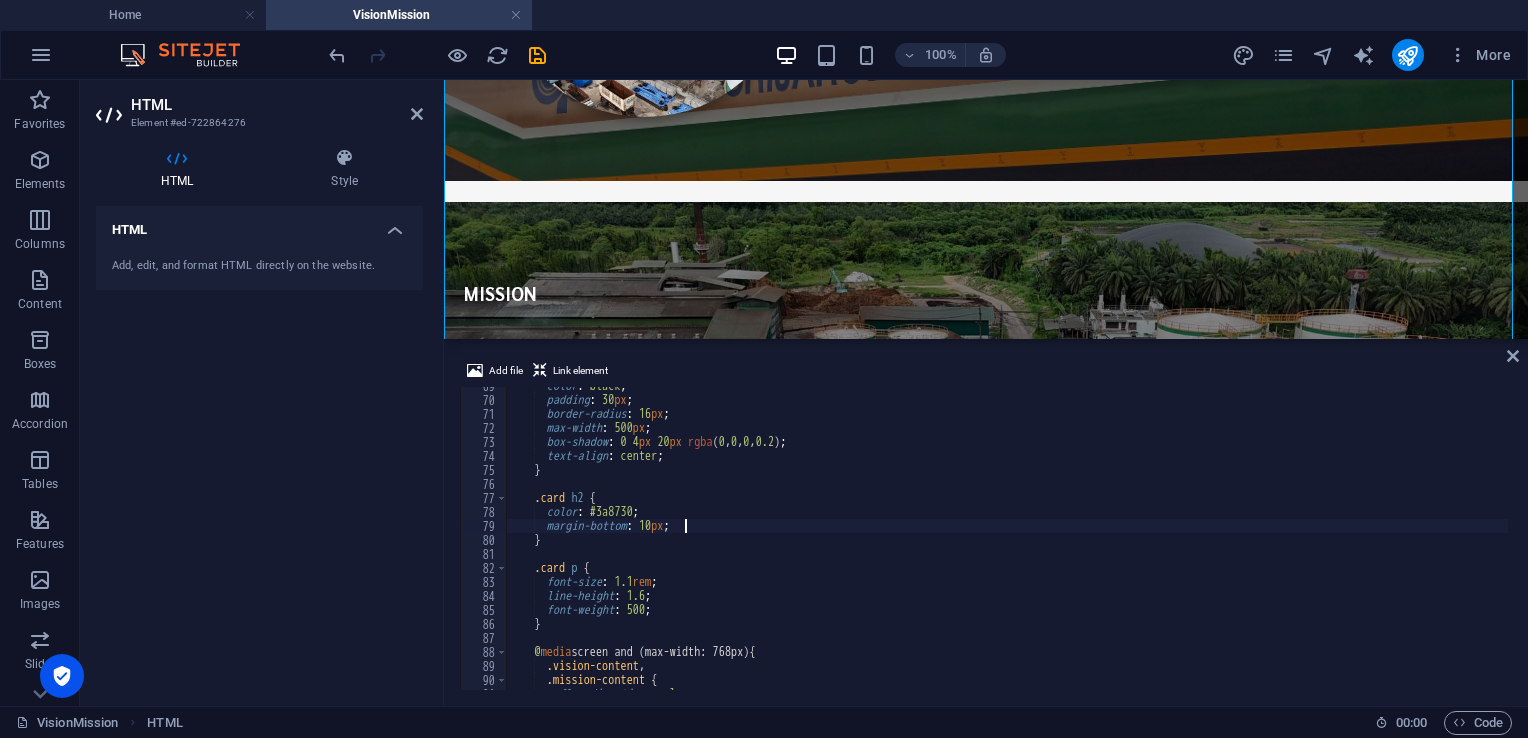 click on "color :   black ;         padding :   30 px ;         border-radius :   16 px ;         max-width :   500 px ;         box-shadow :   0   4 px   20 px   rgba ( 0 ,  0 ,  0 ,  0.2 ) ;         text-align :   center ;      }      .card   h2   {         color :   #3a8730 ;         margin-bottom :   10 px ;      }      .card   p   {         font-size :   1.1 rem ;         line-height :   1.6 ;         font-weight :   500 ;      }      @ media  screen and (max-width: 768px)  {         .vision-content ,         .mission-content   {           flex-direction :   column ;" at bounding box center (1007, 544) 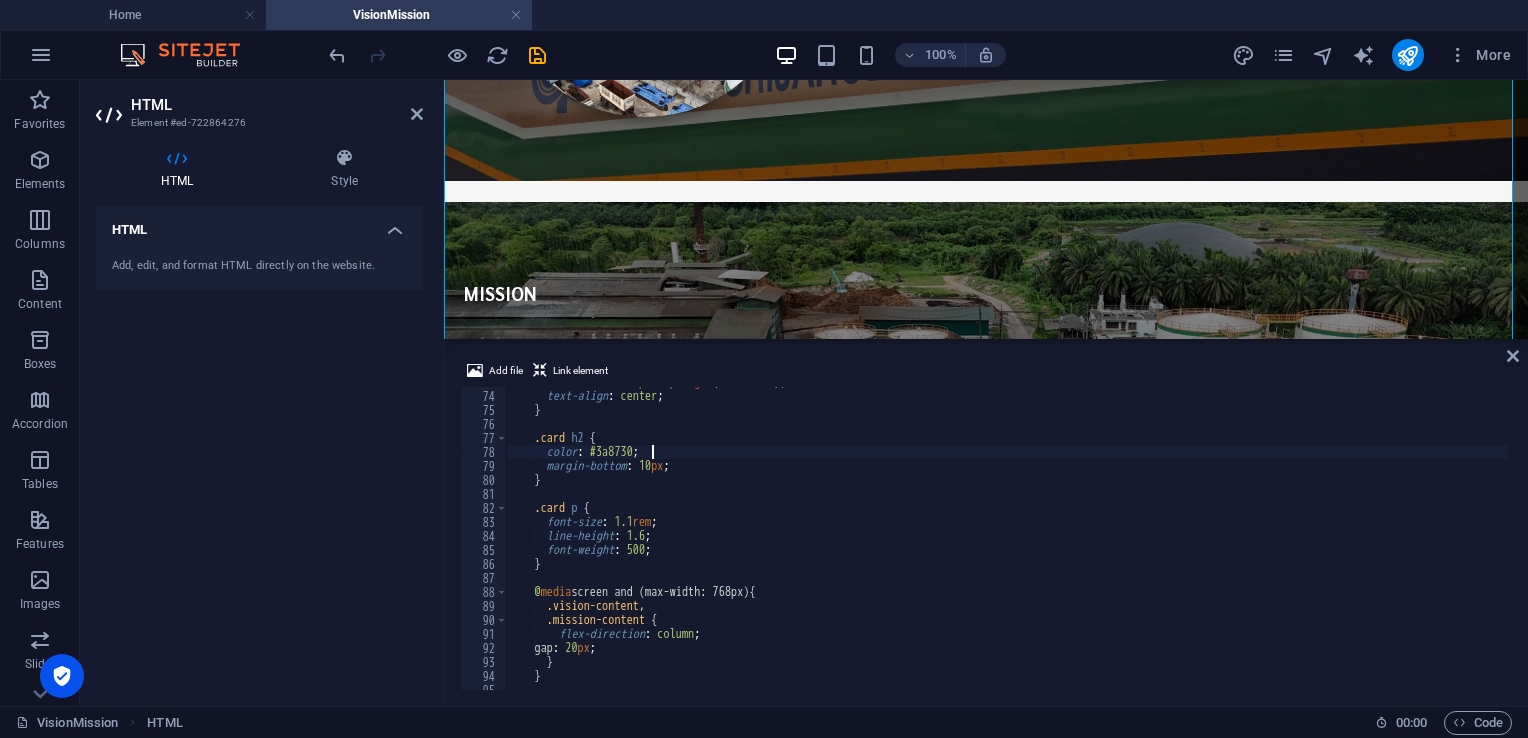 scroll, scrollTop: 960, scrollLeft: 0, axis: vertical 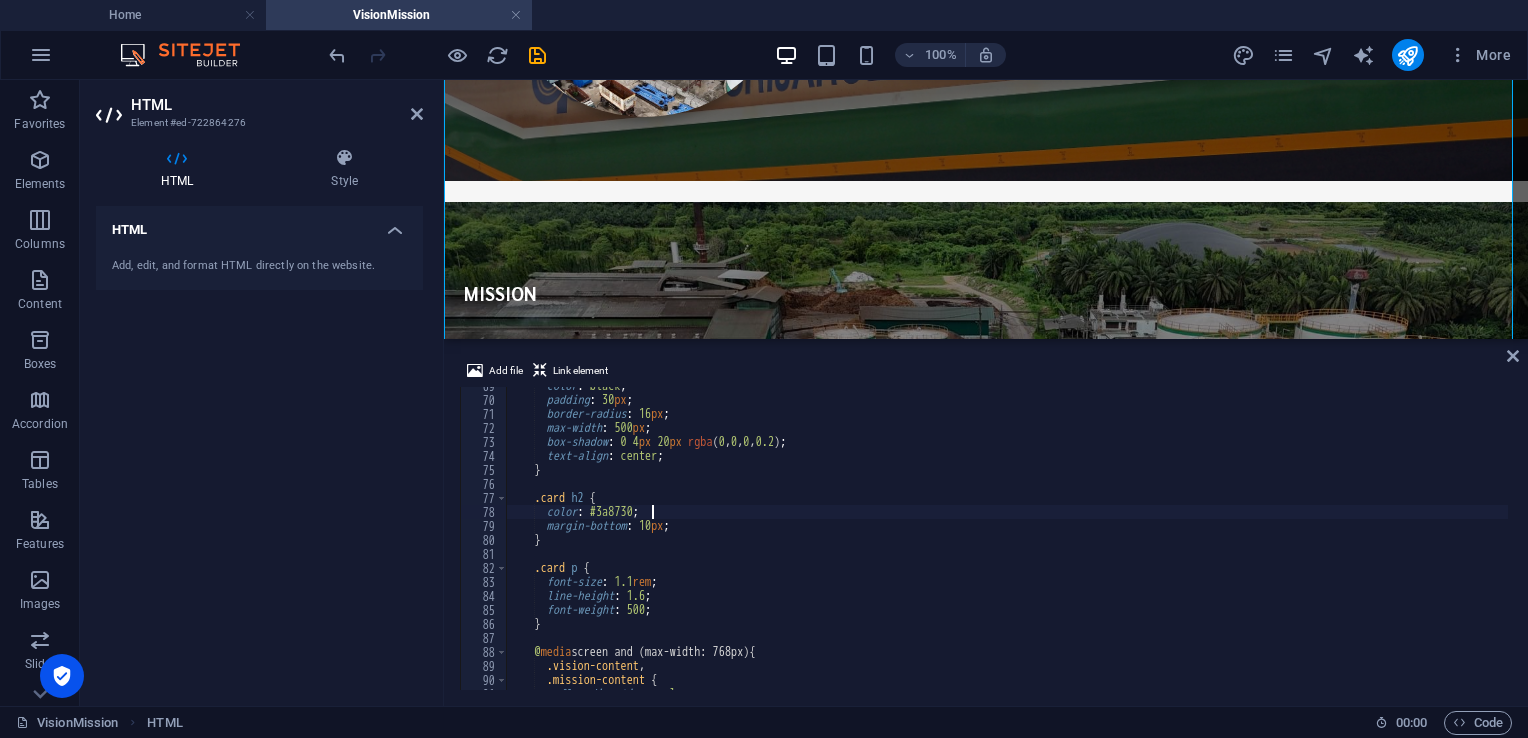 click on "color :   black ;         padding :   30 px ;         border-radius :   16 px ;         max-width :   500 px ;         box-shadow :   0   4 px   20 px   rgba ( 0 ,  0 ,  0 ,  0.2 ) ;         text-align :   center ;      }      .card   h2   {         color :   #3a8730 ;         margin-bottom :   10 px ;      }      .card   p   {         font-size :   1.1 rem ;         line-height :   1.6 ;         font-weight :   500 ;      }      @ media  screen and (max-width: 768px)  {         .vision-content ,         .mission-content   {           flex-direction :   column ;" at bounding box center [1007, 544] 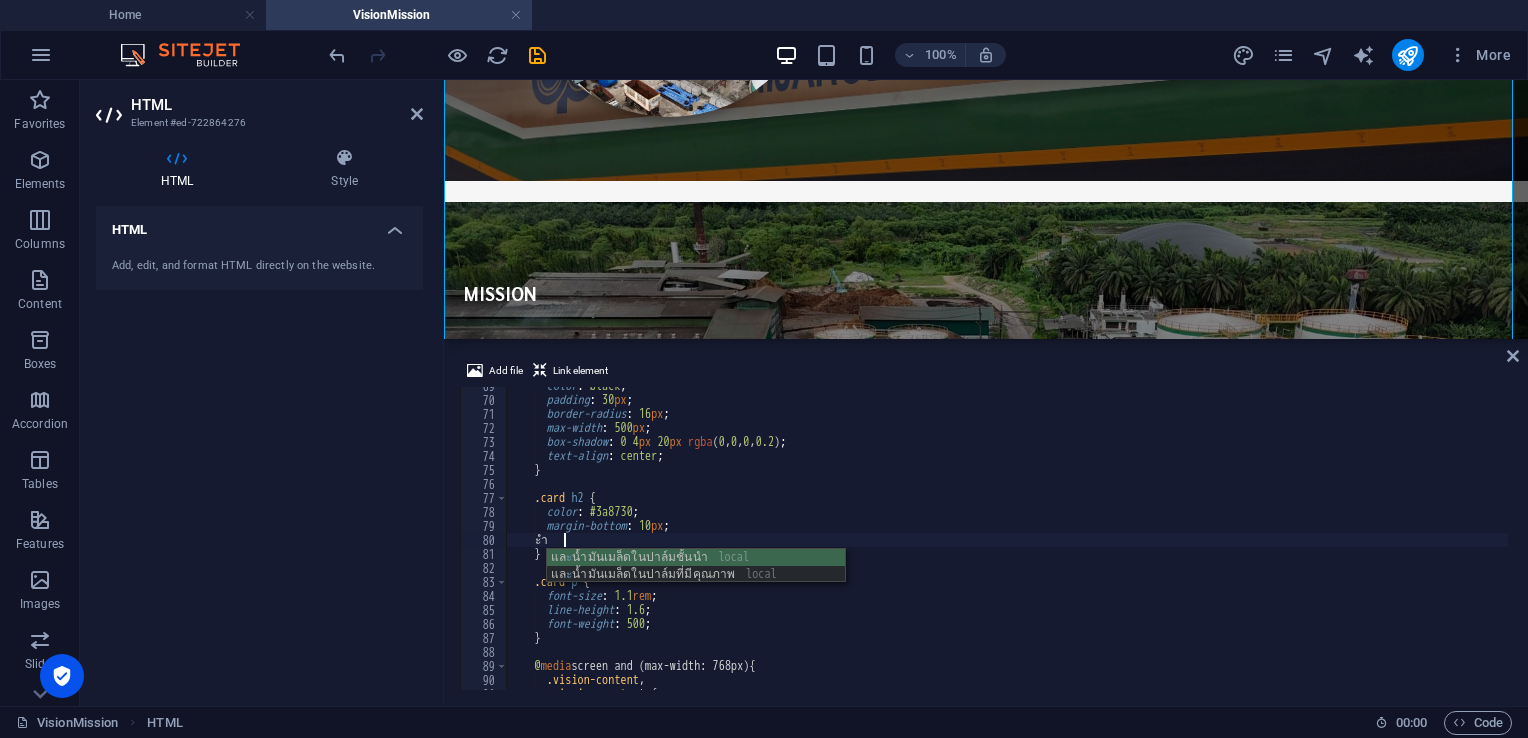 type on "ะ" 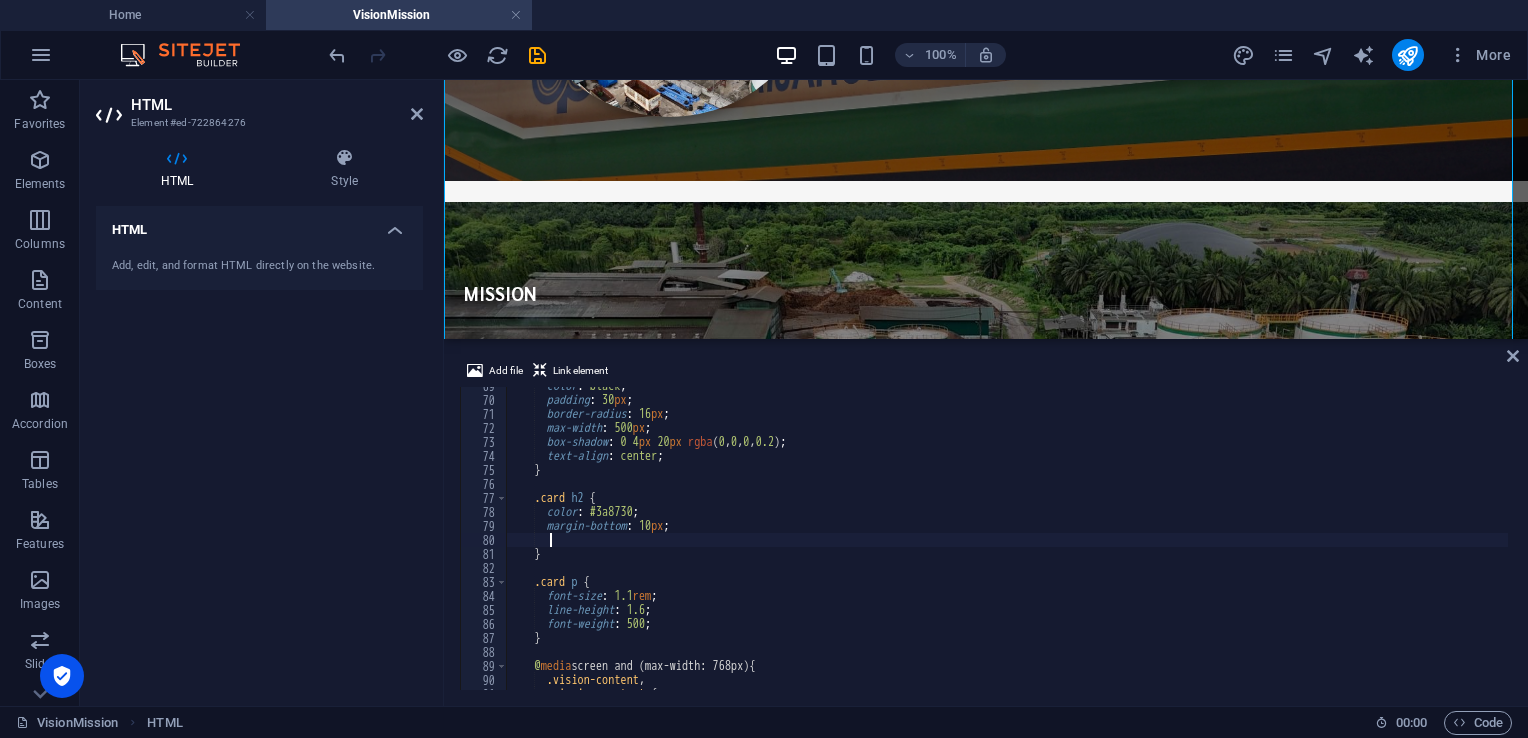 scroll, scrollTop: 0, scrollLeft: 3, axis: horizontal 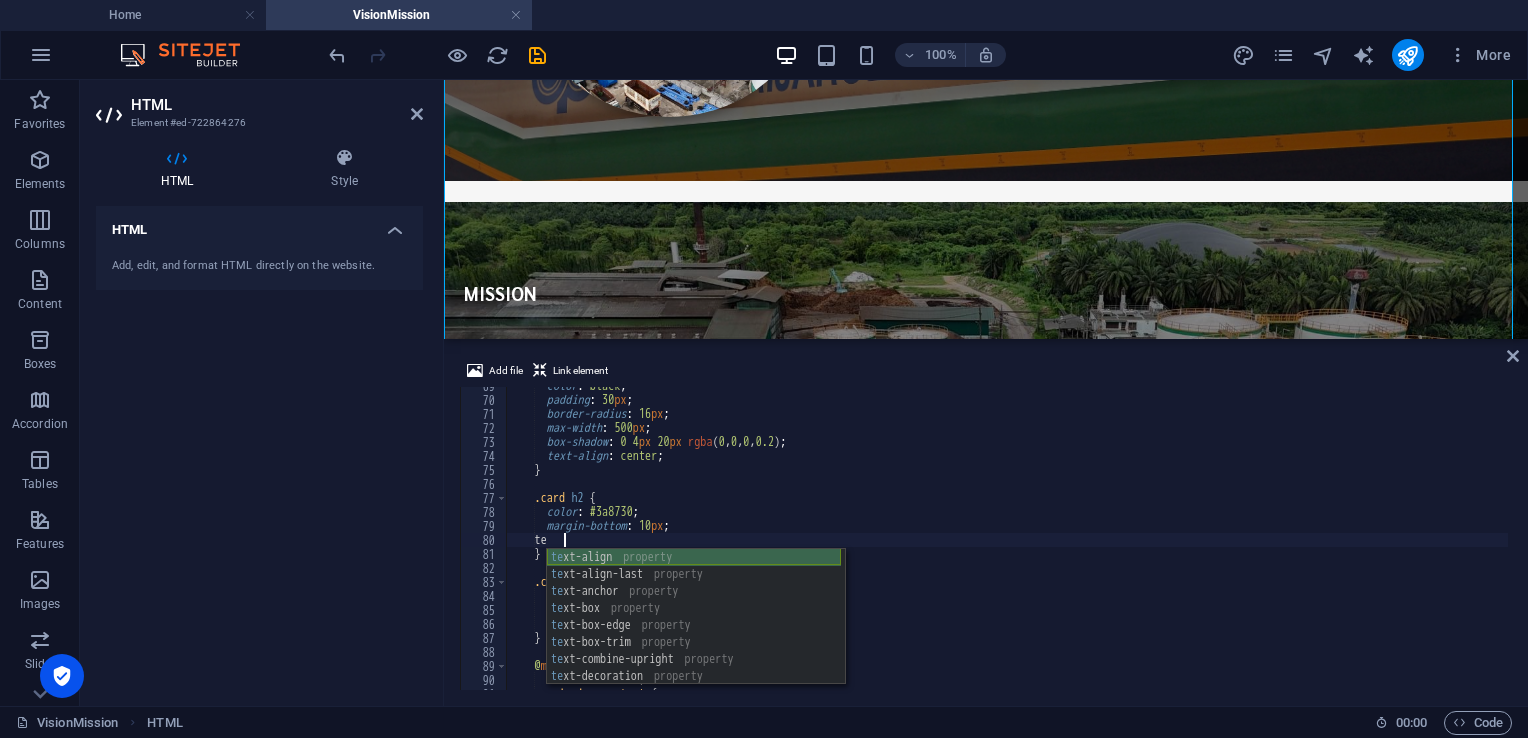 click on "te xt-align property te xt-align-last property te xt-anchor property te xt-box property te xt-box-edge property te xt-box-trim property te xt-combine-upright property te xt-decoration property te xt-decoration-color property" at bounding box center [694, 634] 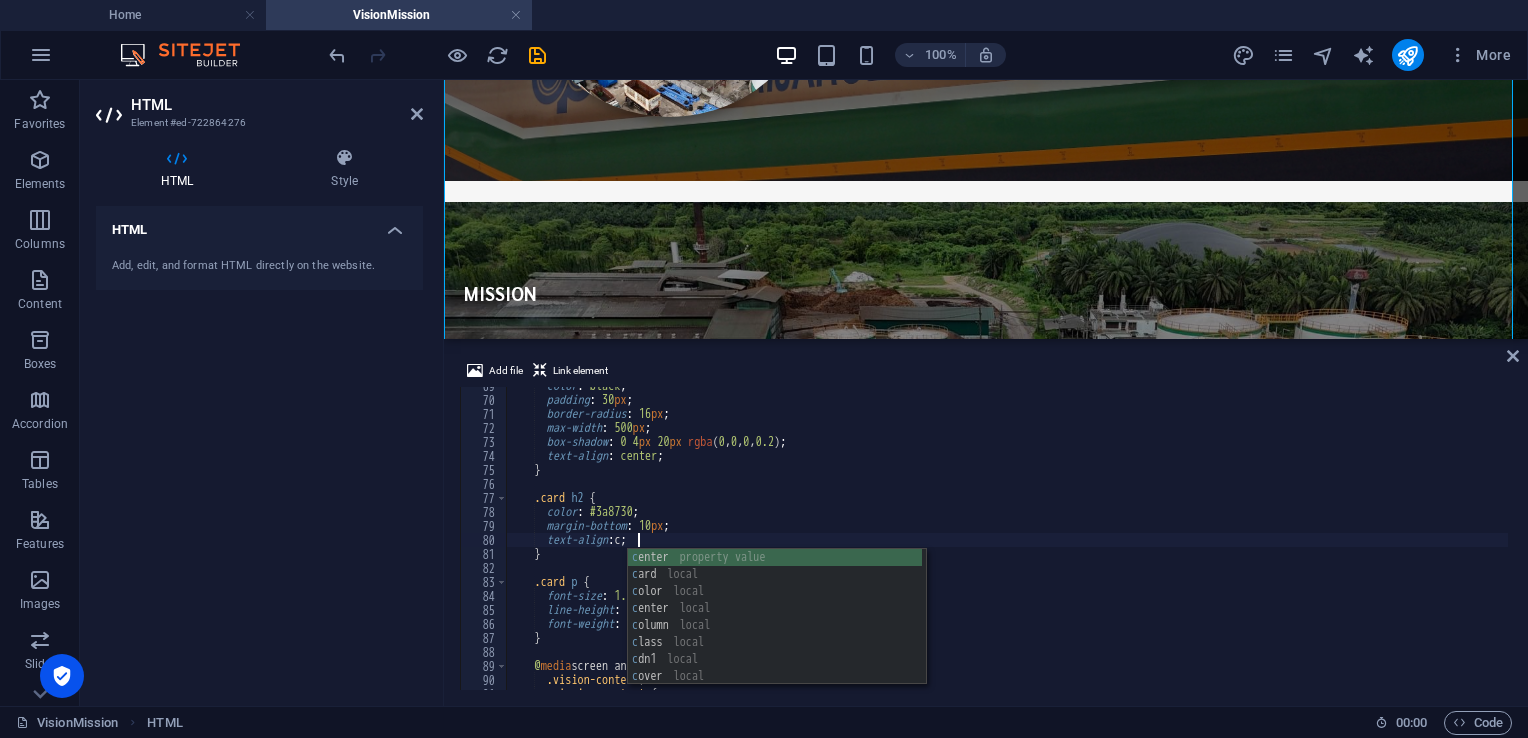 scroll, scrollTop: 0, scrollLeft: 9, axis: horizontal 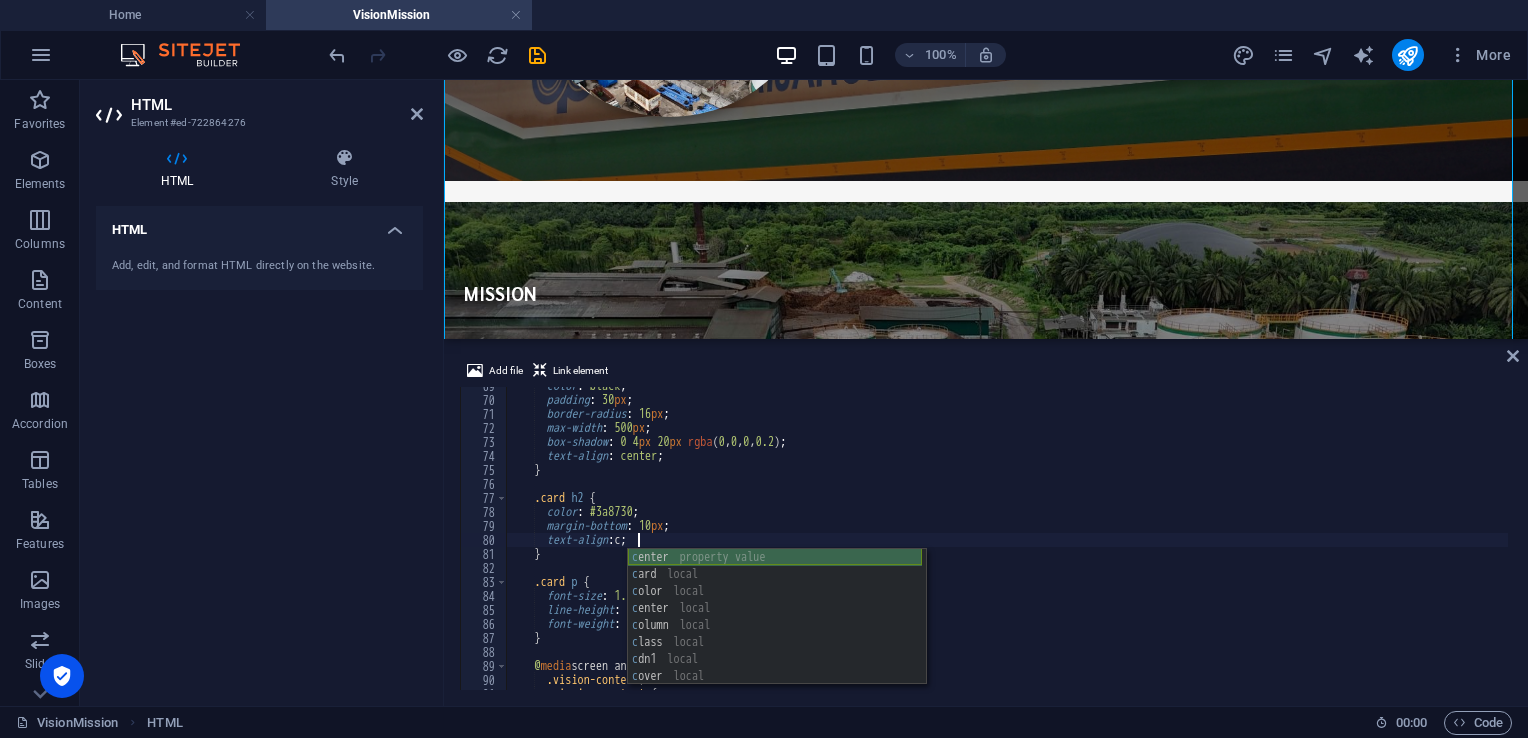 click on "c enter property value c ard local c olor local c enter local c olumn local c lass local c dn1 local c over local c ontent local" at bounding box center (775, 634) 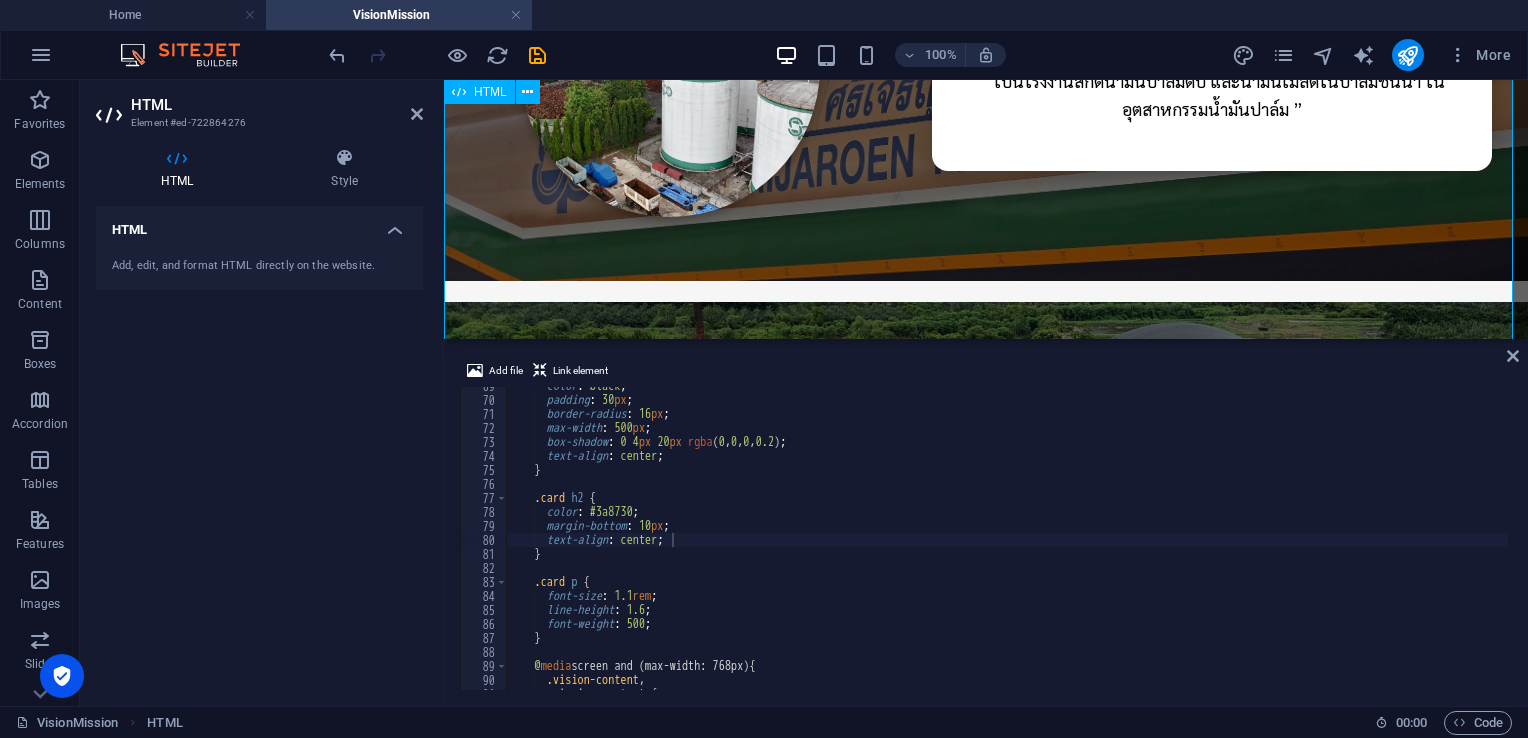 scroll, scrollTop: 100, scrollLeft: 0, axis: vertical 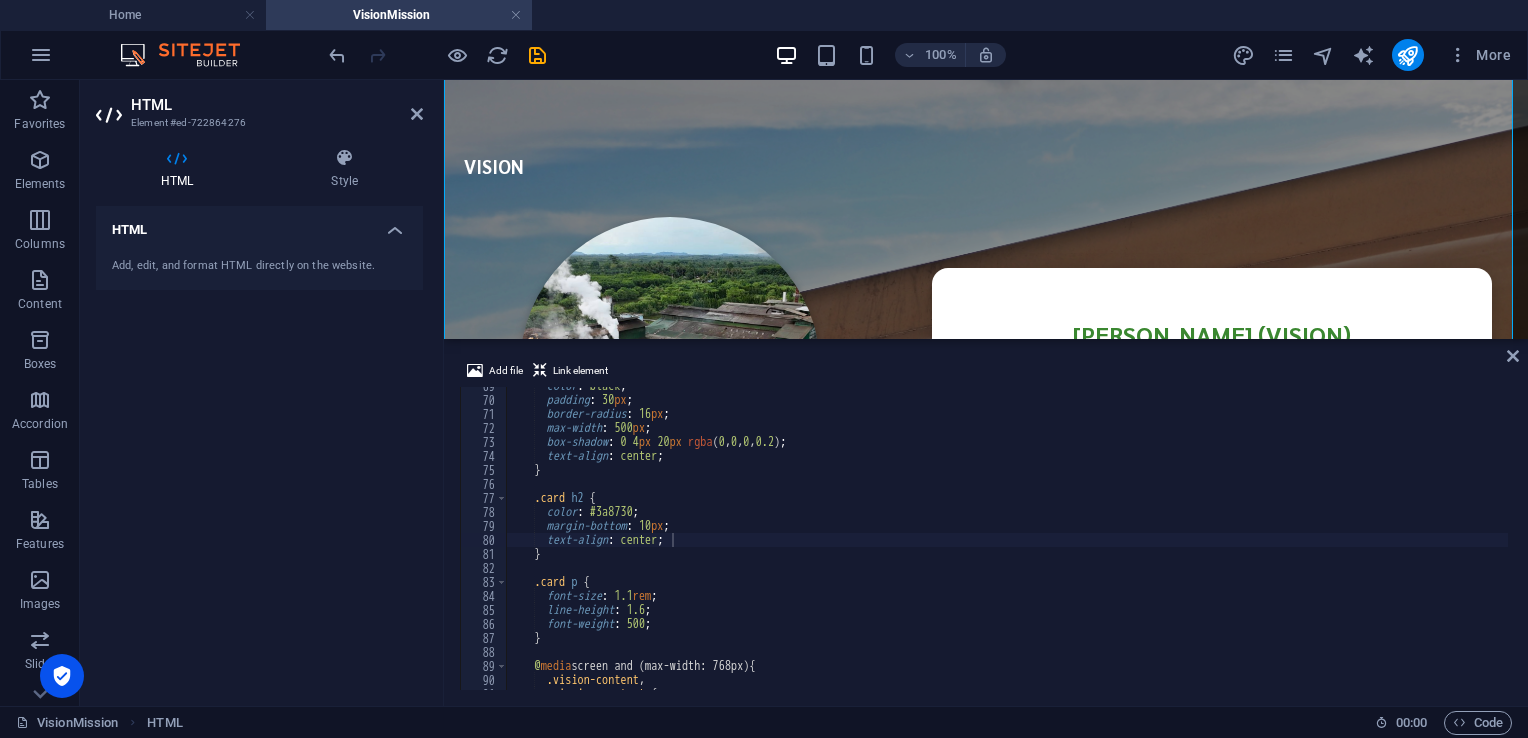 type on "font-size: 1.1rem;" 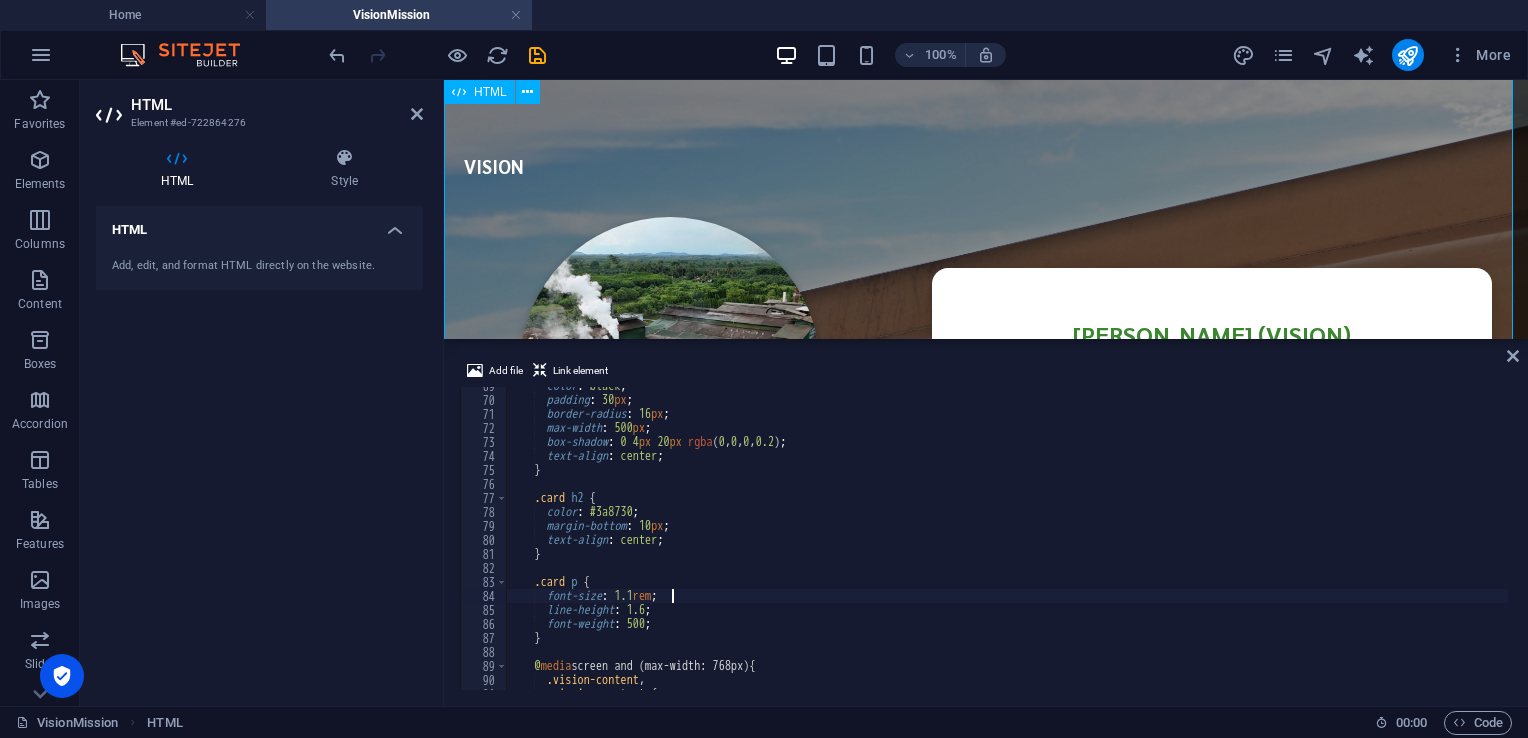 click on "Vision & Mission
VISION
[PERSON_NAME] (VISION)
“ เป็นโรงงานสกัดน้ำมันปาล์มดิบ และน้ำมันเมล็ดในปาล์มชั้นนำ ในอุตสาหกรรมน้ำมันปาล์ม ”
MISSION
[PERSON_NAME] (MISSION)
“ผลิตน้ำมันปาล์มดิบ และน้ำมันเมล็ดในปาล์มที่มีคุณภาพ ตามมาตรฐานสากล”" at bounding box center (986, 592) 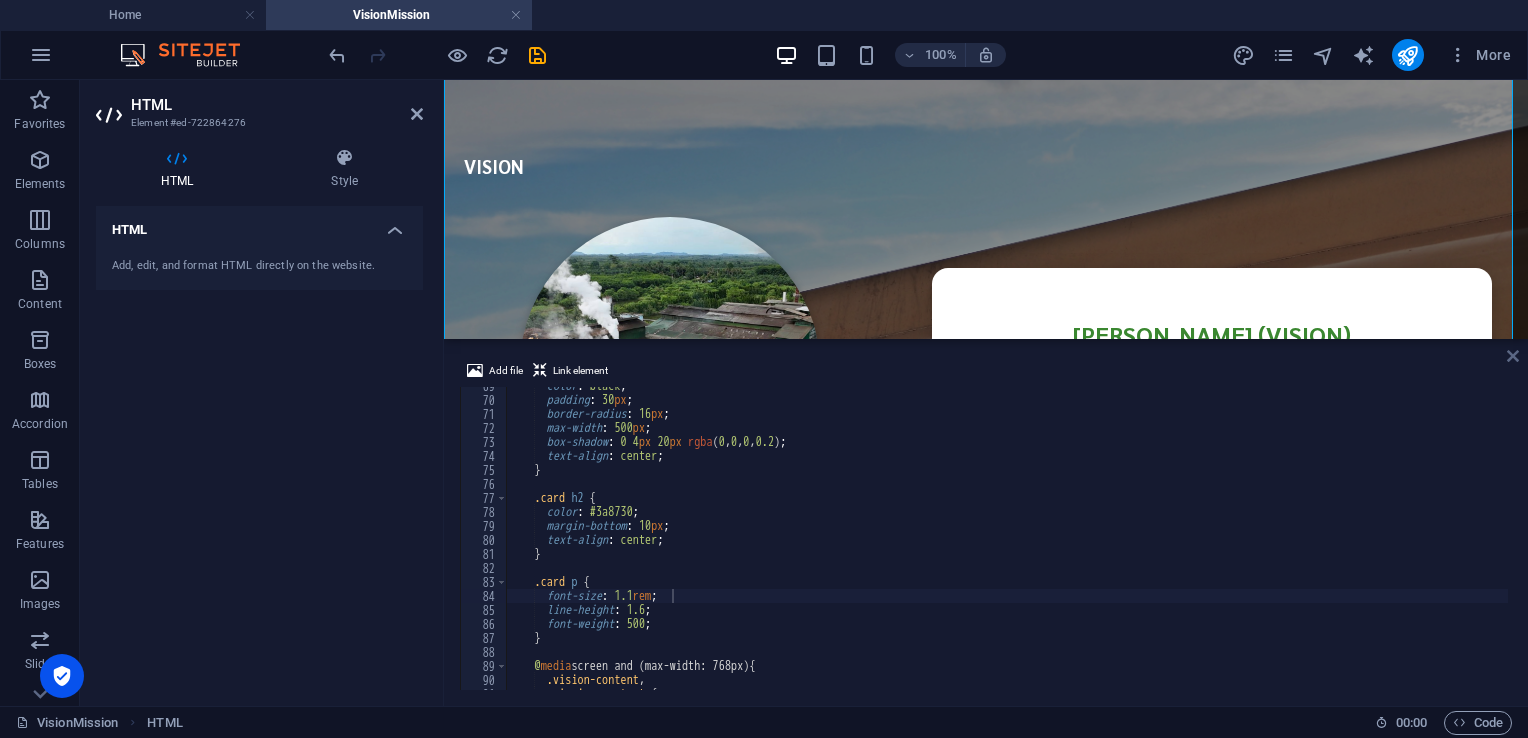 click at bounding box center [1513, 356] 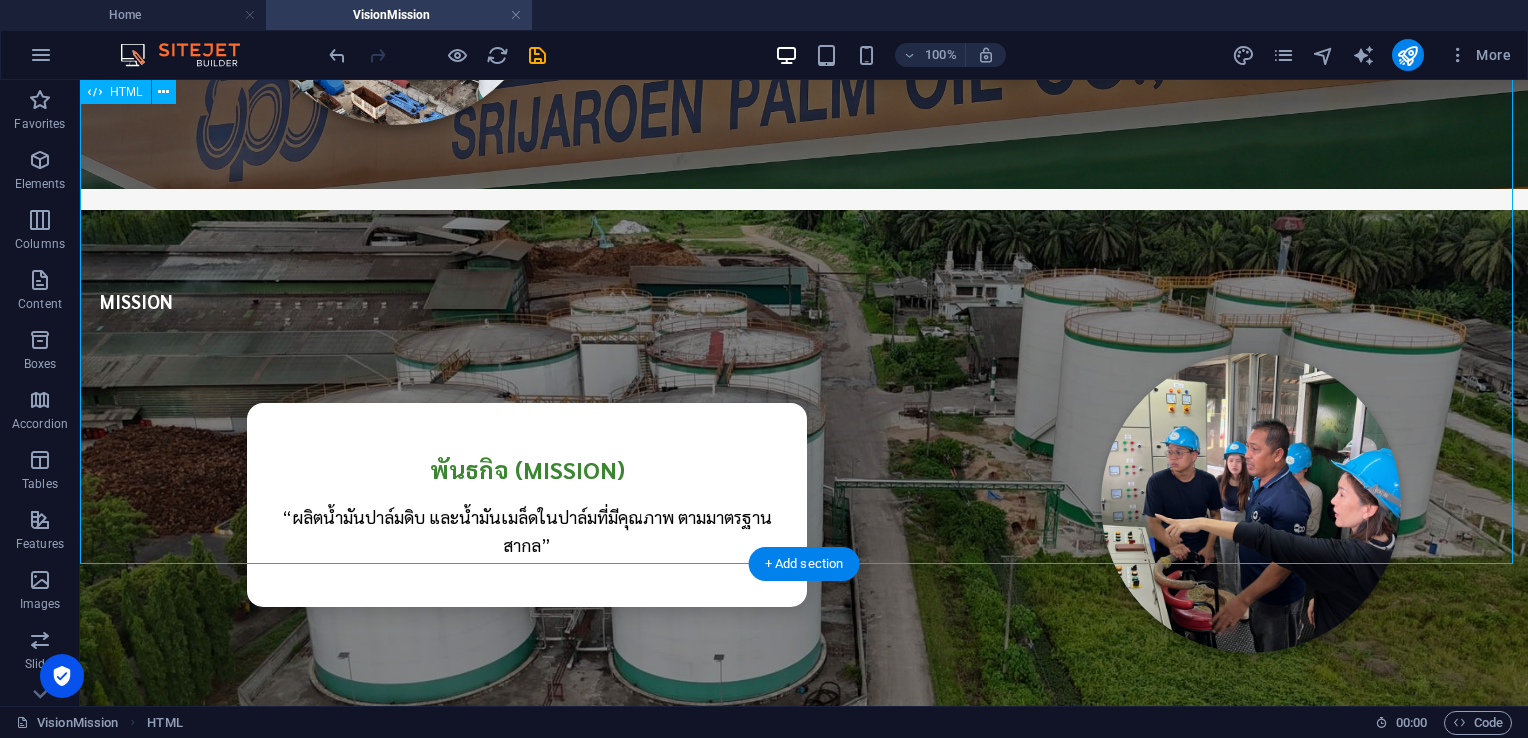 scroll, scrollTop: 300, scrollLeft: 0, axis: vertical 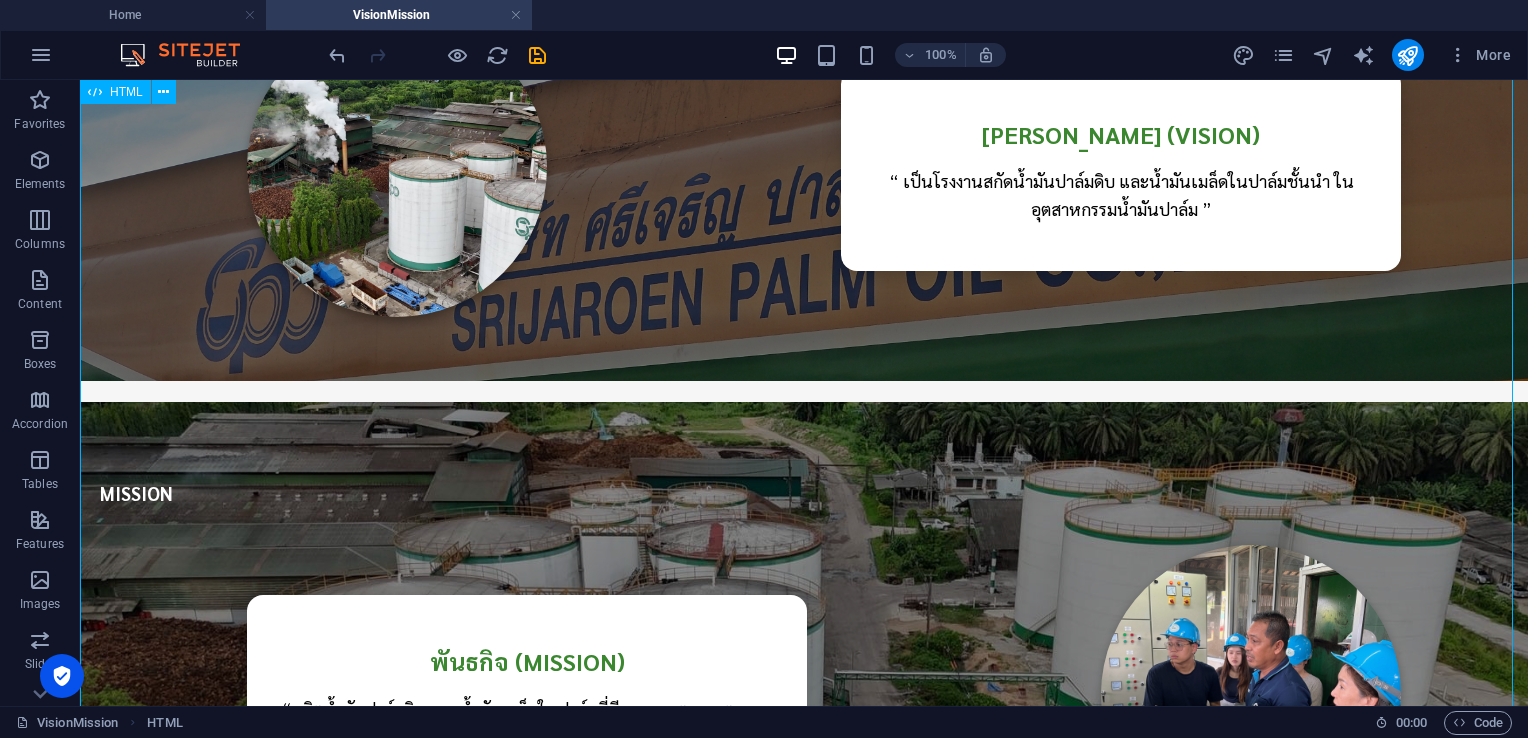 click on "Vision & Mission
VISION
[PERSON_NAME] (VISION)
“ เป็นโรงงานสกัดน้ำมันปาล์มดิบ และน้ำมันเมล็ดในปาล์มชั้นนำ ในอุตสาหกรรมน้ำมันปาล์ม ”
MISSION
[PERSON_NAME] (MISSION)
“ผลิตน้ำมันปาล์มดิบ และน้ำมันเมล็ดในปาล์มที่มีคุณภาพ ตามมาตรฐานสากล”" at bounding box center [804, 392] 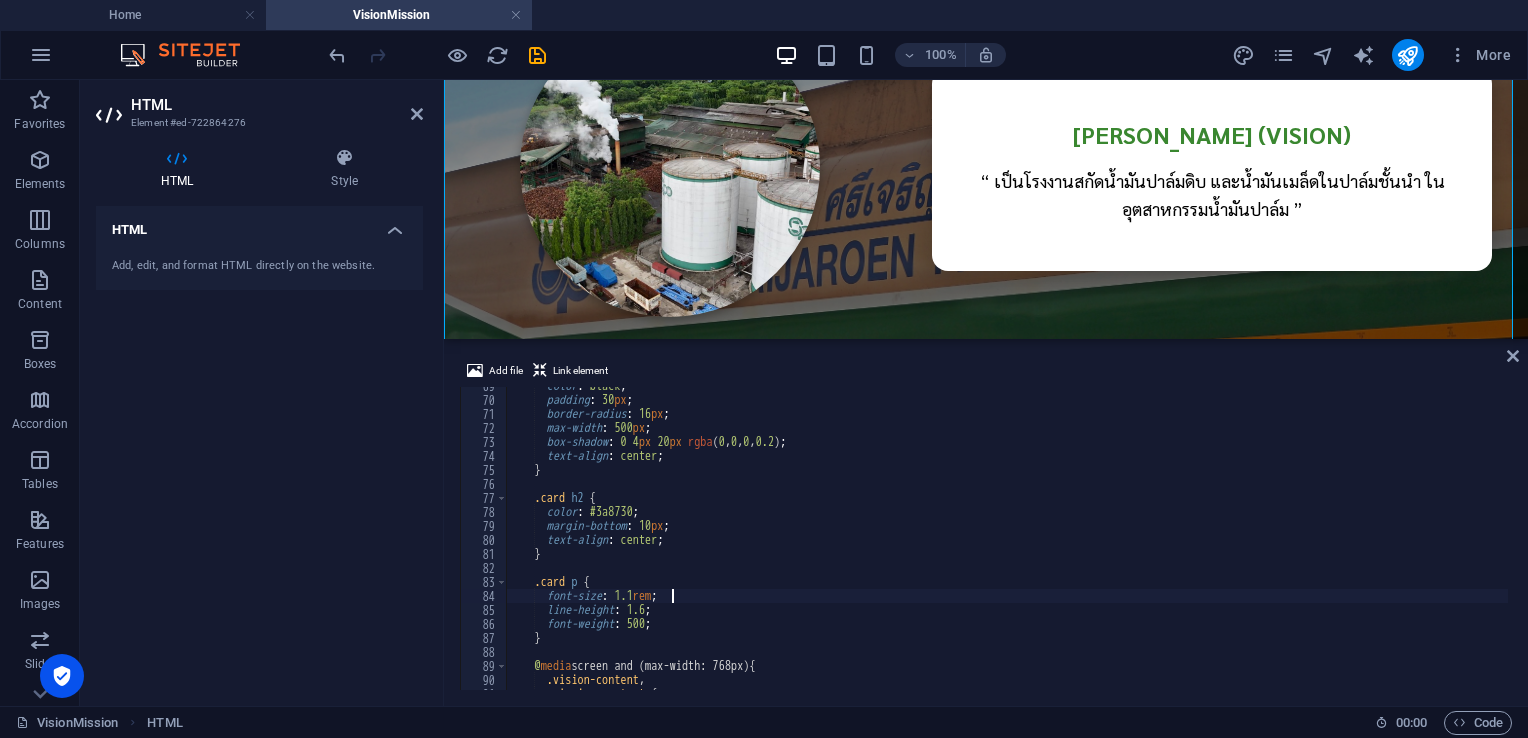 click on "color :   black ;         padding :   30 px ;         border-radius :   16 px ;         max-width :   500 px ;         box-shadow :   0   4 px   20 px   rgba ( 0 ,  0 ,  0 ,  0.2 ) ;         text-align :   center ;      }      .card   h2   {         color :   #3a8730 ;         margin-bottom :   10 px ;         text-align :   center ;      }      .card   p   {         font-size :   1.1 rem ;         line-height :   1.6 ;         font-weight :   500 ;      }      @ media  screen and (max-width: 768px)  {         .vision-content ,         .mission-content   {" at bounding box center (1007, 544) 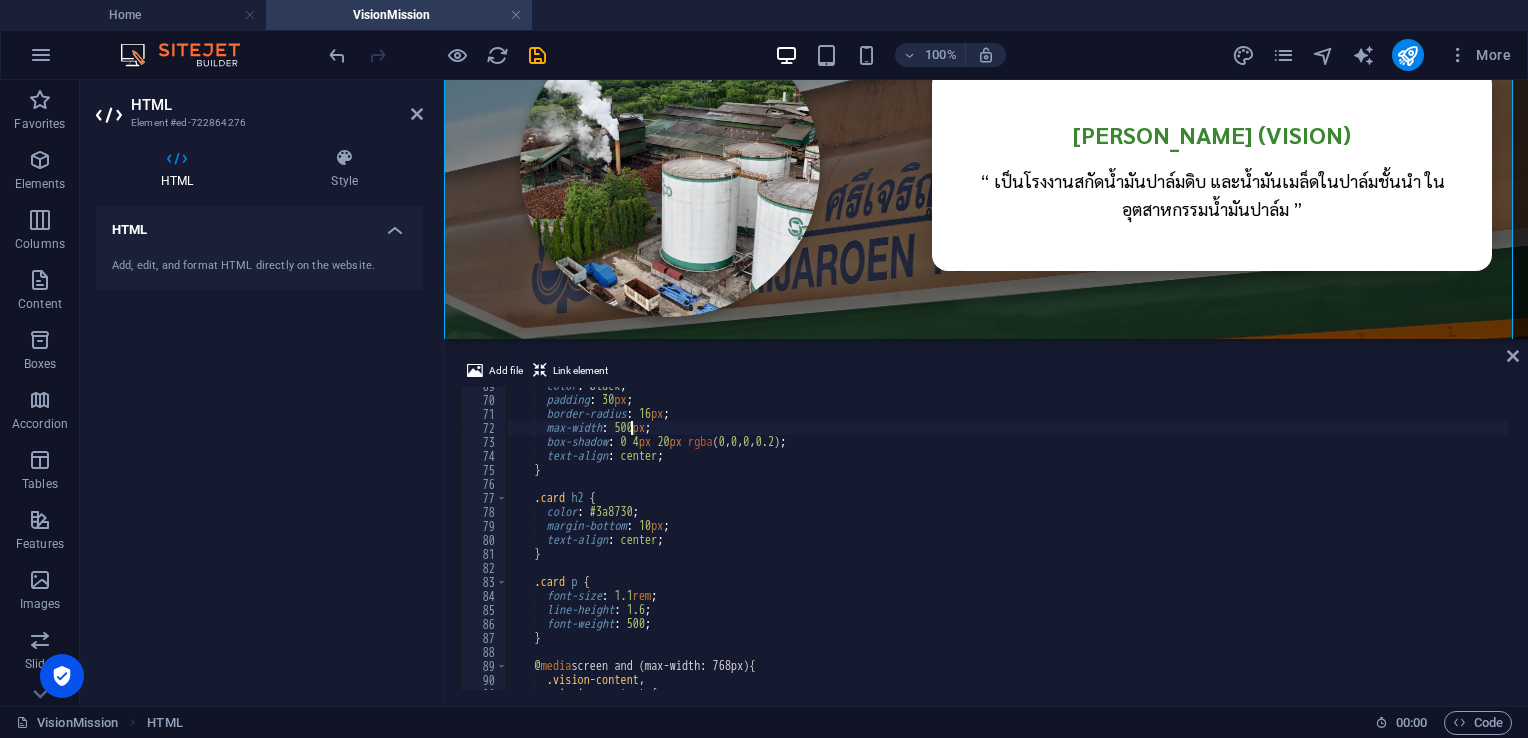 scroll, scrollTop: 960, scrollLeft: 0, axis: vertical 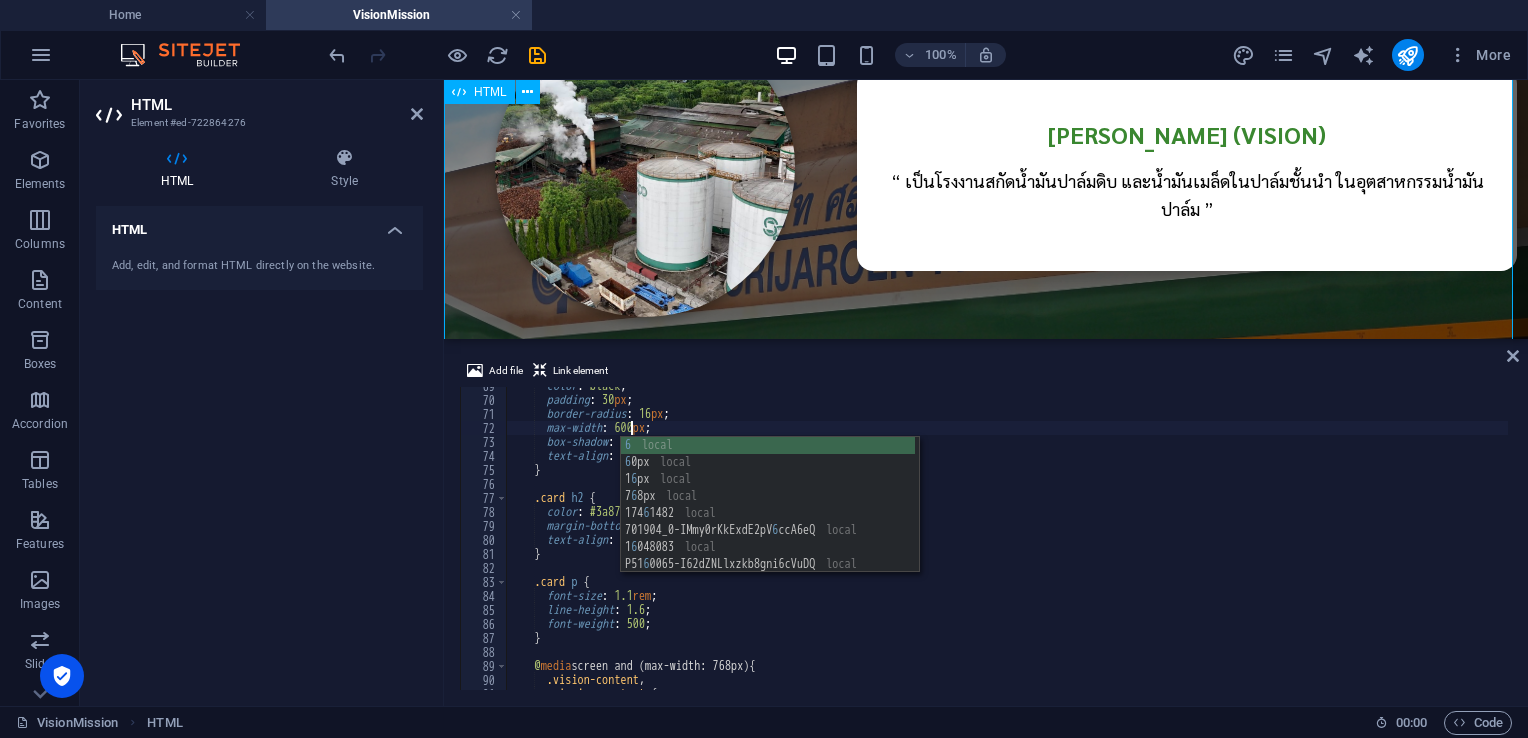 type on "max-width: 600px;" 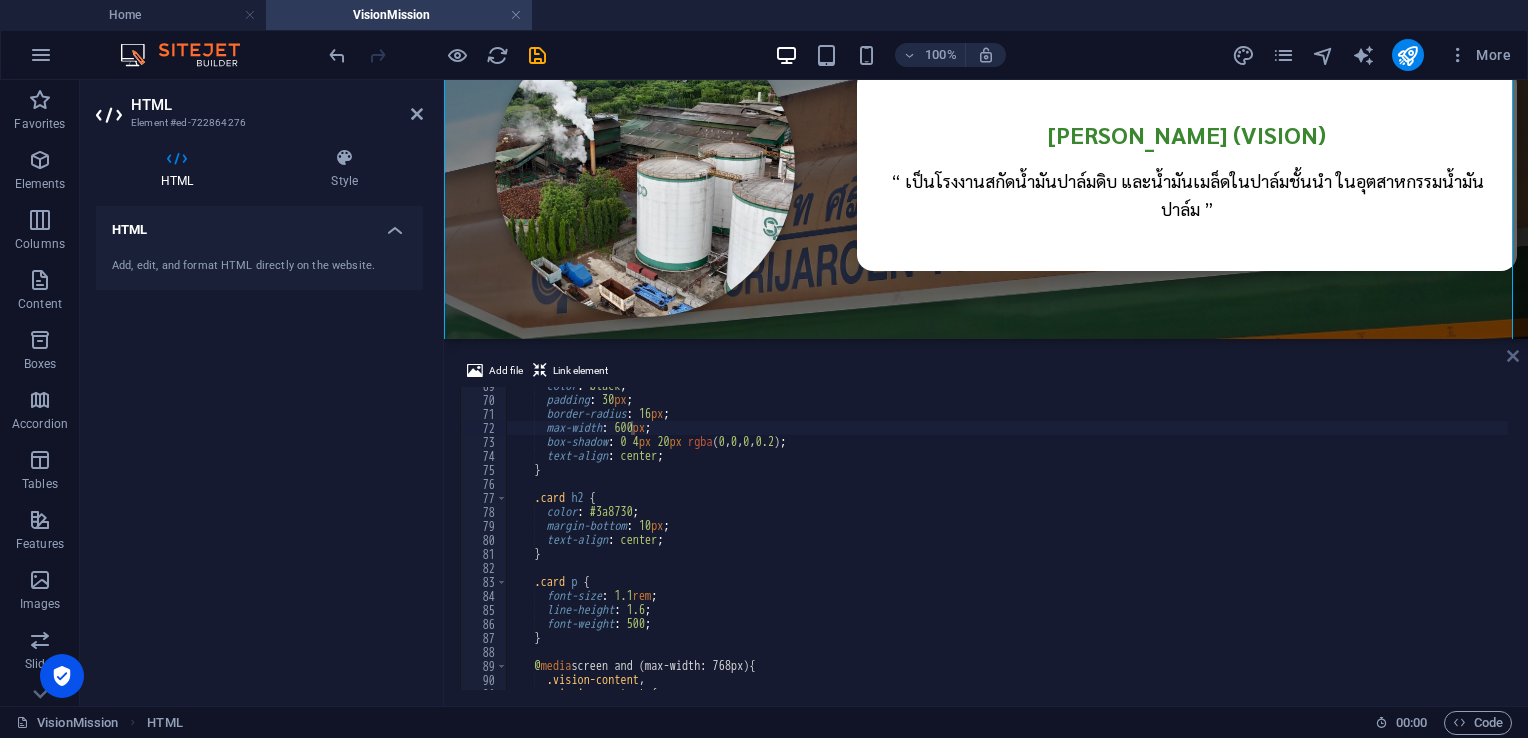 click at bounding box center [1513, 356] 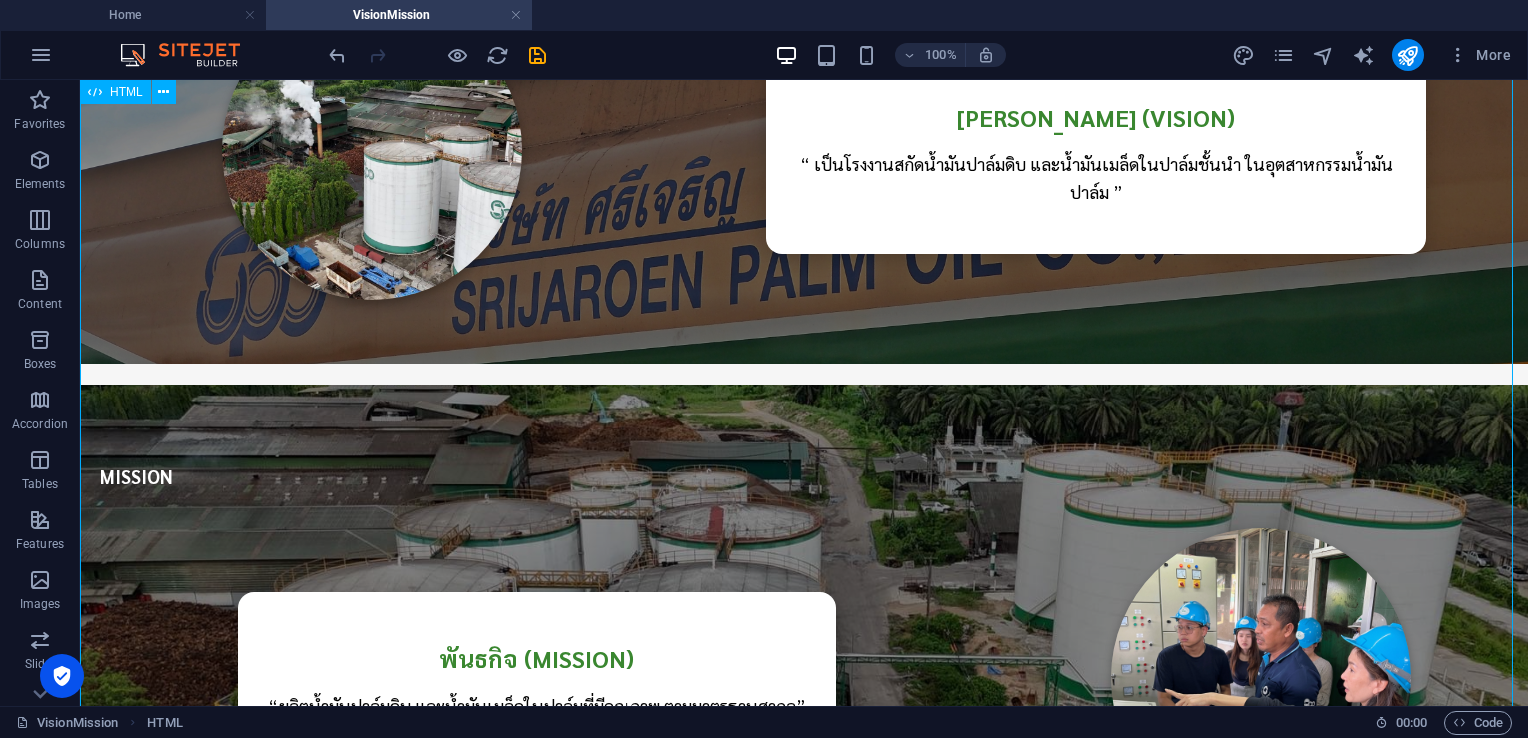 scroll, scrollTop: 500, scrollLeft: 0, axis: vertical 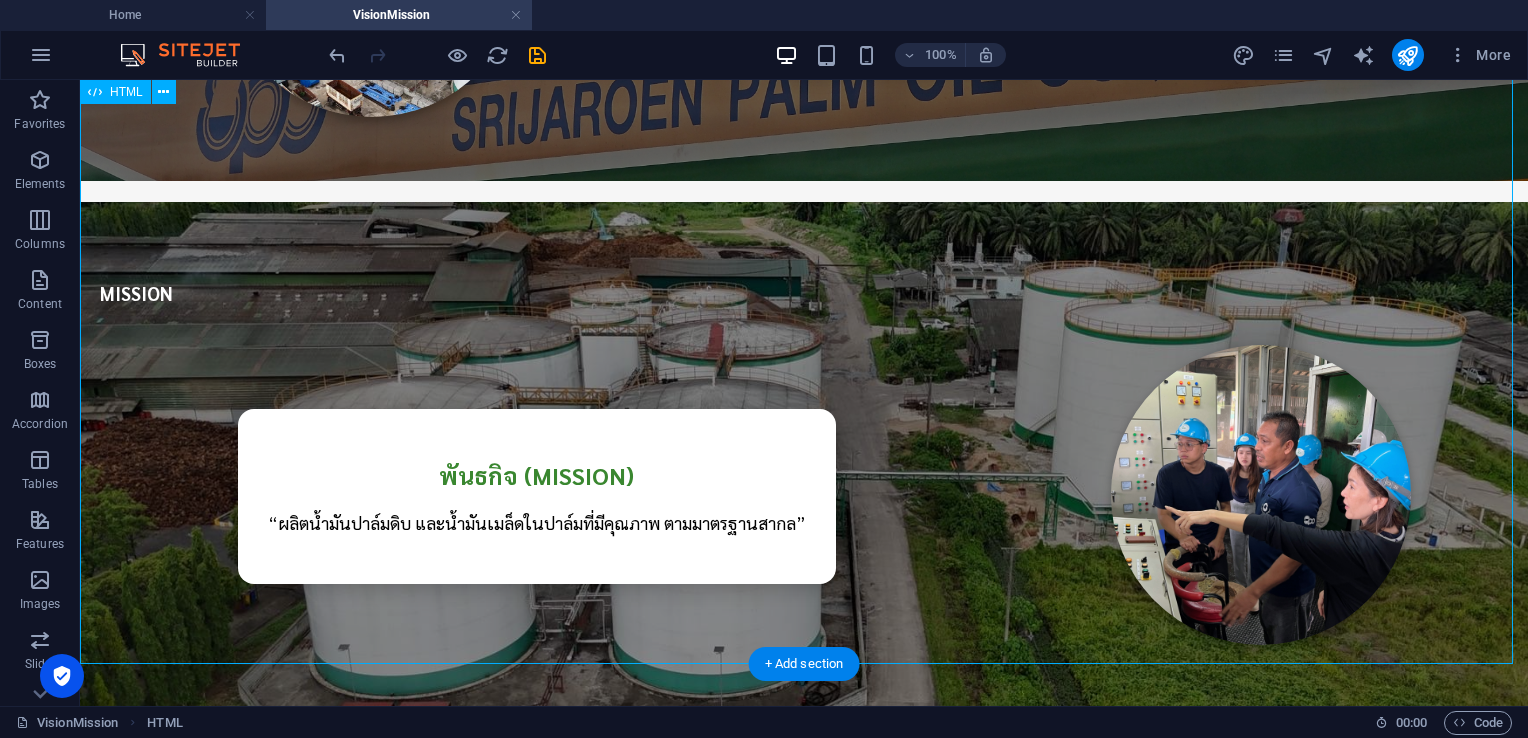 click on "Vision & Mission
VISION
[PERSON_NAME] (VISION)
“ เป็นโรงงานสกัดน้ำมันปาล์มดิบ และน้ำมันเมล็ดในปาล์มชั้นนำ ในอุตสาหกรรมน้ำมันปาล์ม ”
MISSION
[PERSON_NAME] (MISSION)
“ผลิตน้ำมันปาล์มดิบ และน้ำมันเมล็ดในปาล์มที่มีคุณภาพ ตามมาตรฐานสากล”" at bounding box center (804, 192) 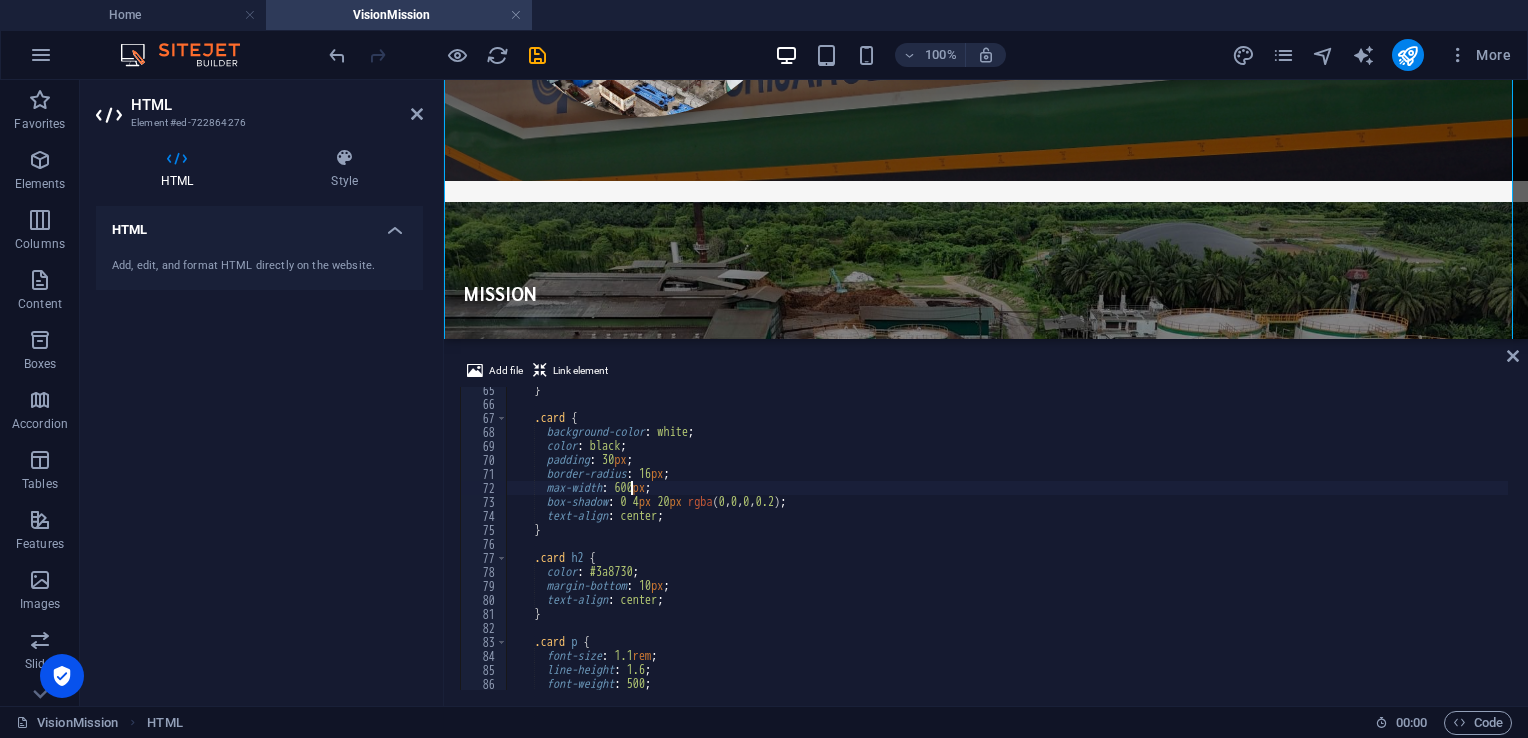 scroll, scrollTop: 900, scrollLeft: 0, axis: vertical 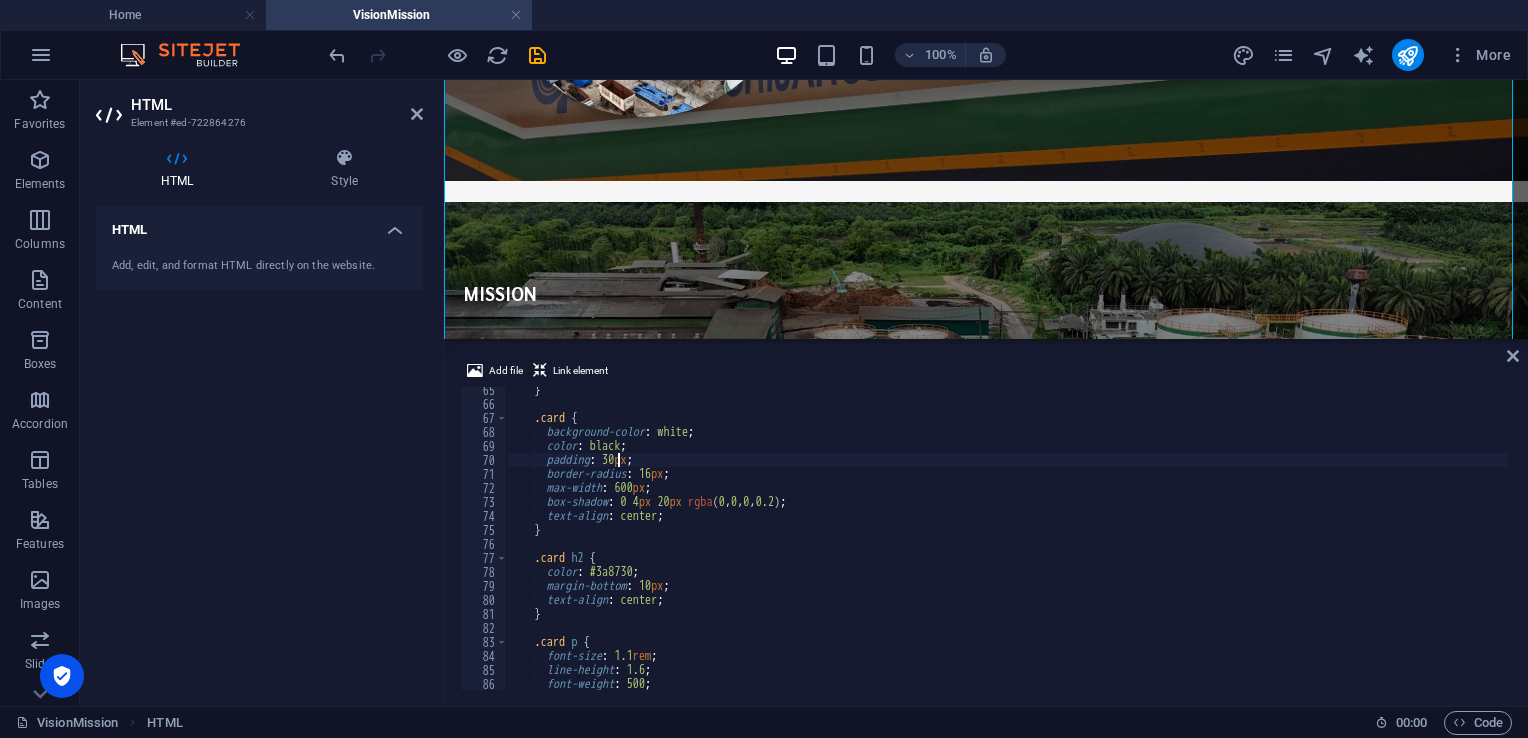 click on "}      .card   {         background-color :   white ;         color :   black ;         padding :   30 px ;         border-radius :   16 px ;         max-width :   600 px ;         box-shadow :   0   4 px   20 px   rgba ( 0 ,  0 ,  0 ,  0.2 ) ;         text-align :   center ;      }      .card   h2   {         color :   #3a8730 ;         margin-bottom :   10 px ;         text-align :   center ;      }      .card   p   {         font-size :   1.1 rem ;         line-height :   1.6 ;         font-weight :   500 ;      }" at bounding box center [1007, 548] 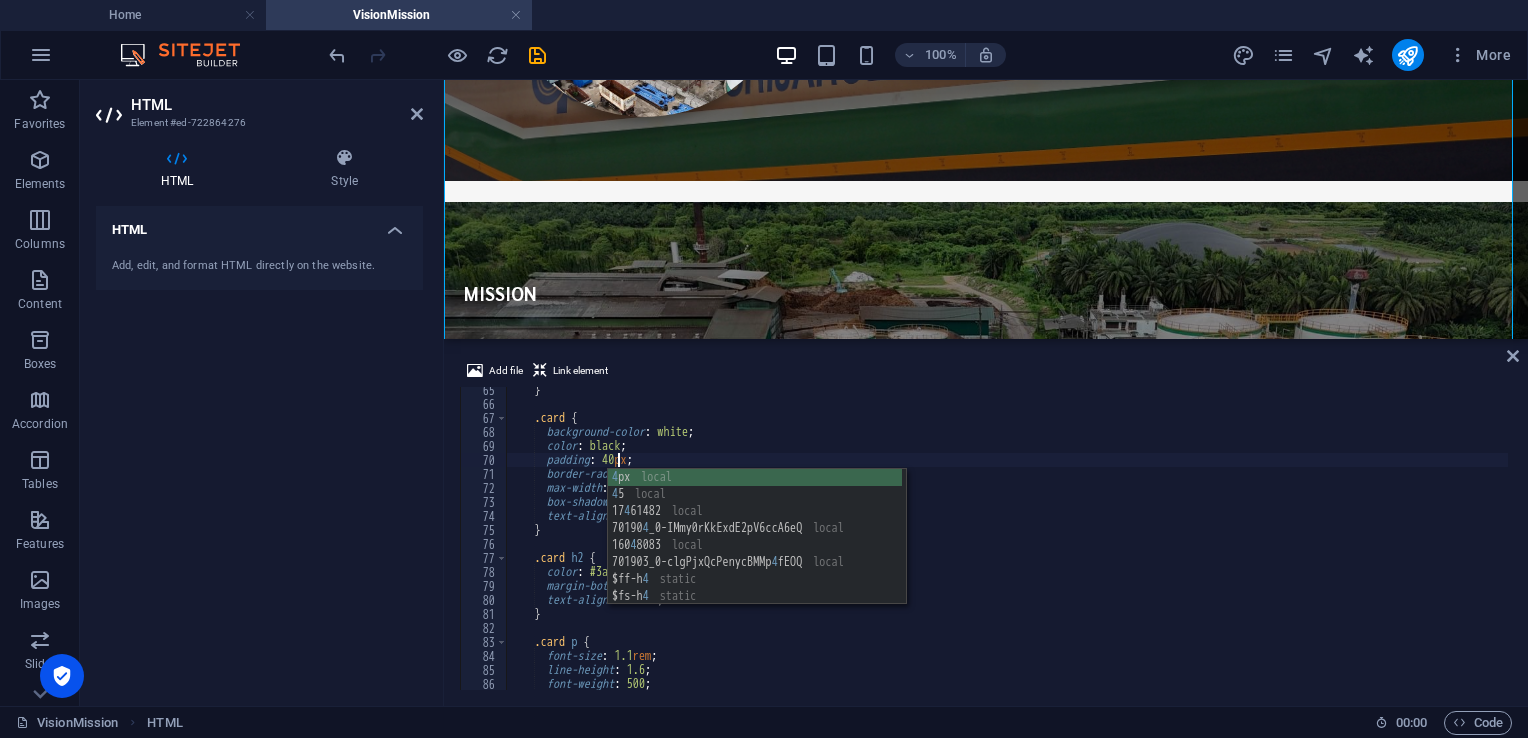 scroll, scrollTop: 0, scrollLeft: 8, axis: horizontal 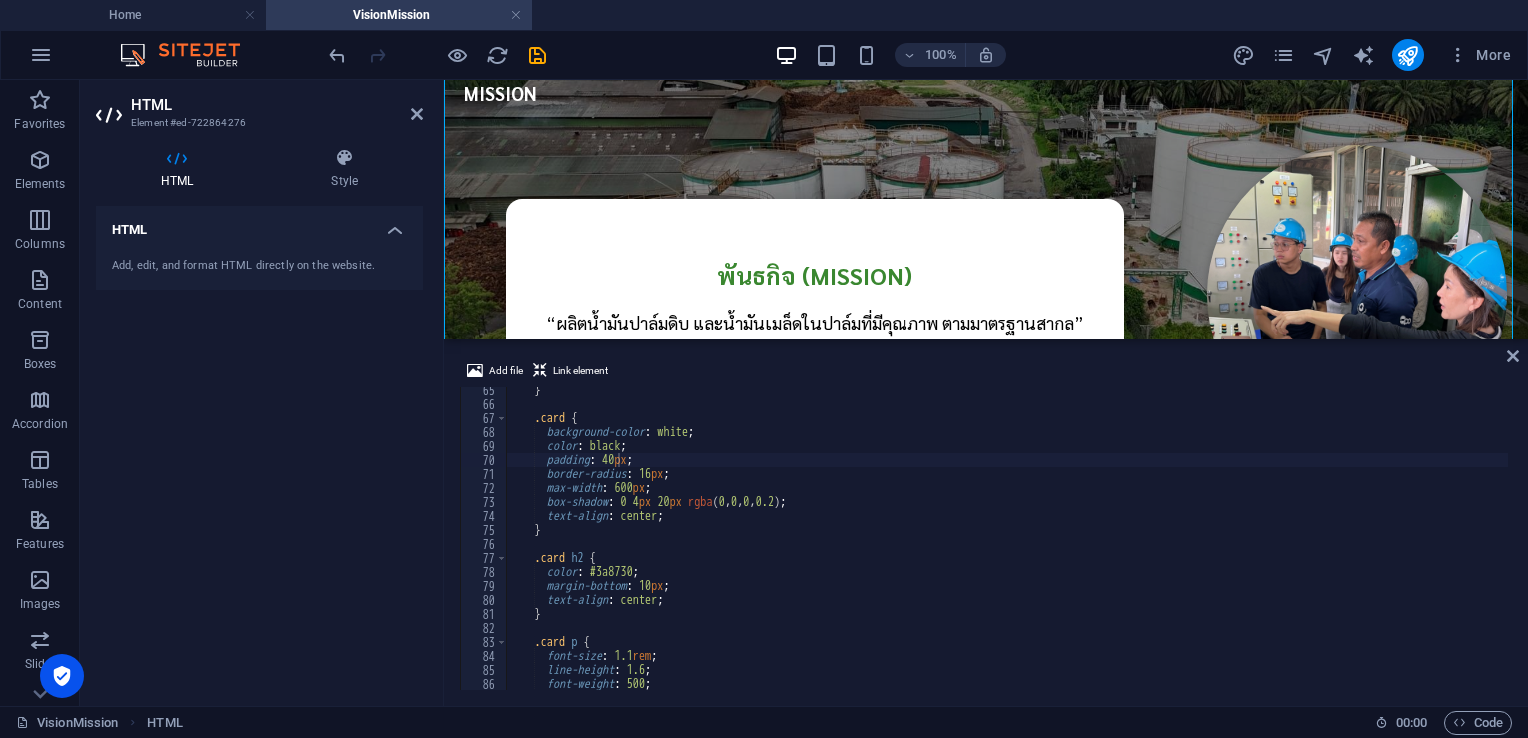 click on "}      .card   {         background-color :   white ;         color :   black ;         padding :   40 px ;         border-radius :   16 px ;         max-width :   600 px ;         box-shadow :   0   4 px   20 px   rgba ( 0 ,  0 ,  0 ,  0.2 ) ;         text-align :   center ;      }      .card   h2   {         color :   #3a8730 ;         margin-bottom :   10 px ;         text-align :   center ;      }      .card   p   {         font-size :   1.1 rem ;         line-height :   1.6 ;         font-weight :   500 ;      }" at bounding box center (1007, 548) 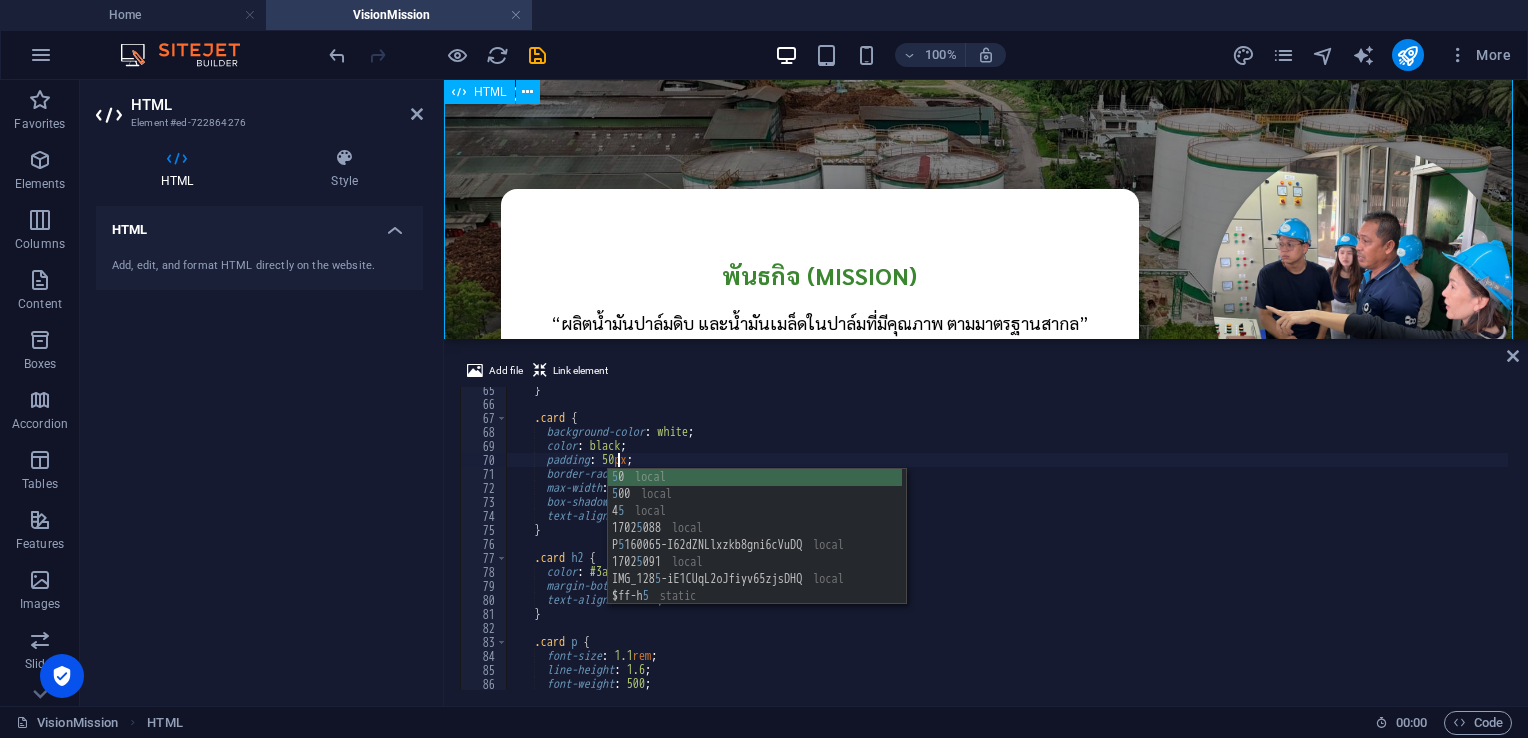 type on "padding: 50px;" 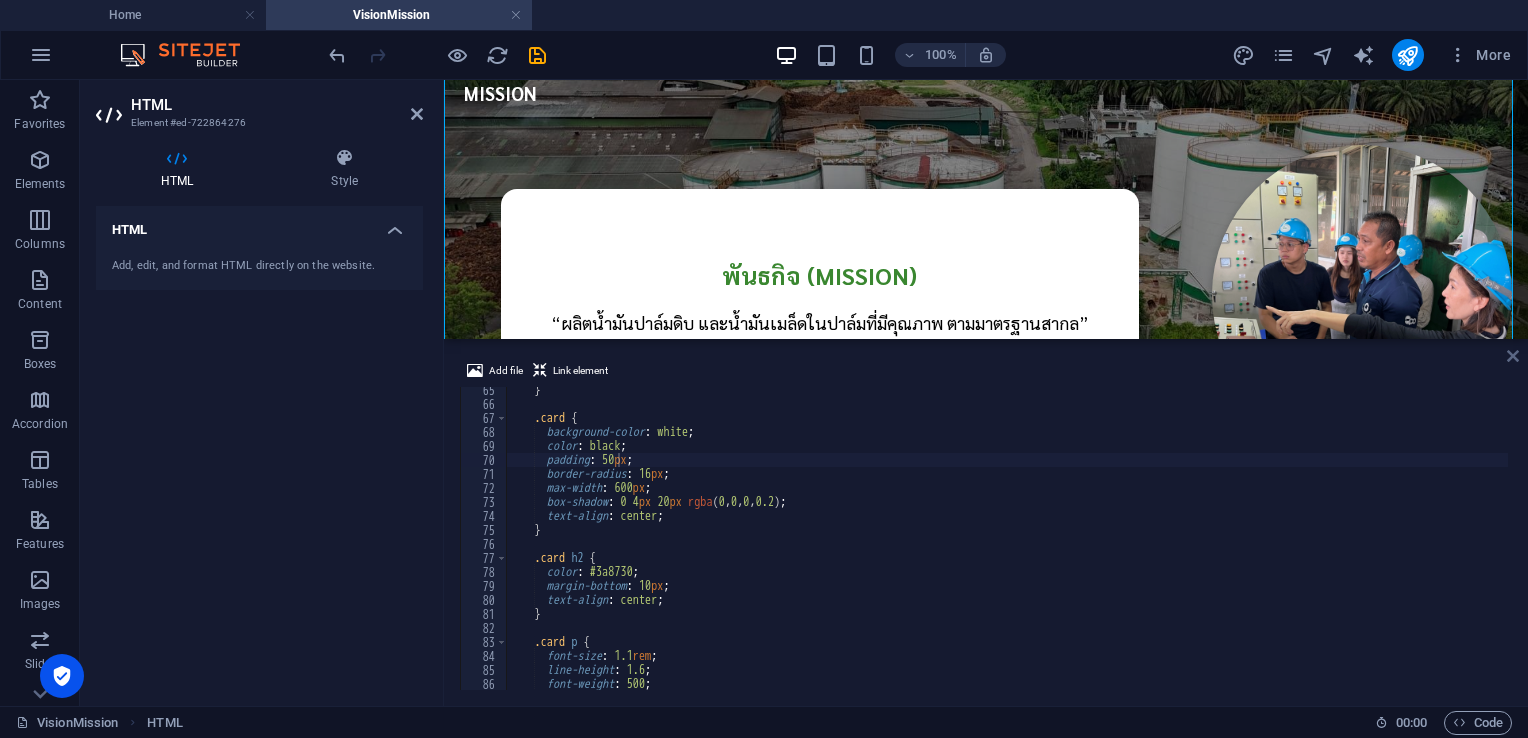 drag, startPoint x: 1509, startPoint y: 355, endPoint x: 1261, endPoint y: 281, distance: 258.80493 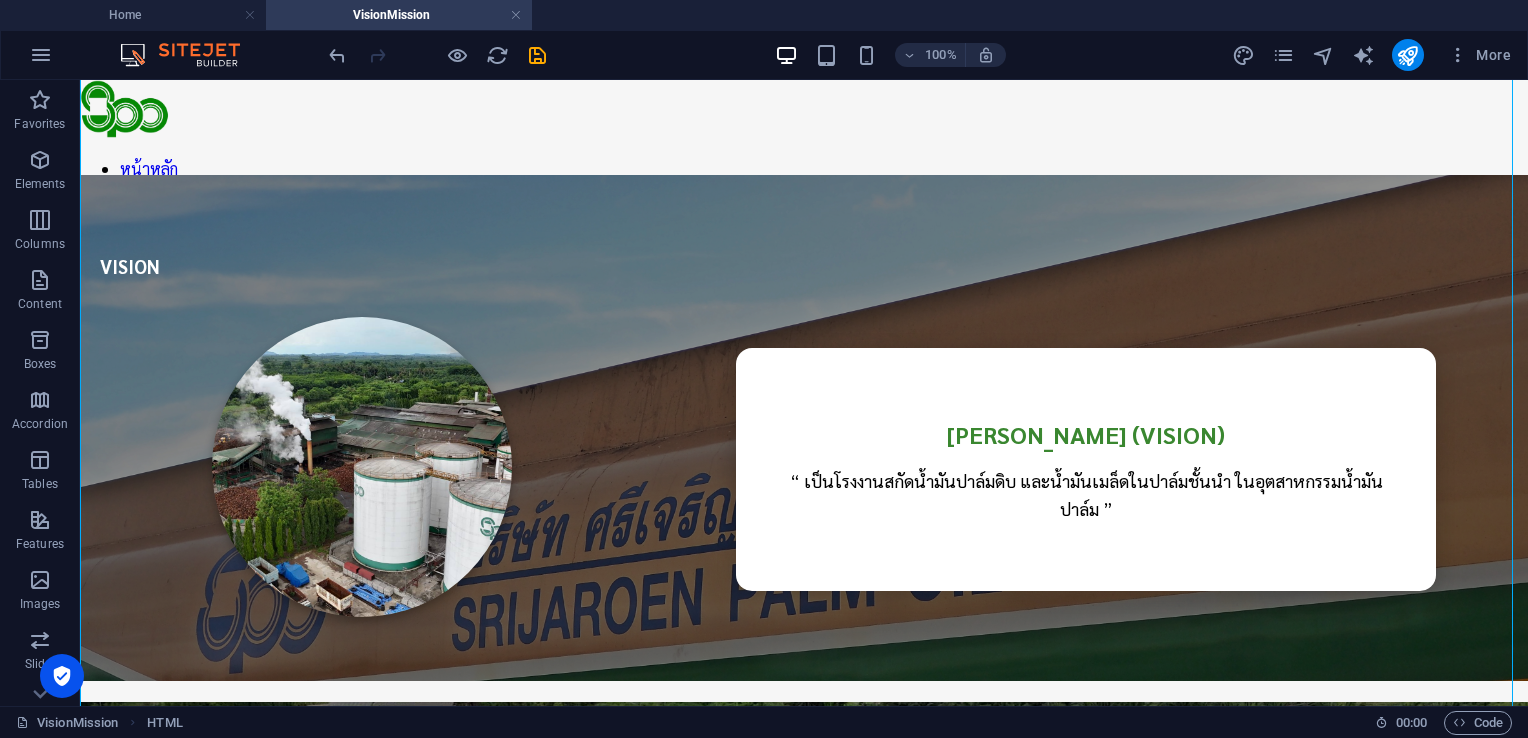 scroll, scrollTop: 400, scrollLeft: 0, axis: vertical 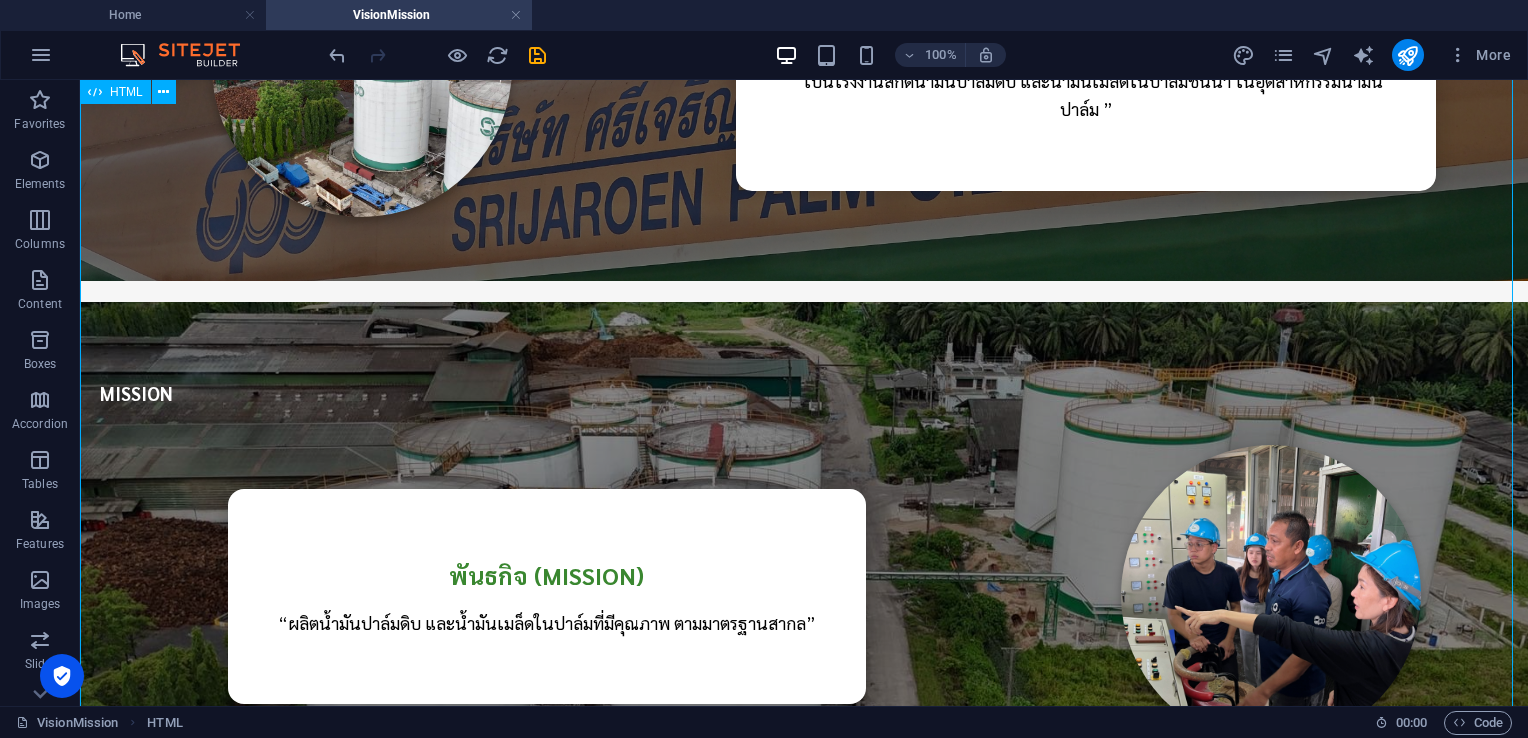 click on "Vision & Mission
VISION
[PERSON_NAME] (VISION)
“ เป็นโรงงานสกัดน้ำมันปาล์มดิบ และน้ำมันเมล็ดในปาล์มชั้นนำ ในอุตสาหกรรมน้ำมันปาล์ม ”
MISSION
[PERSON_NAME] (MISSION)
“ผลิตน้ำมันปาล์มดิบ และน้ำมันเมล็ดในปาล์มที่มีคุณภาพ ตามมาตรฐานสากล”" at bounding box center (804, 292) 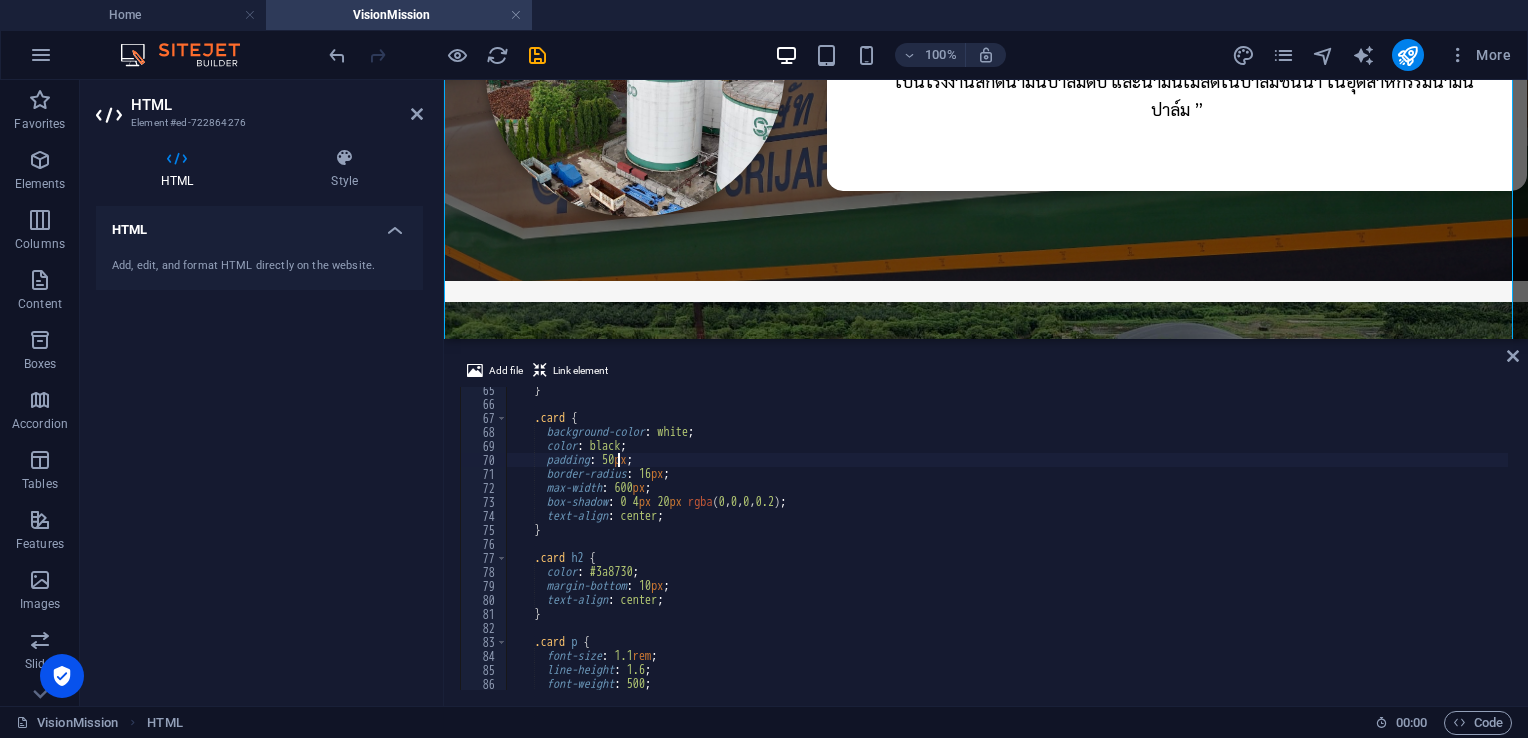 click on "}      .card   {         background-color :   white ;         color :   black ;         padding :   50 px ;         border-radius :   16 px ;         max-width :   600 px ;         box-shadow :   0   4 px   20 px   rgba ( 0 ,  0 ,  0 ,  0.2 ) ;         text-align :   center ;      }      .card   h2   {         color :   #3a8730 ;         margin-bottom :   10 px ;         text-align :   center ;      }      .card   p   {         font-size :   1.1 rem ;         line-height :   1.6 ;         font-weight :   500 ;      }" at bounding box center (1007, 548) 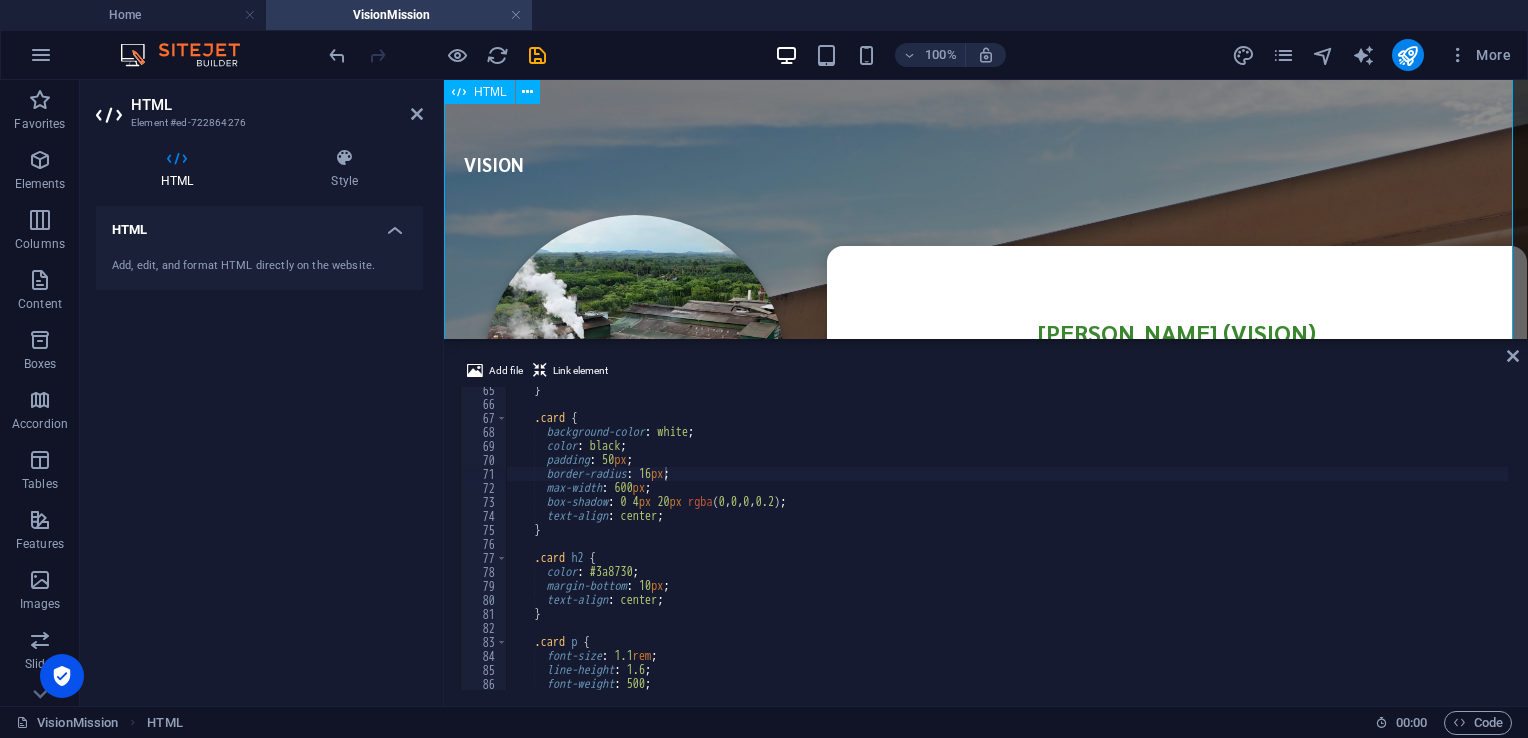 scroll, scrollTop: 100, scrollLeft: 0, axis: vertical 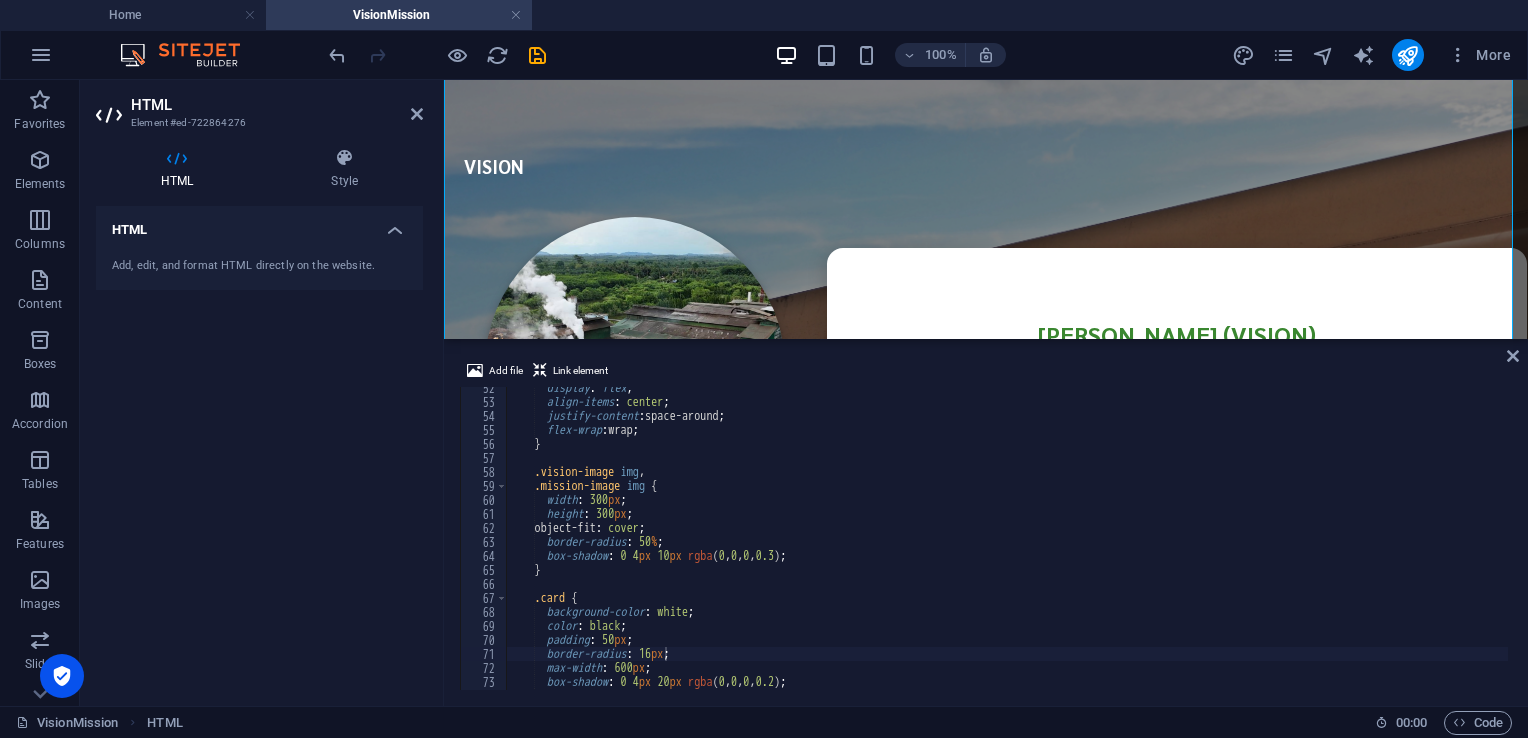 click on "display :   flex ;         align-items :   center ;         justify-content :  space-around ;         flex-wrap :  wrap ;      }      .vision-image   img ,      .mission-image   img   {         width :   300 px ;         height :   300 px ;        object-fit :   cover ;         border-radius :   50 % ;         box-shadow :   0   4 px   10 px   rgba ( 0 ,  0 ,  0 ,  0.3 ) ;      }      .card   {         background-color :   white ;         color :   black ;         padding :   50 px ;         border-radius :   16 px ;         max-width :   600 px ;         box-shadow :   0   4 px   20 px   rgba ( 0 ,  0 ,  0 ,  0.2 ) ;         text-align :   center ;" at bounding box center [1007, 546] 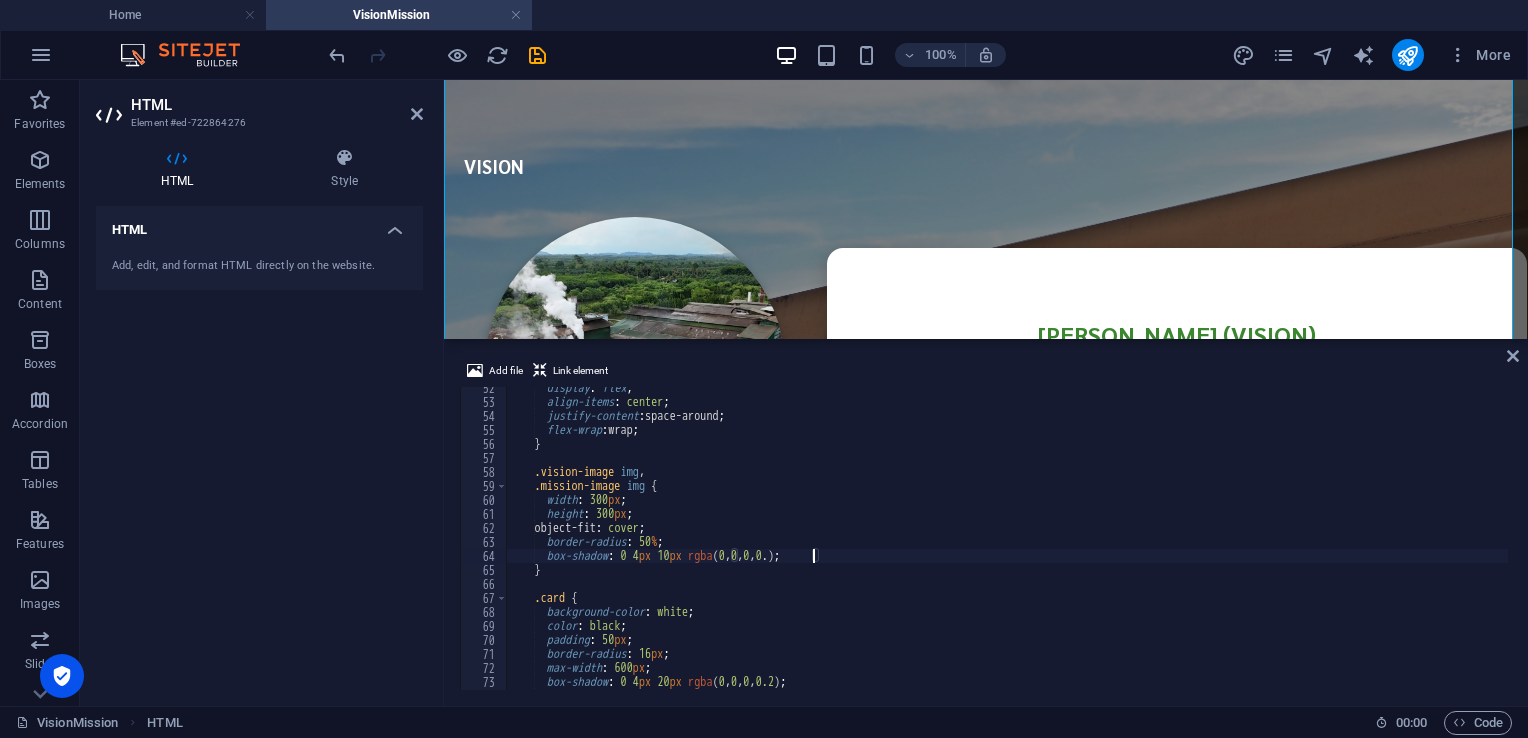 scroll, scrollTop: 0, scrollLeft: 24, axis: horizontal 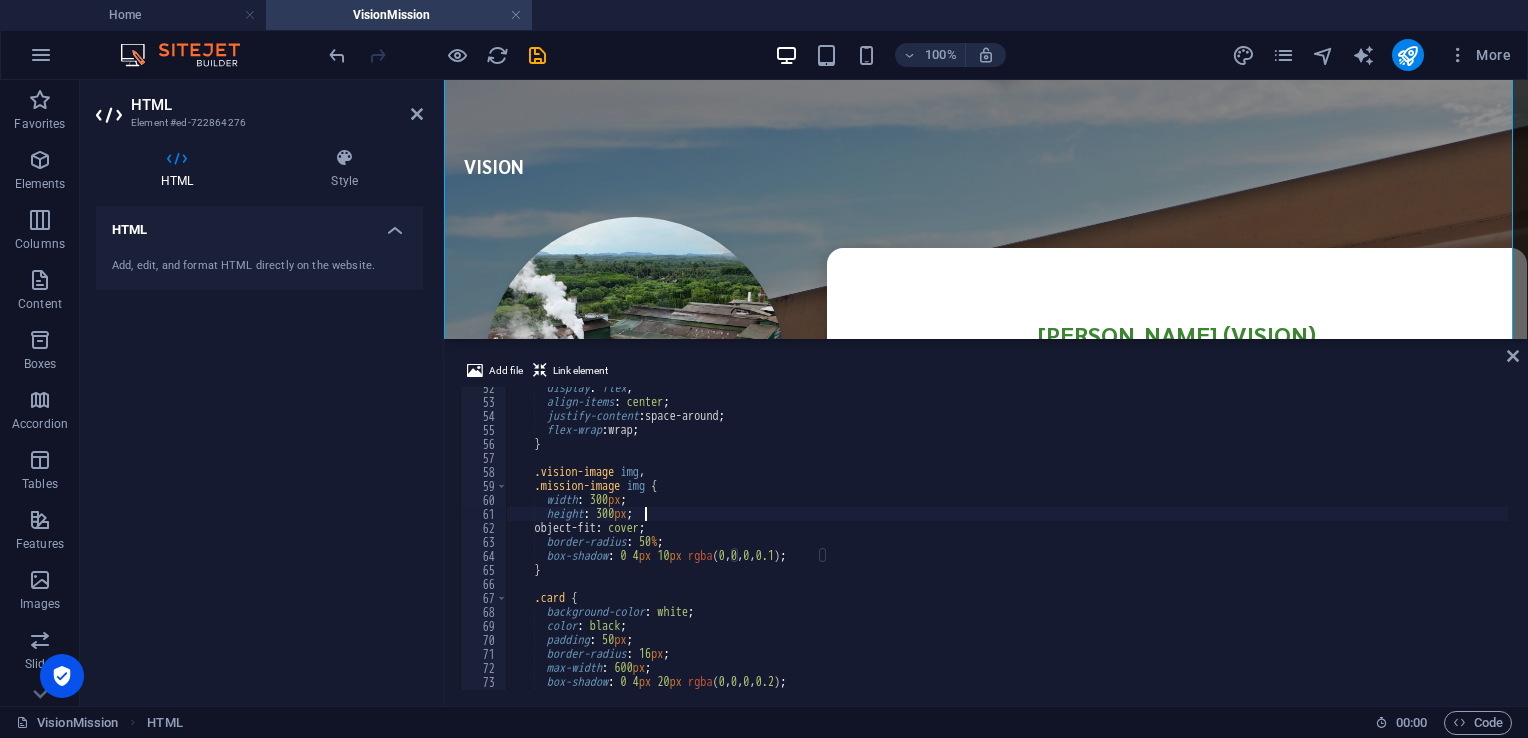 click on "display :   flex ;         align-items :   center ;         justify-content :  space-around ;         flex-wrap :  wrap ;      }      .vision-image   img ,      .mission-image   img   {         width :   300 px ;         height :   300 px ;        object-fit :   cover ;         border-radius :   50 % ;         box-shadow :   0   4 px   10 px   rgba ( 0 ,  0 ,  0 ,  0.1 ) ;      }      .card   {         background-color :   white ;         color :   black ;         padding :   50 px ;         border-radius :   16 px ;         max-width :   600 px ;         box-shadow :   0   4 px   20 px   rgba ( 0 ,  0 ,  0 ,  0.2 ) ;         text-align :   center ;" at bounding box center (1007, 546) 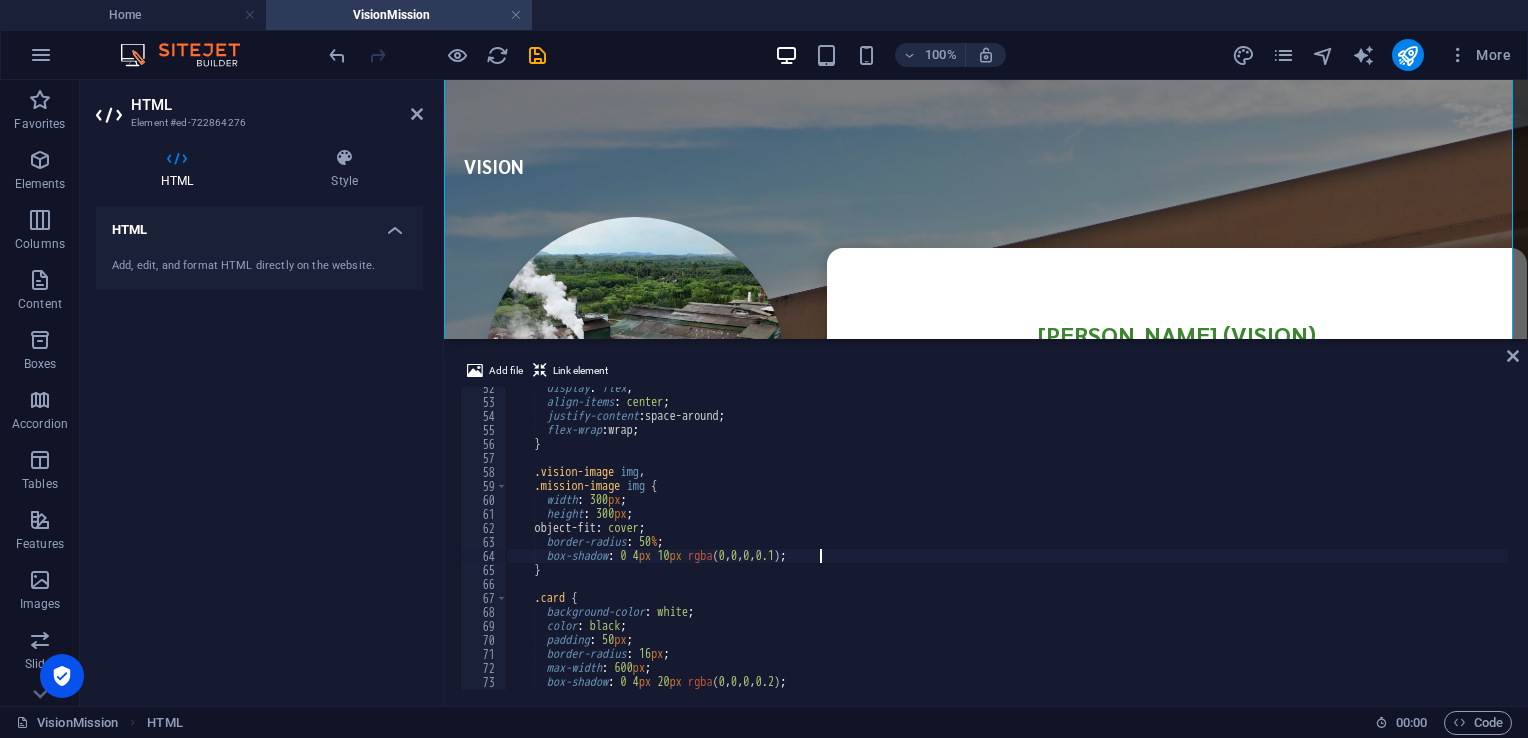 click on "display :   flex ;         align-items :   center ;         justify-content :  space-around ;         flex-wrap :  wrap ;      }      .vision-image   img ,      .mission-image   img   {         width :   300 px ;         height :   300 px ;        object-fit :   cover ;         border-radius :   50 % ;         box-shadow :   0   4 px   10 px   rgba ( 0 ,  0 ,  0 ,  0.1 ) ;      }      .card   {         background-color :   white ;         color :   black ;         padding :   50 px ;         border-radius :   16 px ;         max-width :   600 px ;         box-shadow :   0   4 px   20 px   rgba ( 0 ,  0 ,  0 ,  0.2 ) ;         text-align :   center ;" at bounding box center [1007, 546] 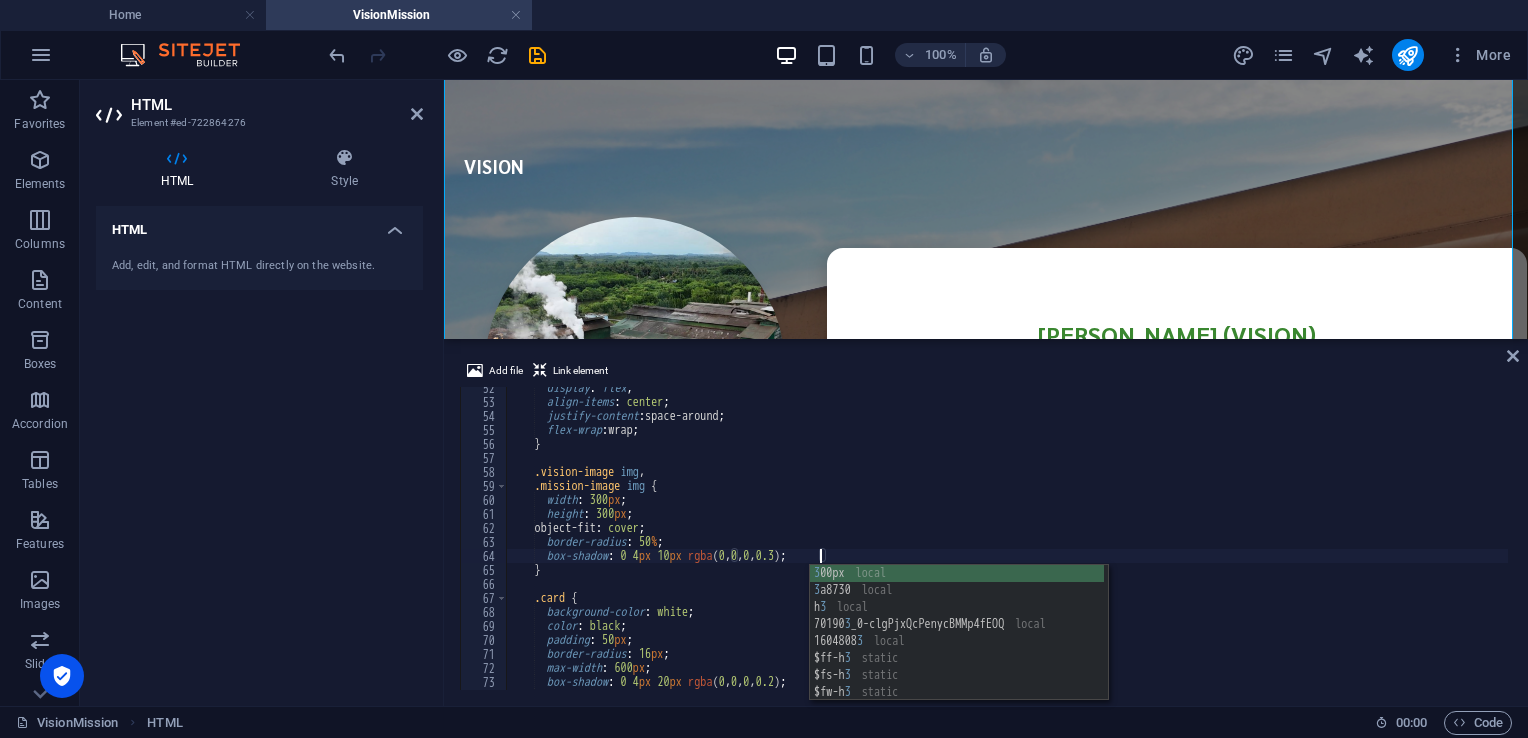 click on "display :   flex ;         align-items :   center ;         justify-content :  space-around ;         flex-wrap :  wrap ;      }      .vision-image   img ,      .mission-image   img   {         width :   300 px ;         height :   300 px ;        object-fit :   cover ;         border-radius :   50 % ;         box-shadow :   0   4 px   10 px   rgba ( 0 ,  0 ,  0 ,  0.3 ) ;      }      .card   {         background-color :   white ;         color :   black ;         padding :   50 px ;         border-radius :   16 px ;         max-width :   600 px ;         box-shadow :   0   4 px   20 px   rgba ( 0 ,  0 ,  0 ,  0.2 ) ;         text-align :   center ;" at bounding box center (1007, 546) 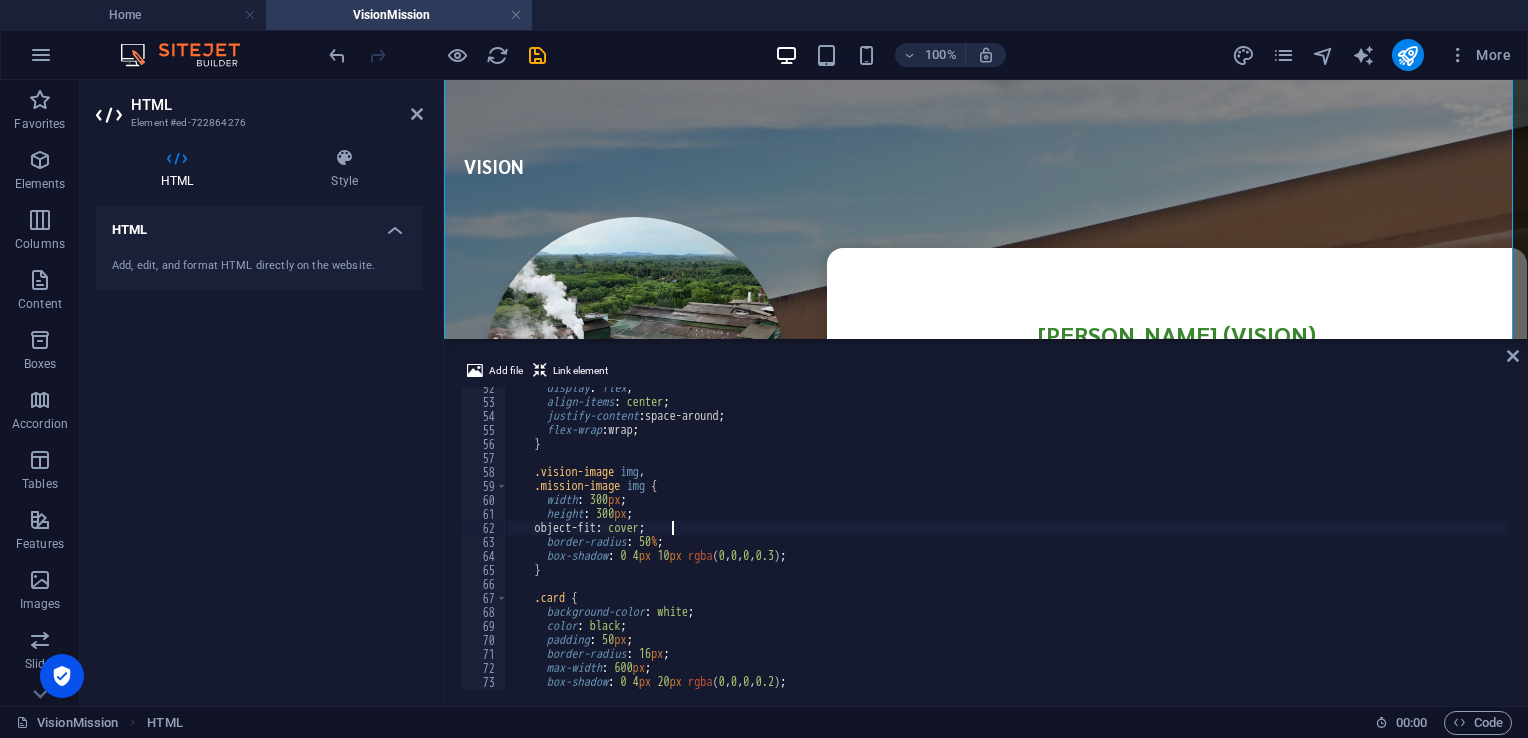 scroll, scrollTop: 0, scrollLeft: 12, axis: horizontal 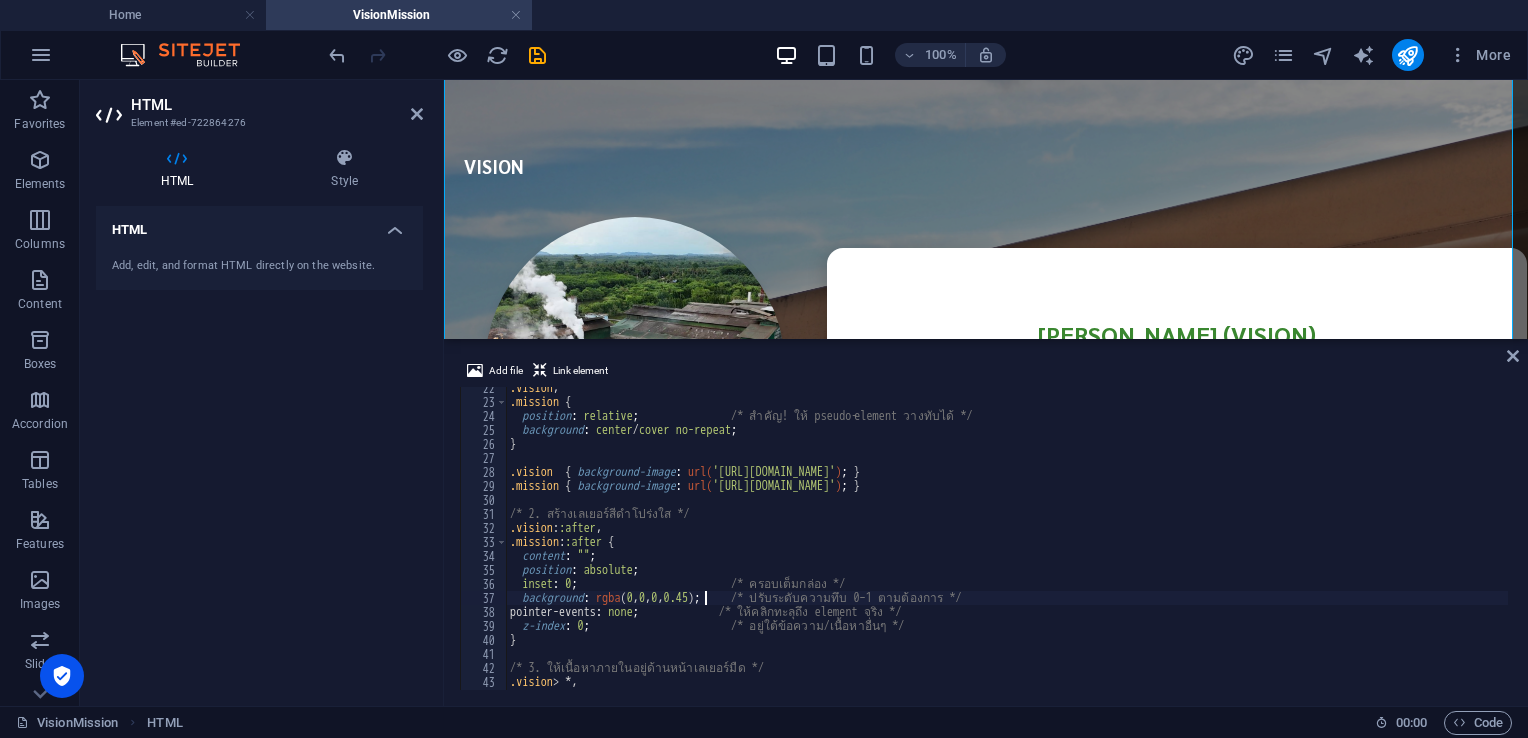 click on ".vision , .mission   {    position :   relative ;                 /* สำคัญ! ให้ pseudo‑element วางทับได้ */    background :   center / cover   no-repeat ; } .vision    {   background-image :   url( '[URL][DOMAIN_NAME]' ) ;   } .mission   {   background-image :   url( '[URL][DOMAIN_NAME]' ) ;   } /* 2. สร้างเลเยอร์สีดำโปร่งใส */ .vision : :after , .mission : :after   {    content :   " " ;    position :   absolute ;    inset :   0 ;                           /* ครอบเต็มกล่อง */    background :   rgba ( 0 , 0 , 0 , 0.45 ) ;       /* ปรับระดับความทึบ 0–1 ตามต้องการ */   pointer-events :   none ;               /* ให้คลิกทะลุถึง element จริง */    z-index :   0 ;                         } .vision {" at bounding box center [1007, 546] 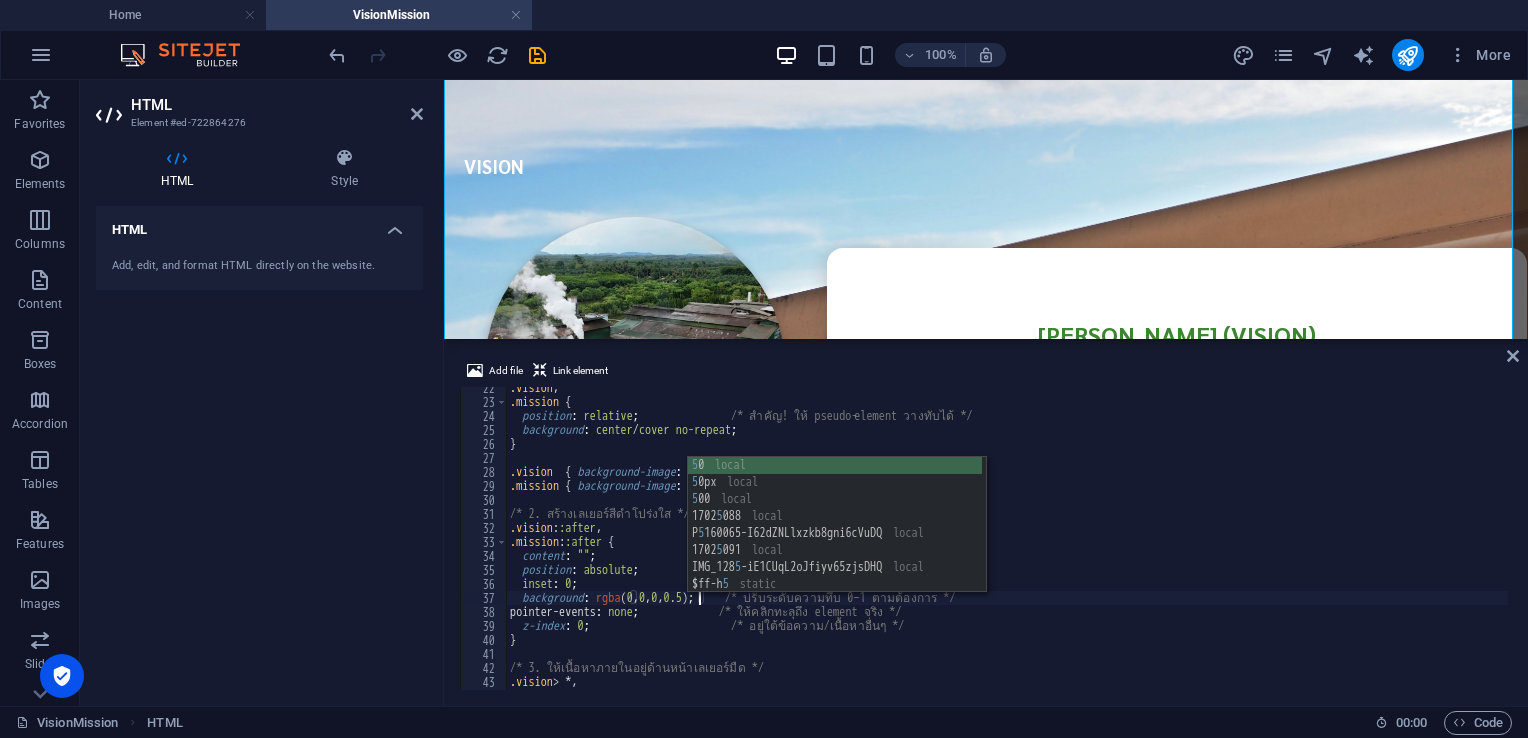 scroll, scrollTop: 0, scrollLeft: 16, axis: horizontal 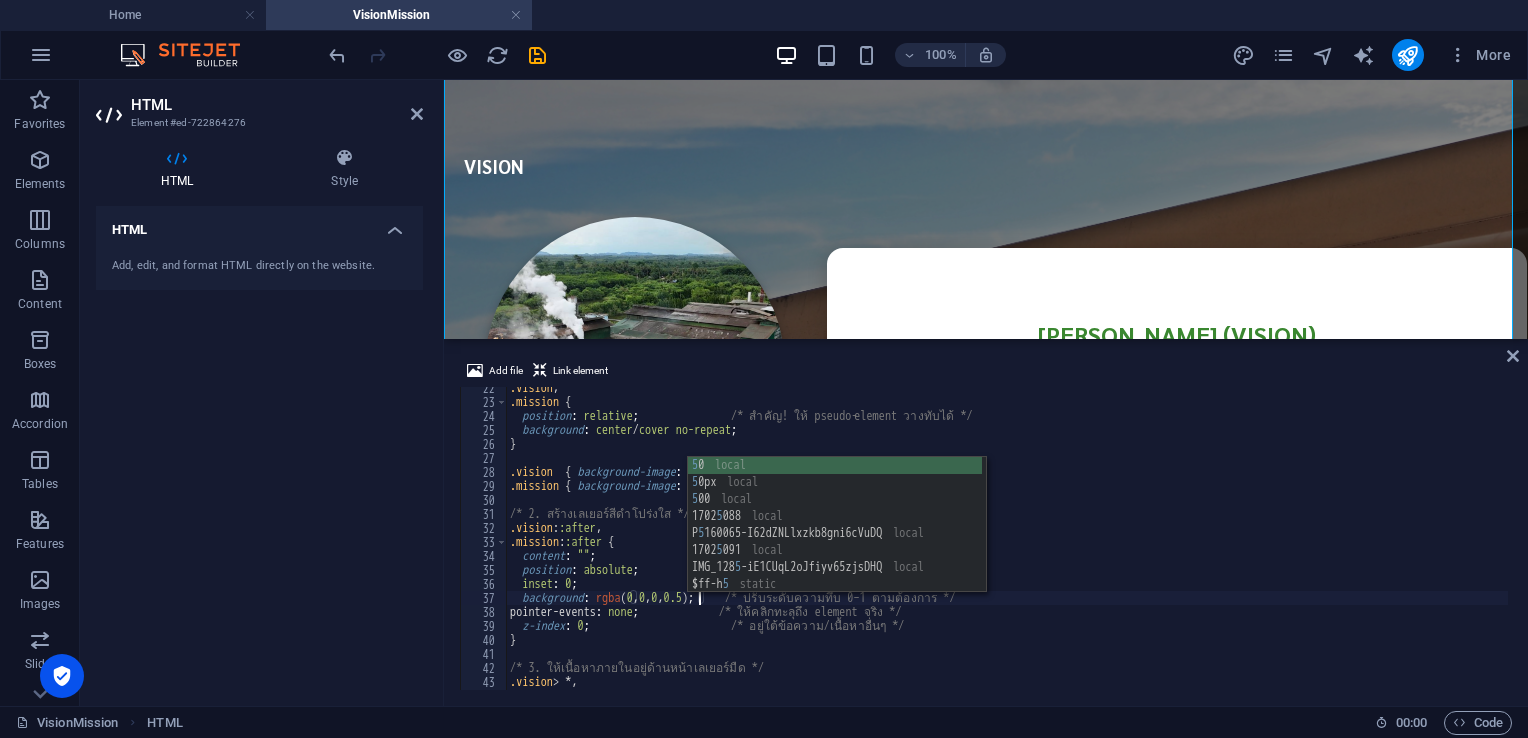 click on ".vision , .mission   {    position :   relative ;                 /* สำคัญ! ให้ pseudo‑element วางทับได้ */    background :   center / cover   no-repeat ; } .vision    {   background-image :   url( '[URL][DOMAIN_NAME]' ) ;   } .mission   {   background-image :   url( '[URL][DOMAIN_NAME]' ) ;   } /* 2. สร้างเลเยอร์สีดำโปร่งใส */ .vision : :after , .mission : :after   {    content :   " " ;    position :   absolute ;    inset :   0 ;                           /* ครอบเต็มกล่อง */    background :   rgba ( 0 , 0 , 0 , 0.5 ) ;       /* ปรับระดับความทึบ 0–1 ตามต้องการ */   pointer-events :   none ;               /* ให้คลิกทะลุถึง element จริง */    z-index :   0 ;                         } .vision {" at bounding box center [1007, 546] 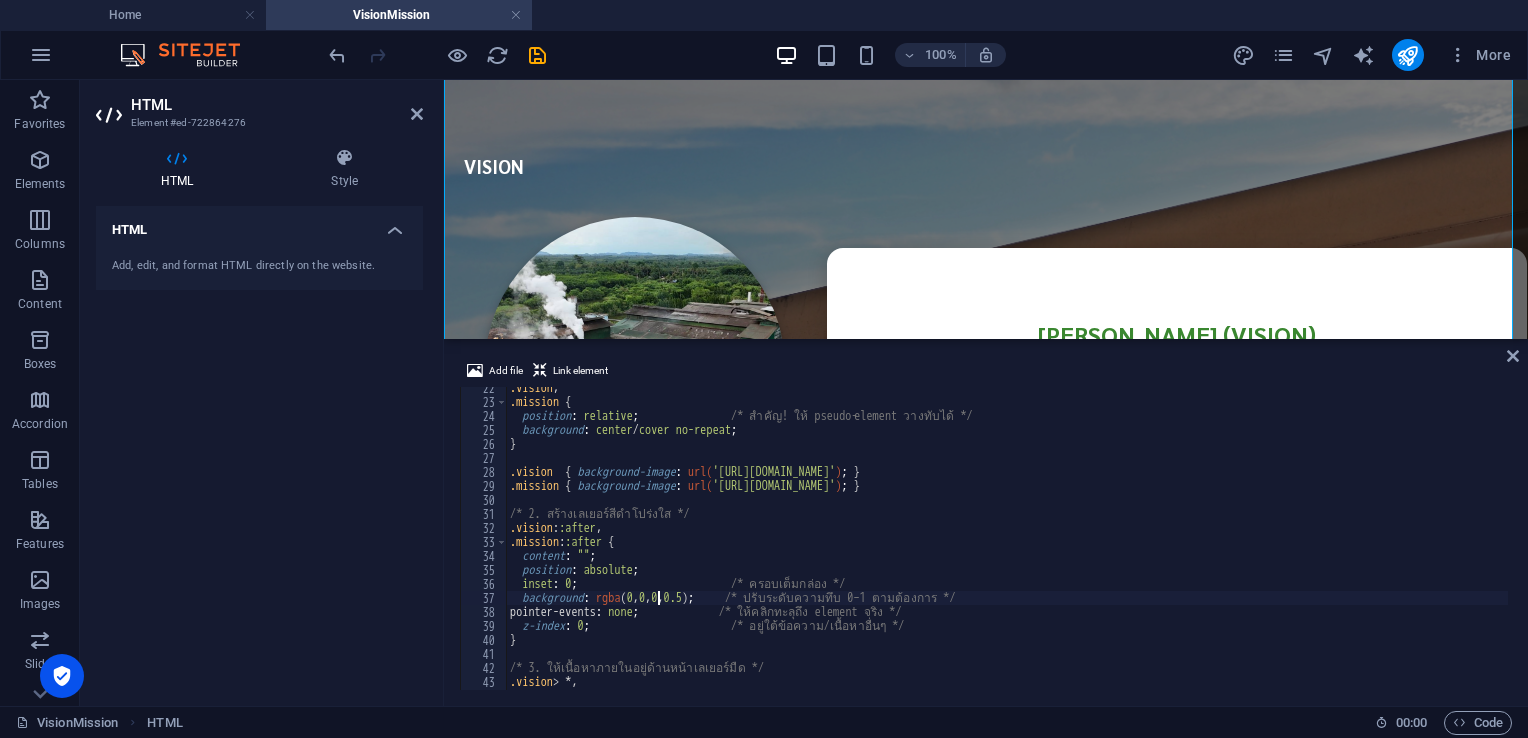 click on ".vision , .mission   {    position :   relative ;                 /* สำคัญ! ให้ pseudo‑element วางทับได้ */    background :   center / cover   no-repeat ; } .vision    {   background-image :   url( '[URL][DOMAIN_NAME]' ) ;   } .mission   {   background-image :   url( '[URL][DOMAIN_NAME]' ) ;   } /* 2. สร้างเลเยอร์สีดำโปร่งใส */ .vision : :after , .mission : :after   {    content :   " " ;    position :   absolute ;    inset :   0 ;                           /* ครอบเต็มกล่อง */    background :   rgba ( 0 , 0 , 0 , 0.5 ) ;       /* ปรับระดับความทึบ 0–1 ตามต้องการ */   pointer-events :   none ;               /* ให้คลิกทะลุถึง element จริง */    z-index :   0 ;                         } .vision {" at bounding box center (1007, 546) 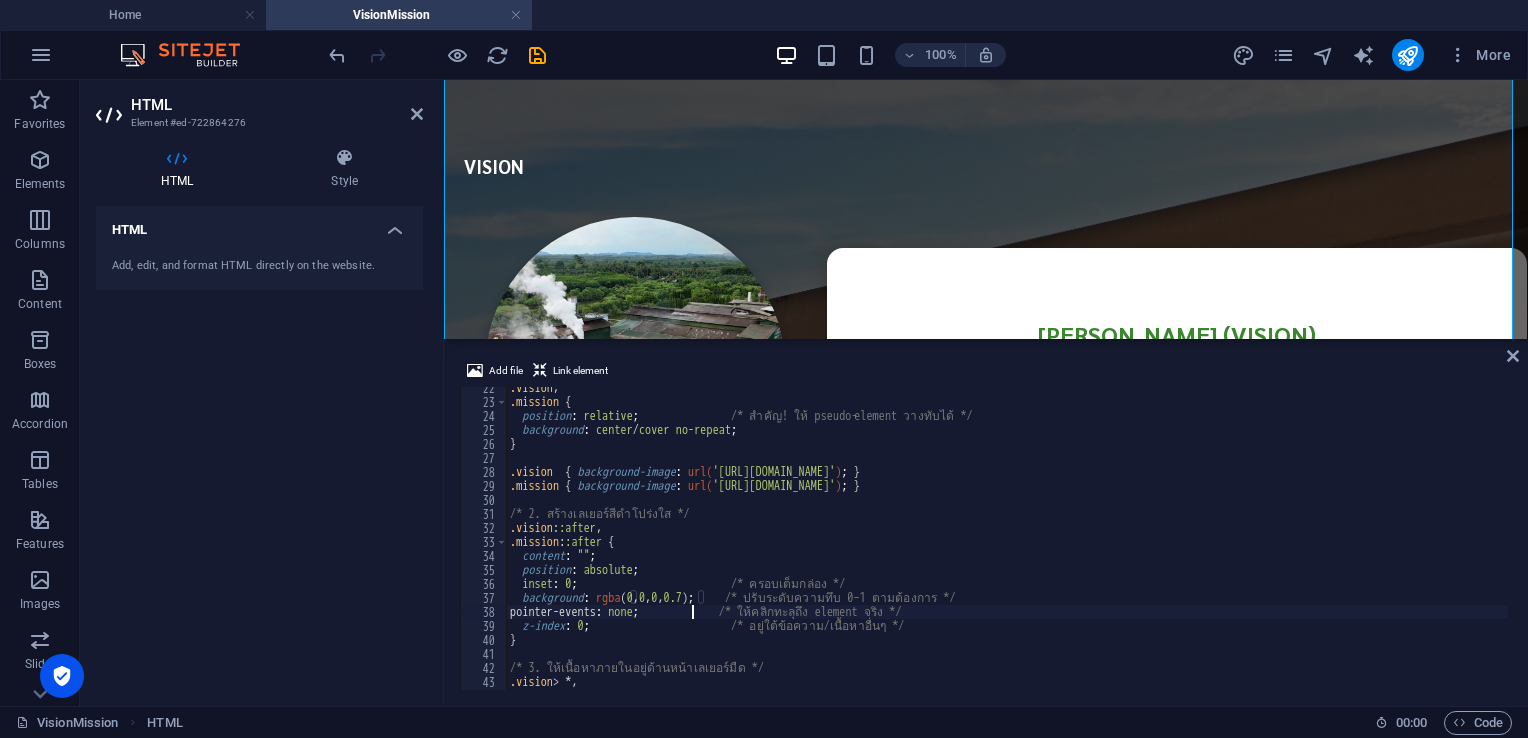 click on ".vision , .mission   {    position :   relative ;                 /* สำคัญ! ให้ pseudo‑element วางทับได้ */    background :   center / cover   no-repeat ; } .vision    {   background-image :   url( '[URL][DOMAIN_NAME]' ) ;   } .mission   {   background-image :   url( '[URL][DOMAIN_NAME]' ) ;   } /* 2. สร้างเลเยอร์สีดำโปร่งใส */ .vision : :after , .mission : :after   {    content :   " " ;    position :   absolute ;    inset :   0 ;                           /* ครอบเต็มกล่อง */    background :   rgba ( 0 , 0 , 0 , 0.7 ) ;       /* ปรับระดับความทึบ 0–1 ตามต้องการ */   pointer-events :   none ;               /* ให้คลิกทะลุถึง element จริง */    z-index :   0 ;                         } .vision {" at bounding box center (1007, 546) 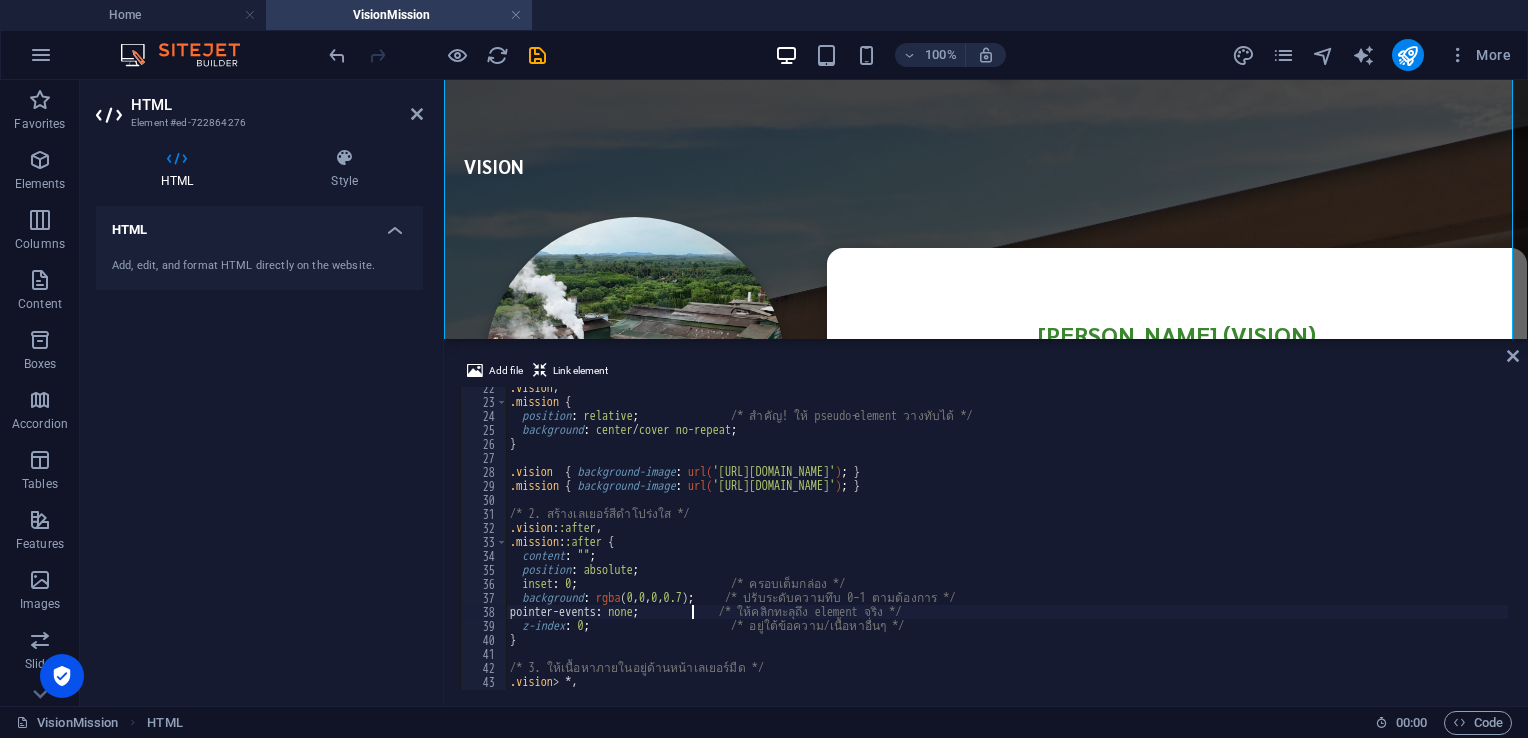 click on ".vision , .mission   {    position :   relative ;                 /* สำคัญ! ให้ pseudo‑element วางทับได้ */    background :   center / cover   no-repeat ; } .vision    {   background-image :   url( '[URL][DOMAIN_NAME]' ) ;   } .mission   {   background-image :   url( '[URL][DOMAIN_NAME]' ) ;   } /* 2. สร้างเลเยอร์สีดำโปร่งใส */ .vision : :after , .mission : :after   {    content :   " " ;    position :   absolute ;    inset :   0 ;                           /* ครอบเต็มกล่อง */    background :   rgba ( 0 , 0 , 0 , 0.7 ) ;       /* ปรับระดับความทึบ 0–1 ตามต้องการ */   pointer-events :   none ;               /* ให้คลิกทะลุถึง element จริง */    z-index :   0 ;                         } .vision {" at bounding box center [1007, 546] 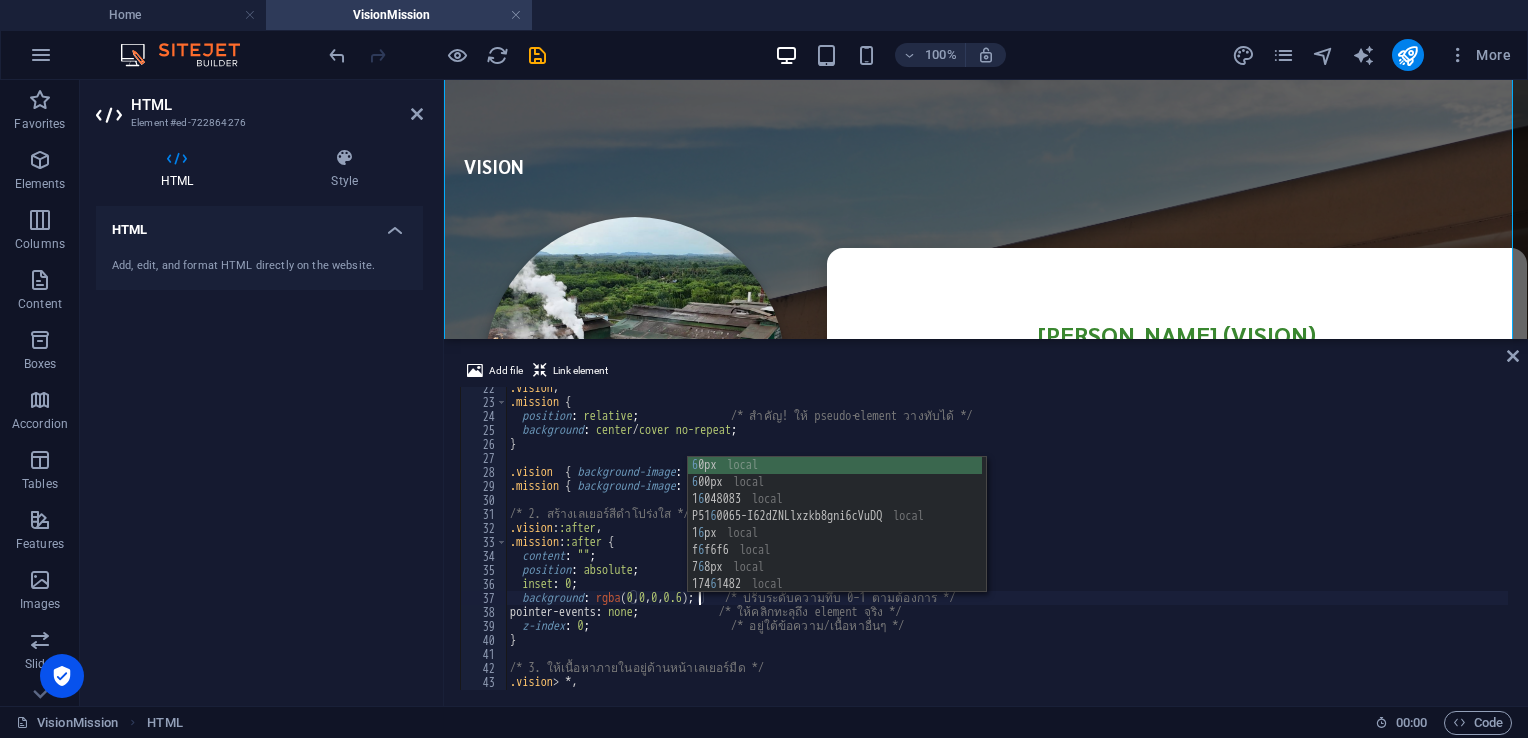 click on ".vision , .mission   {    position :   relative ;                 /* สำคัญ! ให้ pseudo‑element วางทับได้ */    background :   center / cover   no-repeat ; } .vision    {   background-image :   url( '[URL][DOMAIN_NAME]' ) ;   } .mission   {   background-image :   url( '[URL][DOMAIN_NAME]' ) ;   } /* 2. สร้างเลเยอร์สีดำโปร่งใส */ .vision : :after , .mission : :after   {    content :   " " ;    position :   absolute ;    inset :   0 ;                           /* ครอบเต็มกล่อง */    background :   rgba ( 0 , 0 , 0 , 0.6 ) ;       /* ปรับระดับความทึบ 0–1 ตามต้องการ */   pointer-events :   none ;               /* ให้คลิกทะลุถึง element จริง */    z-index :   0 ;                         } .vision {" at bounding box center (1007, 546) 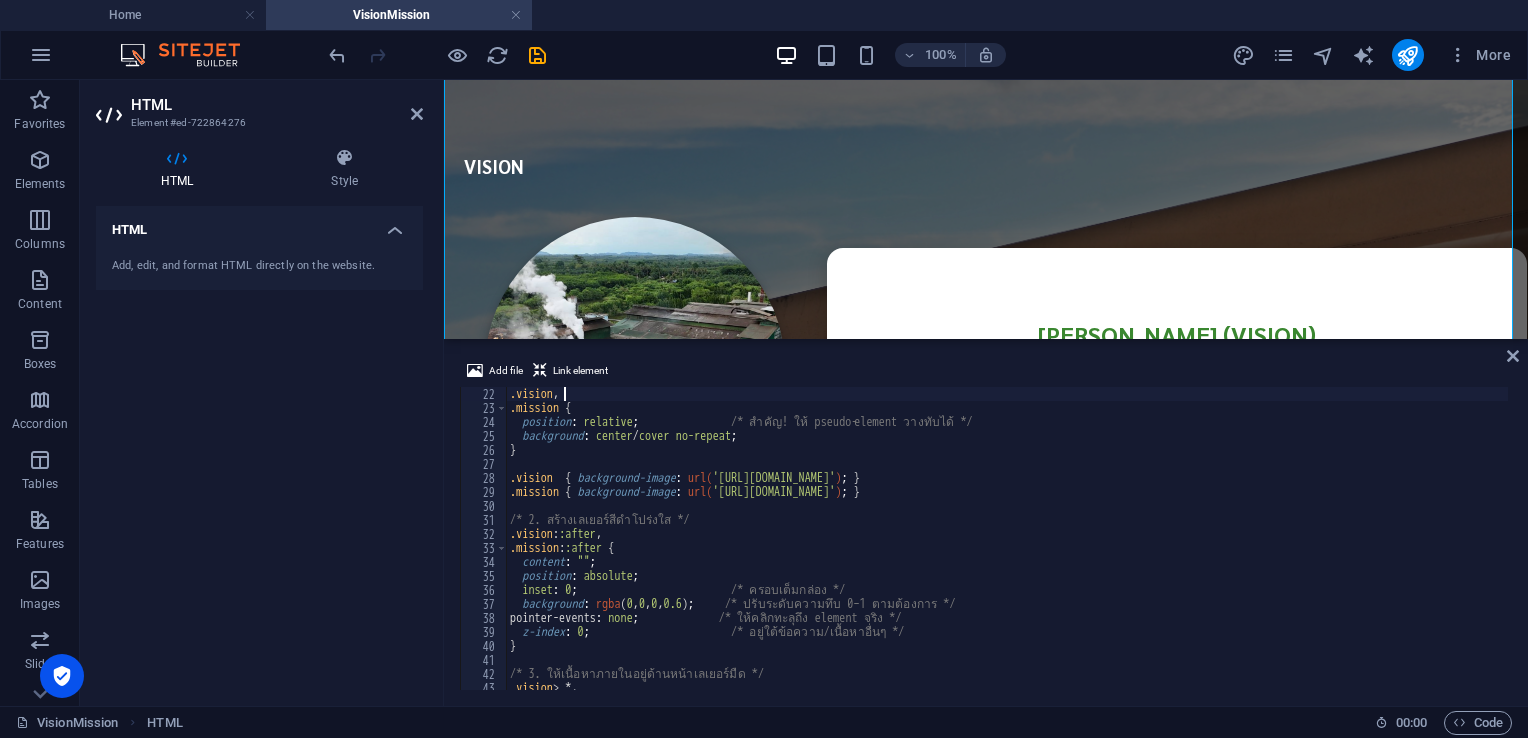 scroll, scrollTop: 0, scrollLeft: 3, axis: horizontal 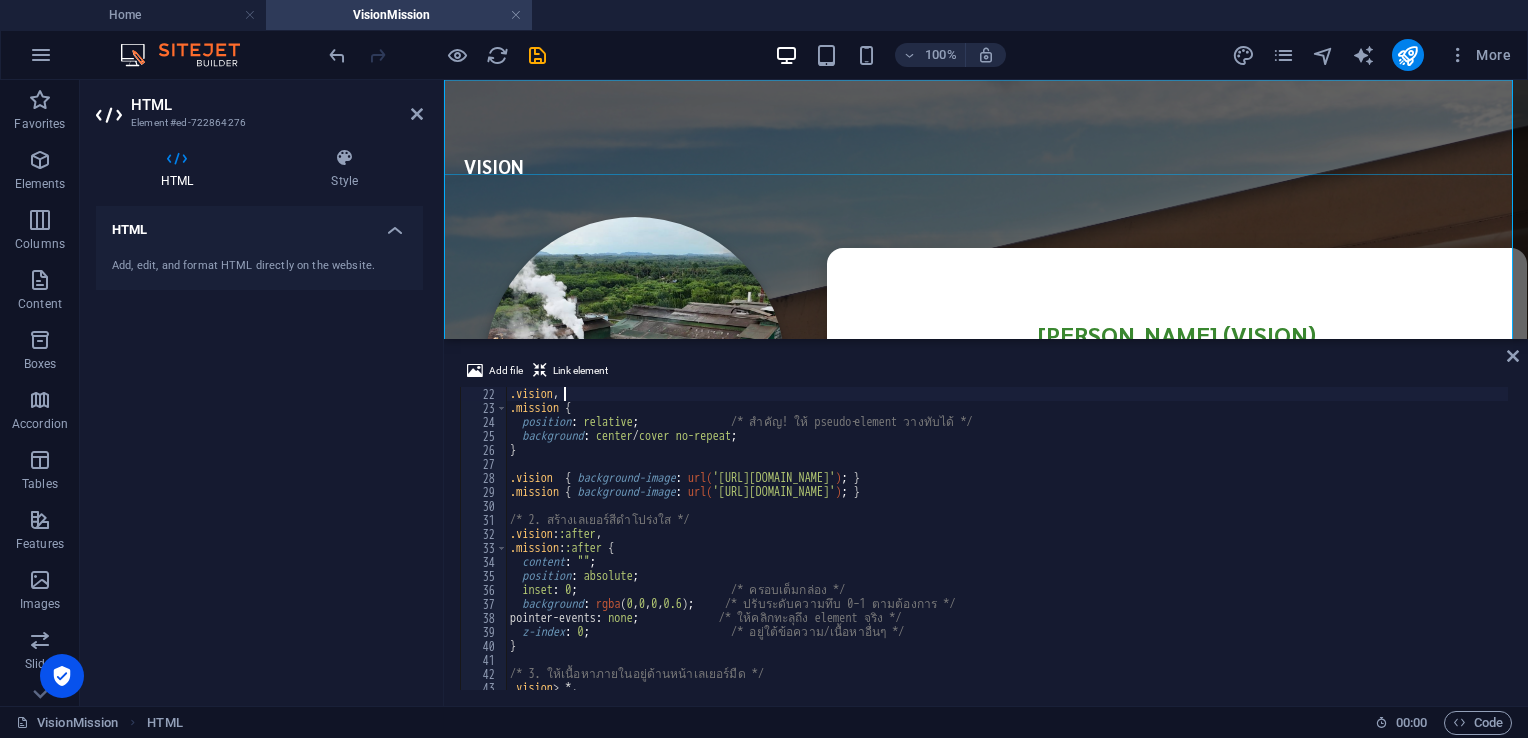type on ".vision," 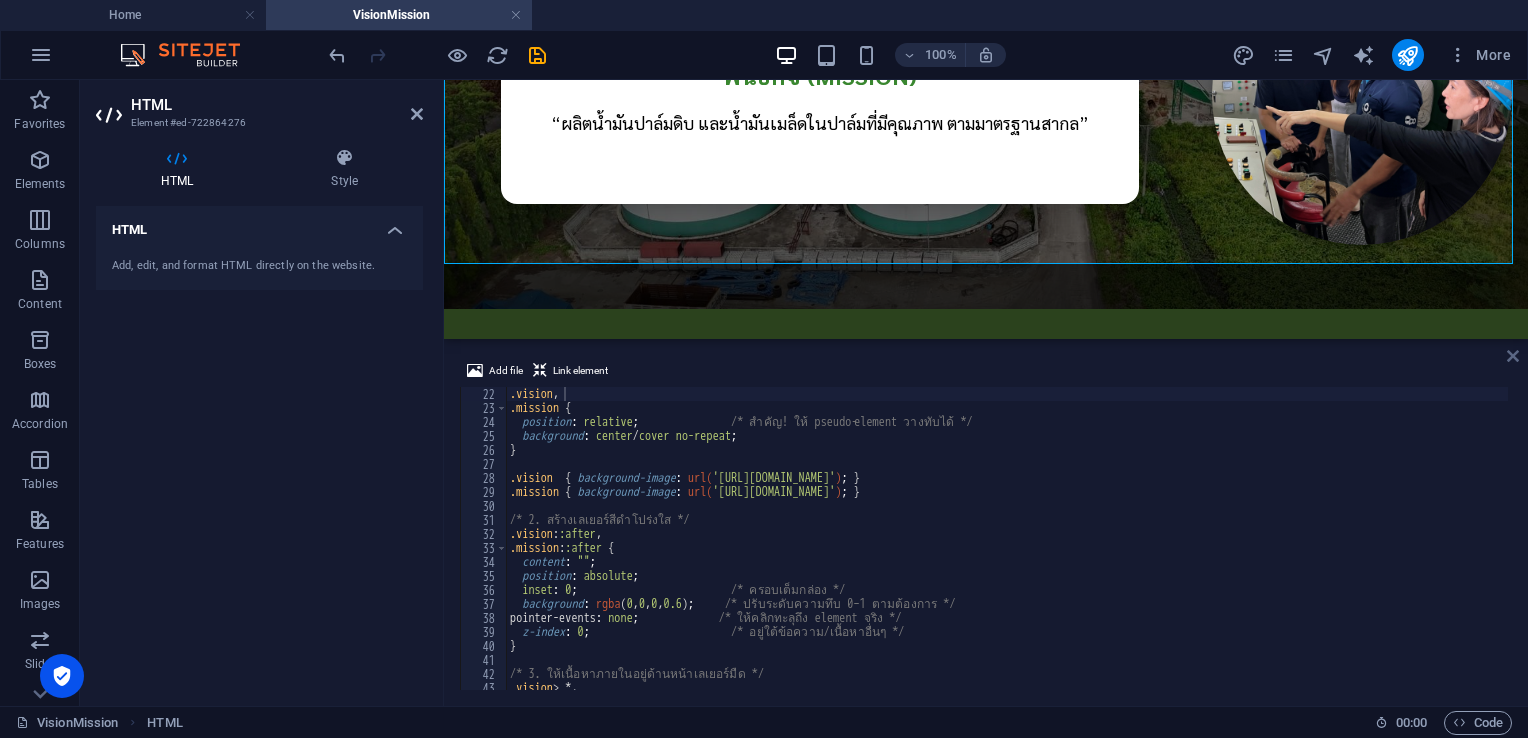 click at bounding box center [1513, 356] 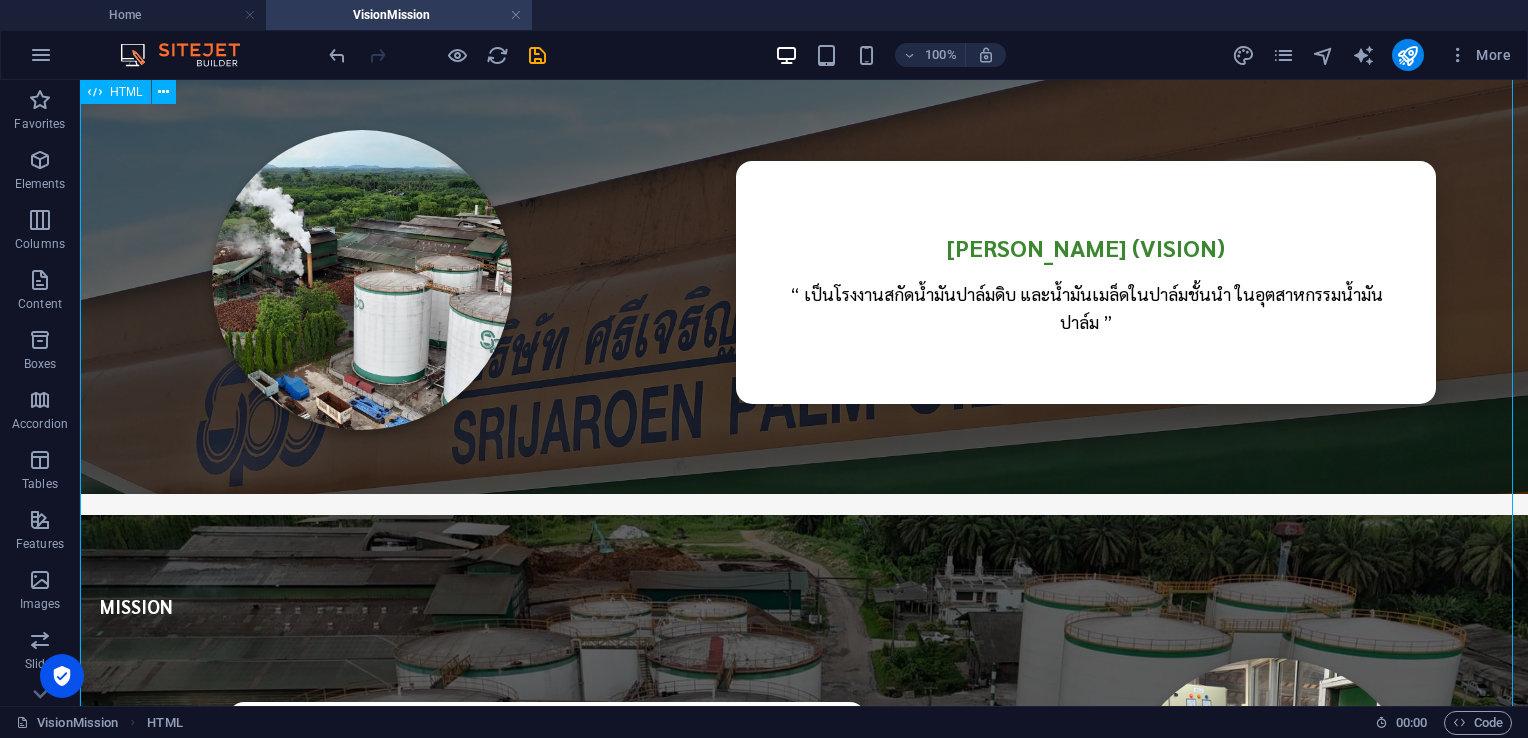 scroll, scrollTop: 0, scrollLeft: 0, axis: both 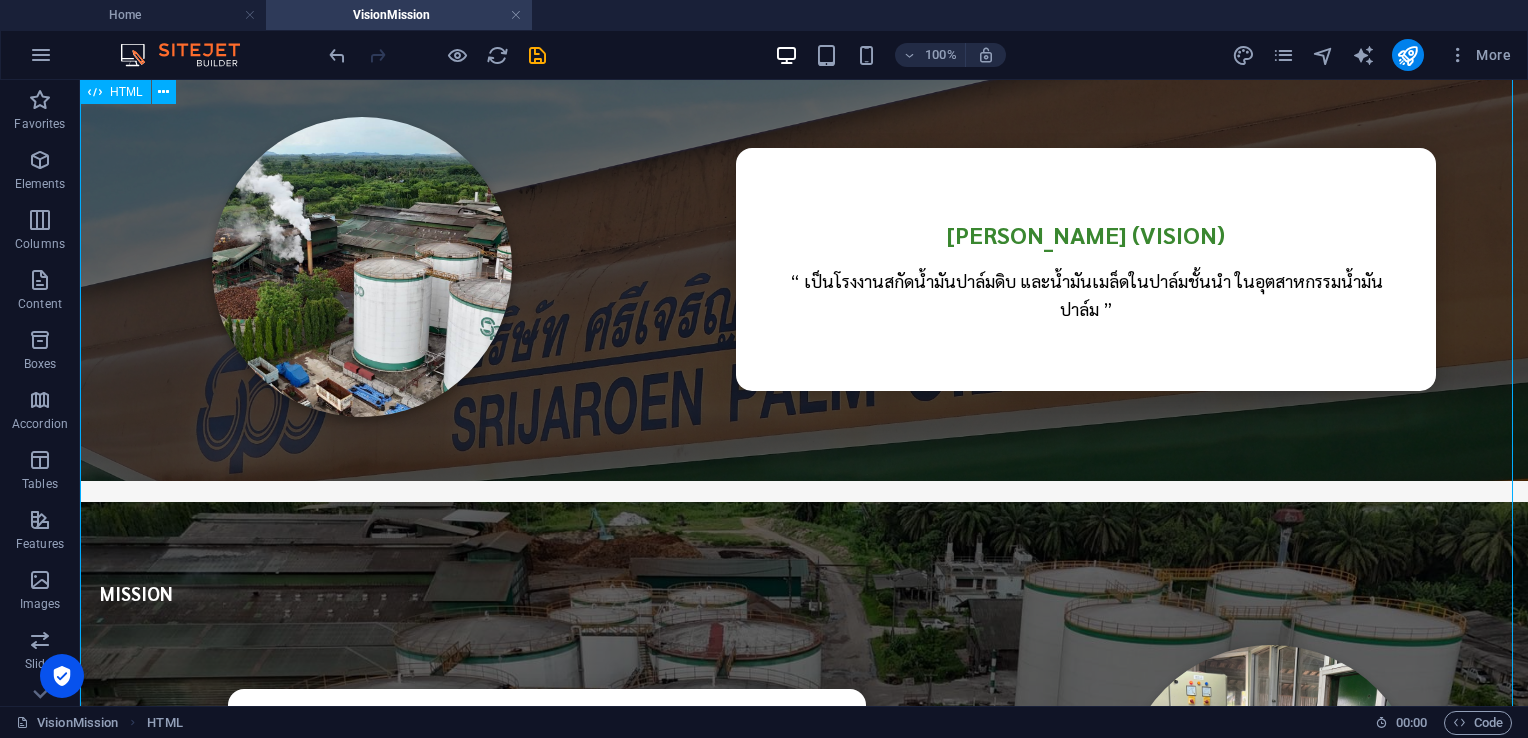 click on "Vision & Mission
VISION
[PERSON_NAME] (VISION)
“ เป็นโรงงานสกัดน้ำมันปาล์มดิบ และน้ำมันเมล็ดในปาล์มชั้นนำ ในอุตสาหกรรมน้ำมันปาล์ม ”
MISSION
[PERSON_NAME] (MISSION)
“ผลิตน้ำมันปาล์มดิบ และน้ำมันเมล็ดในปาล์มที่มีคุณภาพ ตามมาตรฐานสากล”" at bounding box center [804, 492] 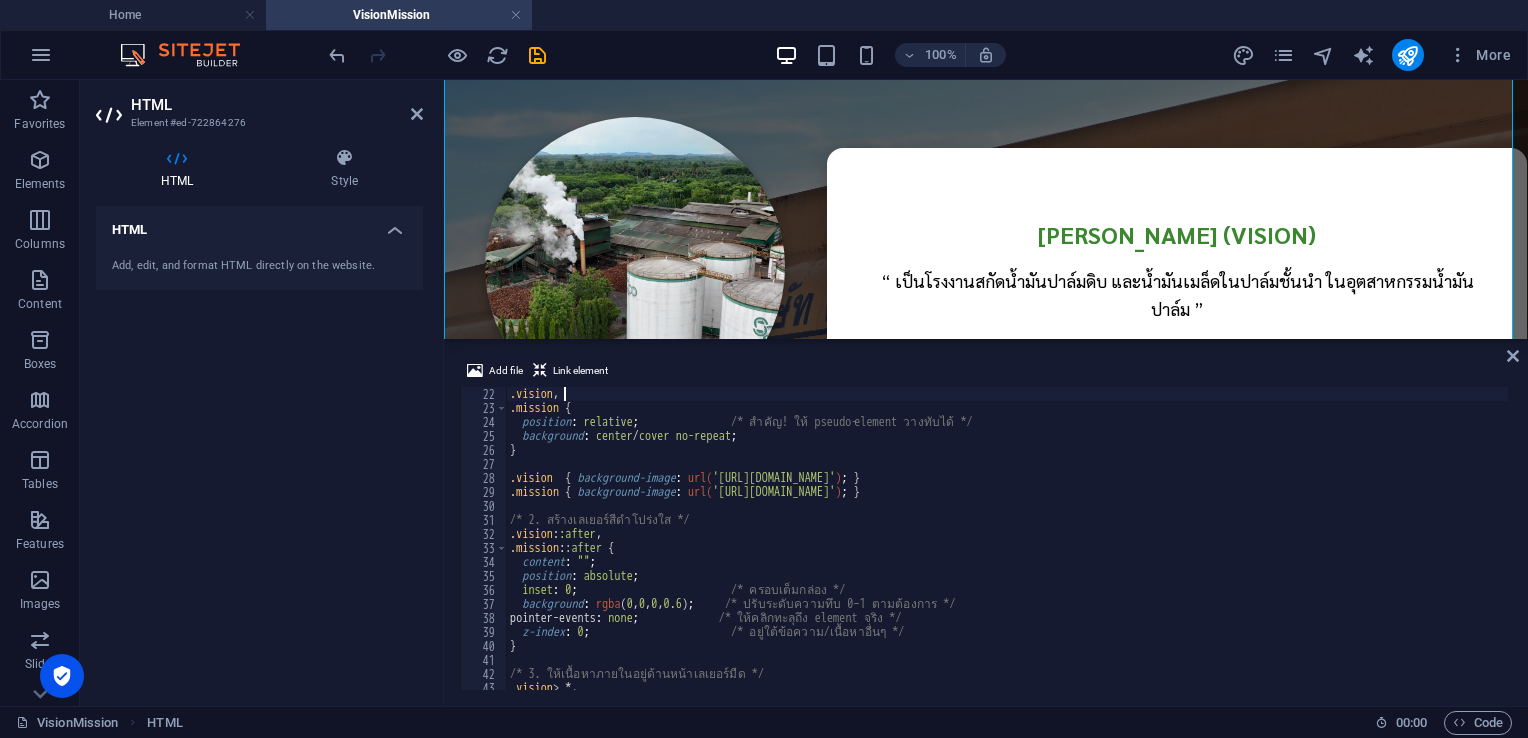 scroll, scrollTop: 294, scrollLeft: 0, axis: vertical 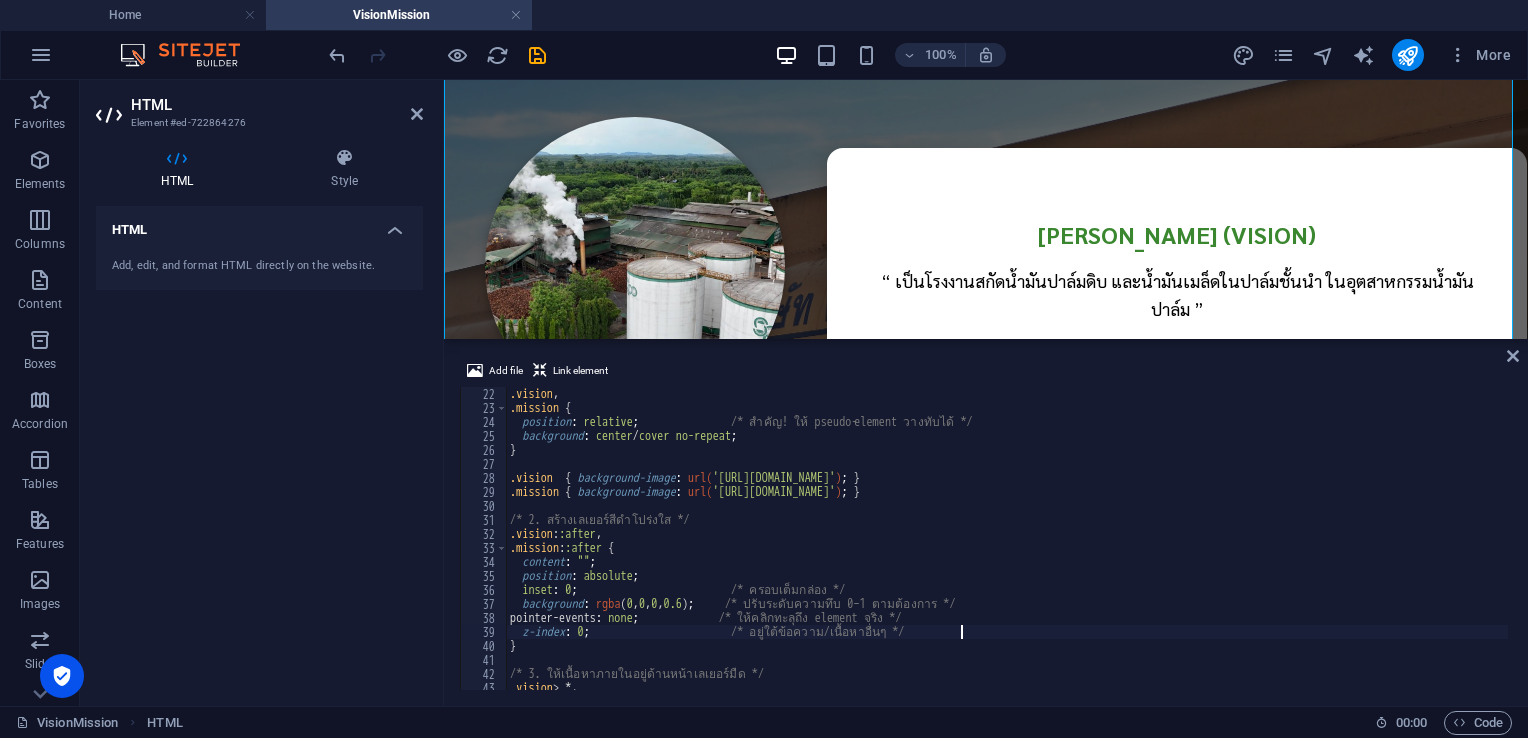 click on ".vision , .mission   {    position :   relative ;                 /* สำคัญ! ให้ pseudo‑element วางทับได้ */    background :   center / cover   no-repeat ; } .vision    {   background-image :   url( '[URL][DOMAIN_NAME]' ) ;   } .mission   {   background-image :   url( '[URL][DOMAIN_NAME]' ) ;   } /* 2. สร้างเลเยอร์สีดำโปร่งใส */ .vision : :after , .mission : :after   {    content :   " " ;    position :   absolute ;    inset :   0 ;                           /* ครอบเต็มกล่อง */    background :   rgba ( 0 , 0 , 0 , 0.6 ) ;       /* ปรับระดับความทึบ 0–1 ตามต้องการ */   pointer-events :   none ;               /* ให้คลิกทะลุถึง element จริง */    z-index :   0 ;                         } .vision {" at bounding box center [1007, 552] 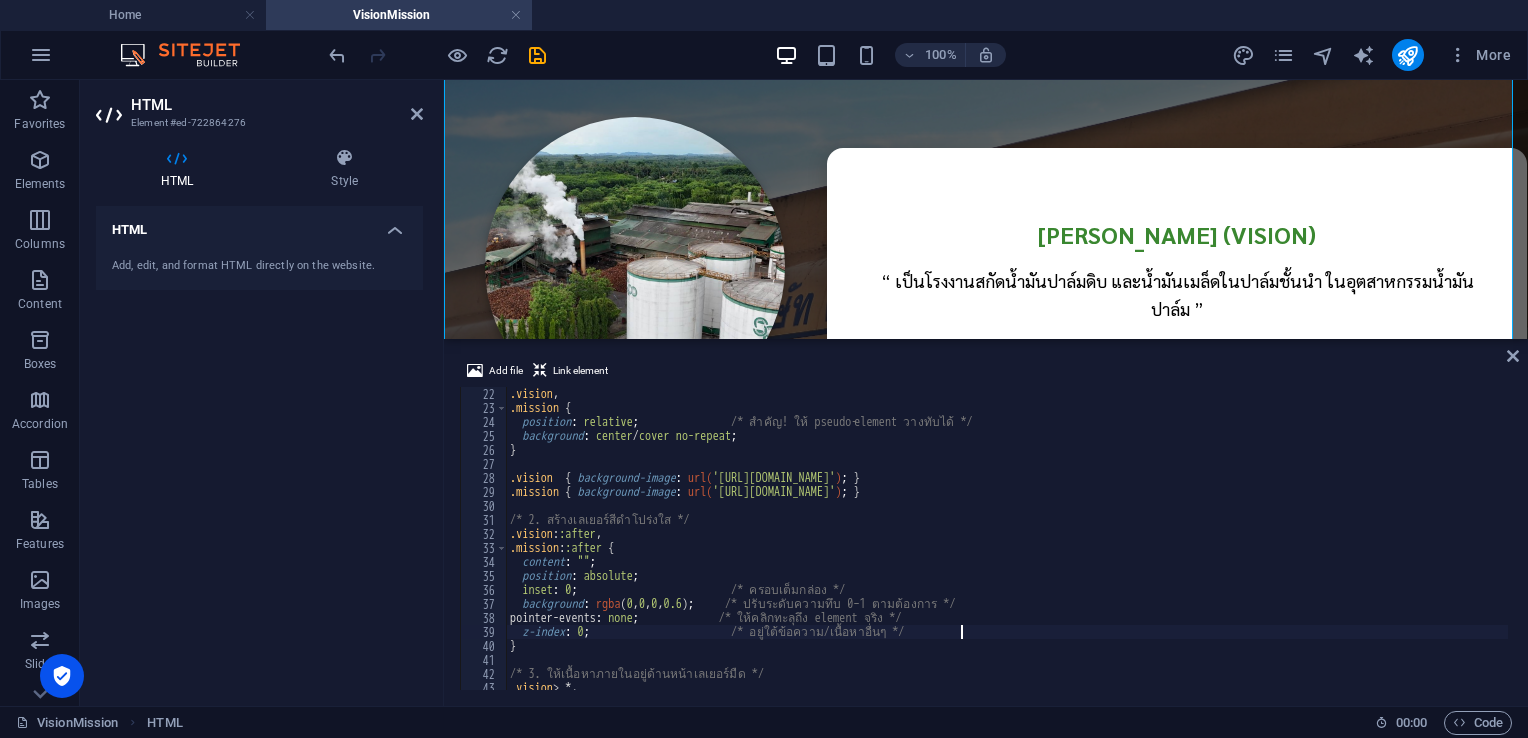 scroll, scrollTop: 234, scrollLeft: 0, axis: vertical 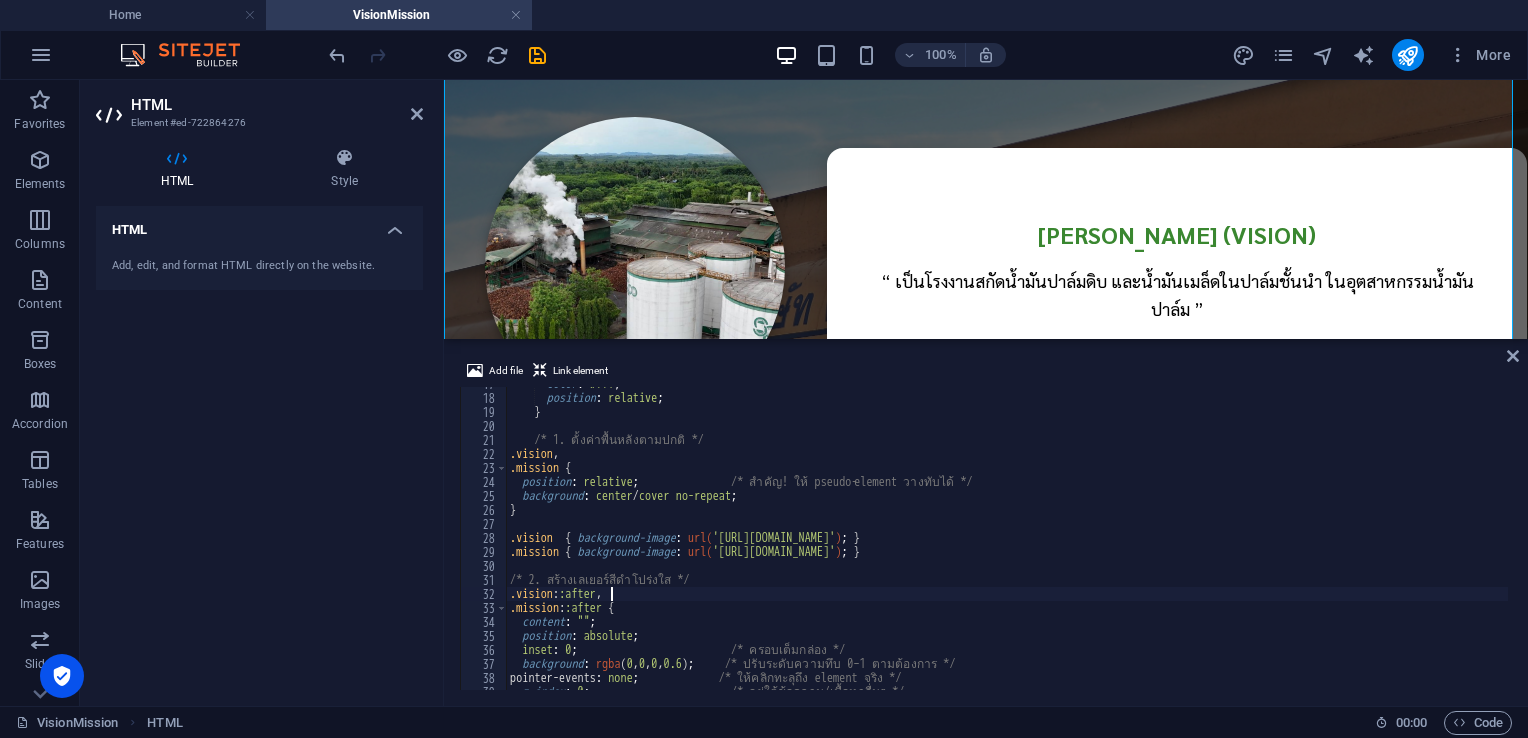 click on "color :   #fff ;         position :   relative ;      }      /* 1. ตั้งค่าพื้นหลังตามปกติ */ .vision , .mission   {    position :   relative ;                 /* สำคัญ! ให้ pseudo‑element วางทับได้ */    background :   center / cover   no-repeat ; } .vision    {   background-image :   url( '[URL][DOMAIN_NAME]' ) ;   } .mission   {   background-image :   url( '[URL][DOMAIN_NAME]' ) ;   } /* 2. สร้างเลเยอร์สีดำโปร่งใส */ .vision : :after , .mission : :after   {    content :   " " ;    position :   absolute ;    inset :   0 ;                           /* ครอบเต็มกล่อง */    background :   rgba ( 0 , 0 , 0 , 0.6 ) ;       /* ปรับระดับความทึบ 0–1 ตามต้องการ */   pointer-events :   ;" at bounding box center (1007, 542) 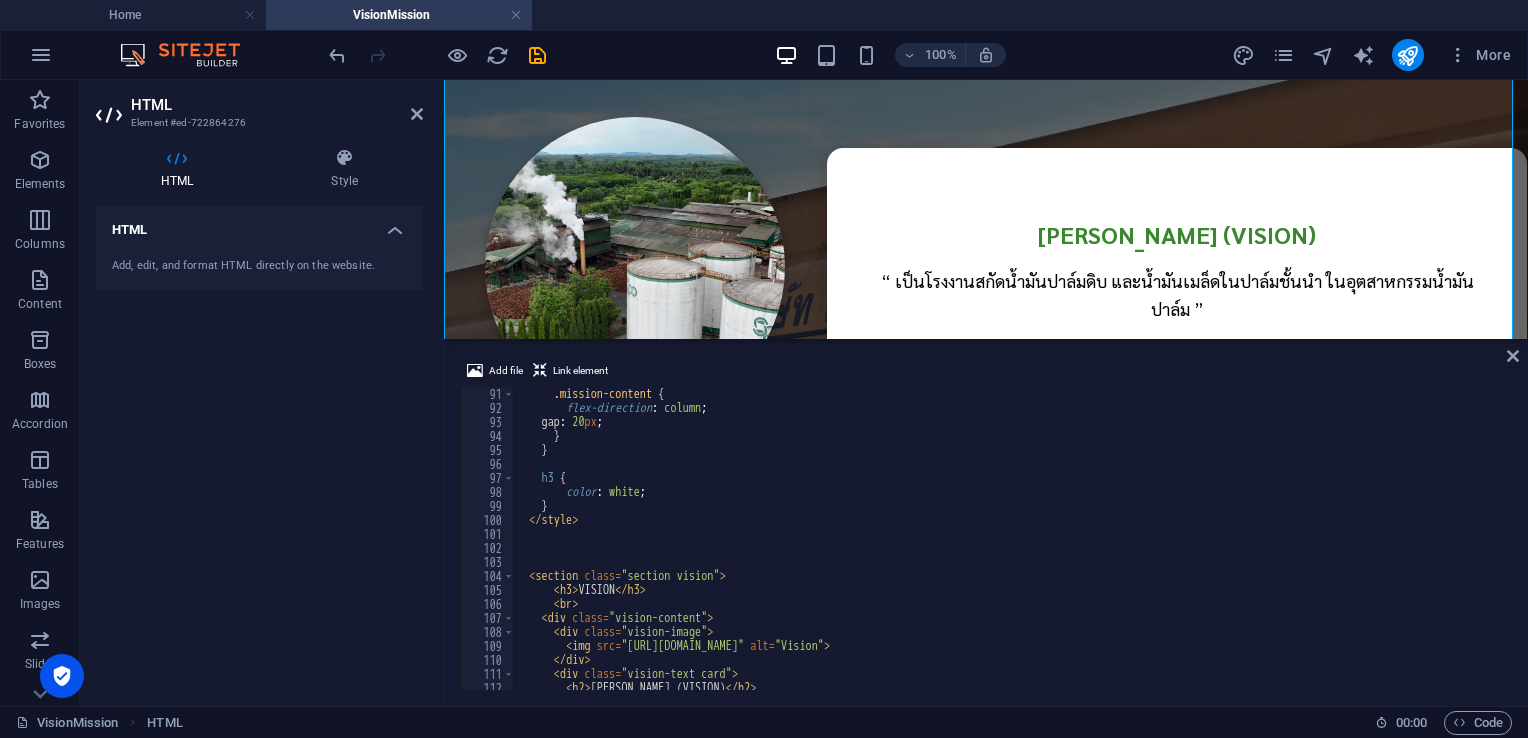 scroll, scrollTop: 1260, scrollLeft: 0, axis: vertical 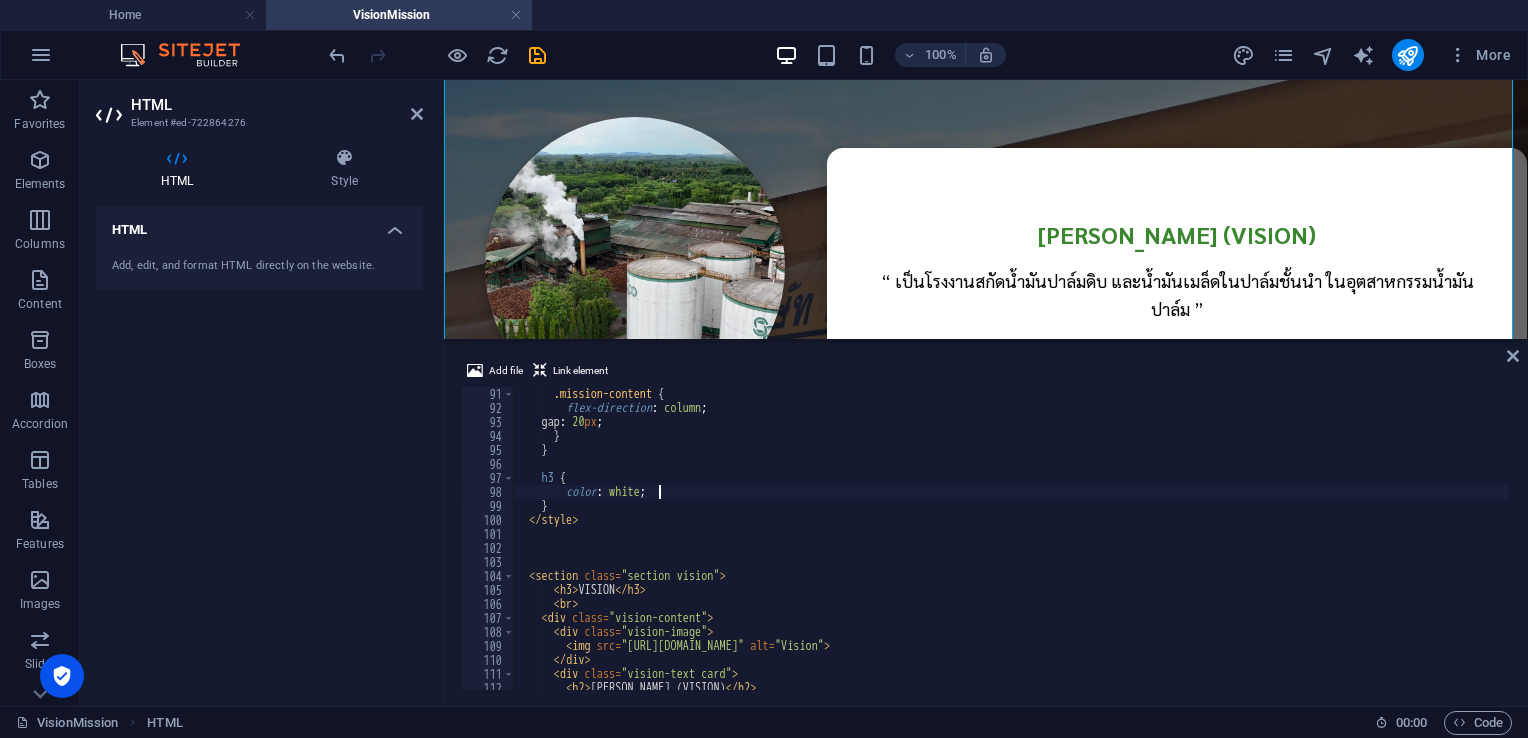 click on ".mission-content   {           flex-direction :   column ;          gap :   20 px ;         }      }           h3   {           color :   white ;      }    </ style >    < section   class = "section vision" >         < h3 > VISION </ h3 >         < br >      < div   class = "vision-content" >         < div   class = "vision-image" >           < img   src = "[URL][DOMAIN_NAME]"   alt = "Vision" >         </ div >         < div   class = "vision-text card" >           < h2 > วิสัยทัศน์ (VISION) </ h2 >           < p > “ เป็นโรงงานสกัดน้ำมันปาล์มดิบ และน้ำมันเมล็ดในปาล์มชั้นนำ ในอุตสาหกรรมน้ำมันปาล์ม ” </ p >" at bounding box center [1010, 552] 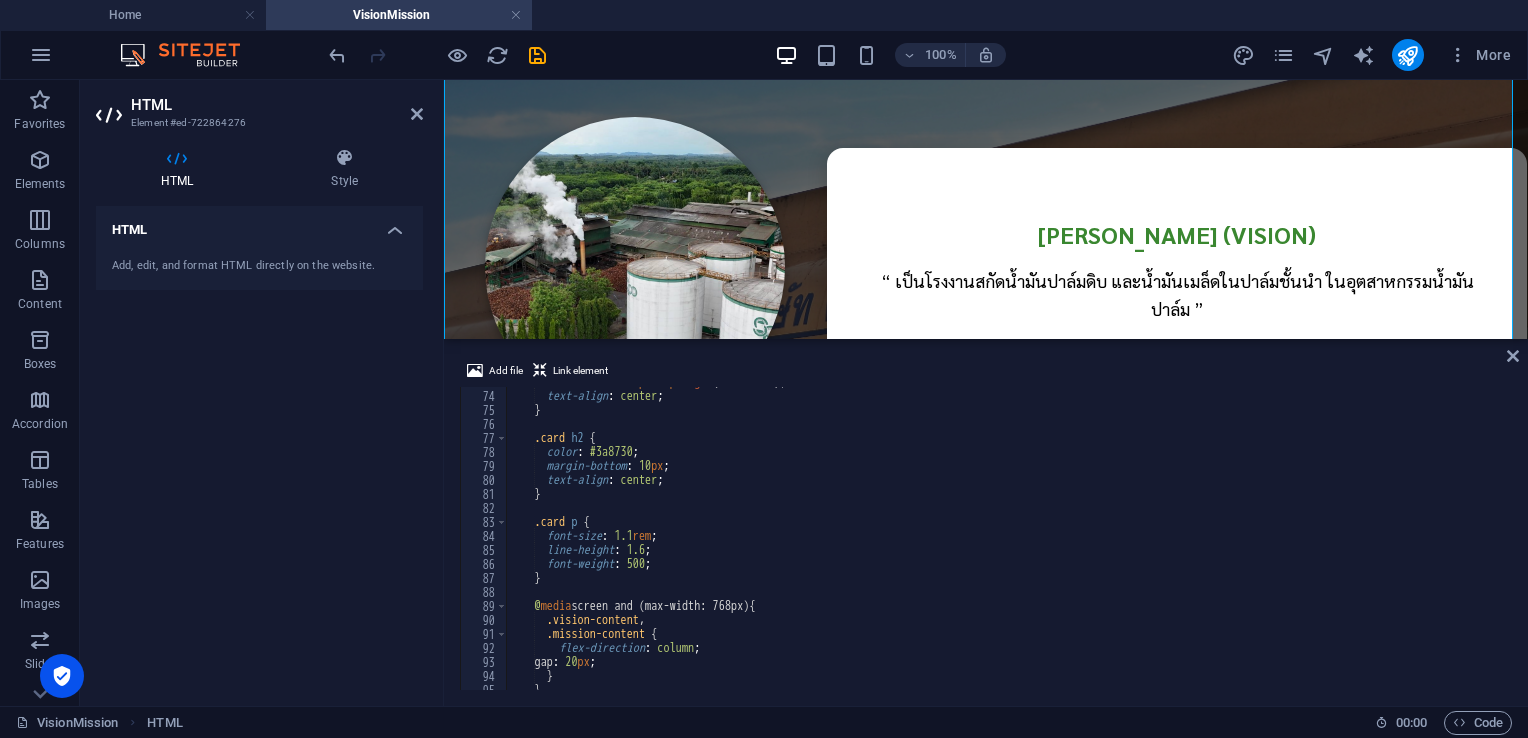 scroll, scrollTop: 1020, scrollLeft: 0, axis: vertical 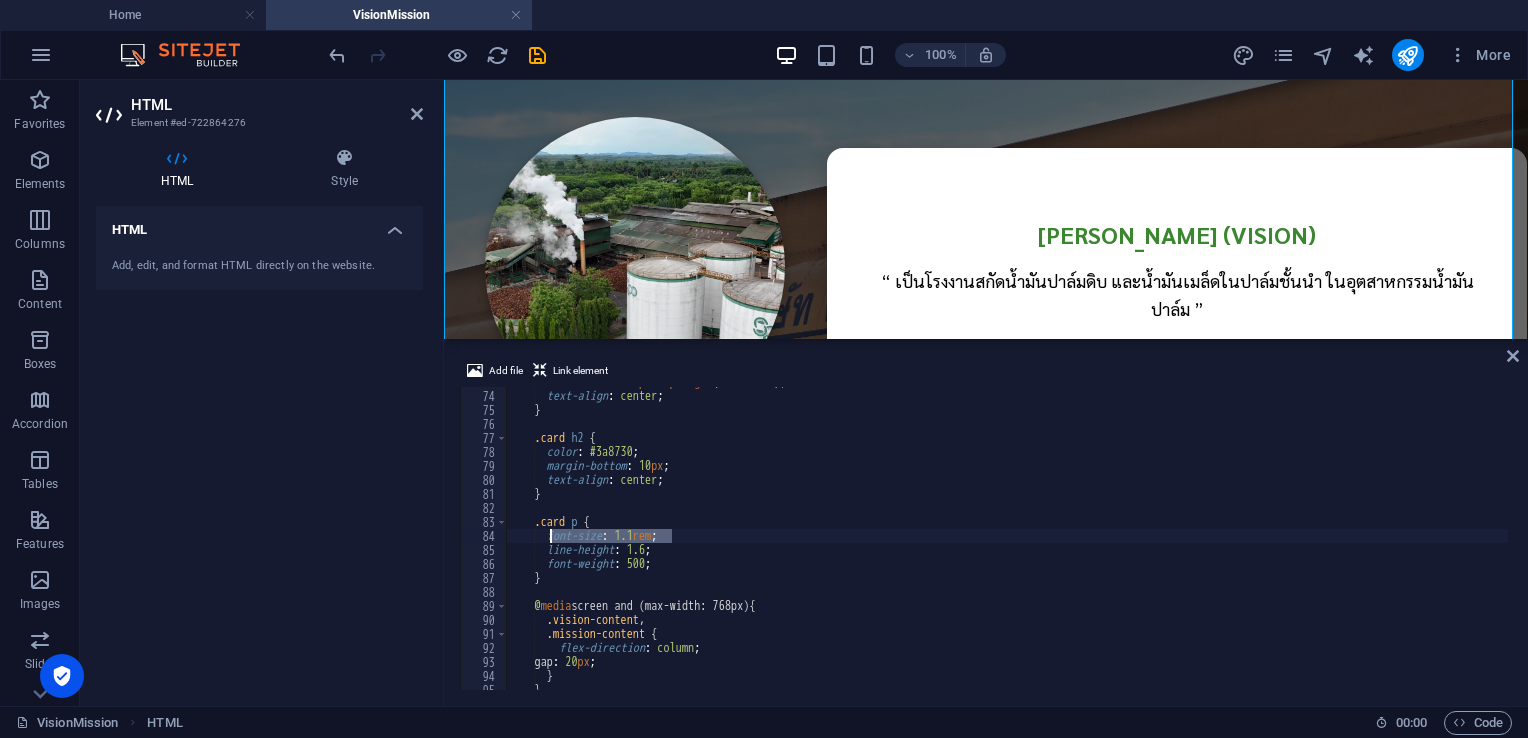 drag, startPoint x: 681, startPoint y: 538, endPoint x: 553, endPoint y: 533, distance: 128.09763 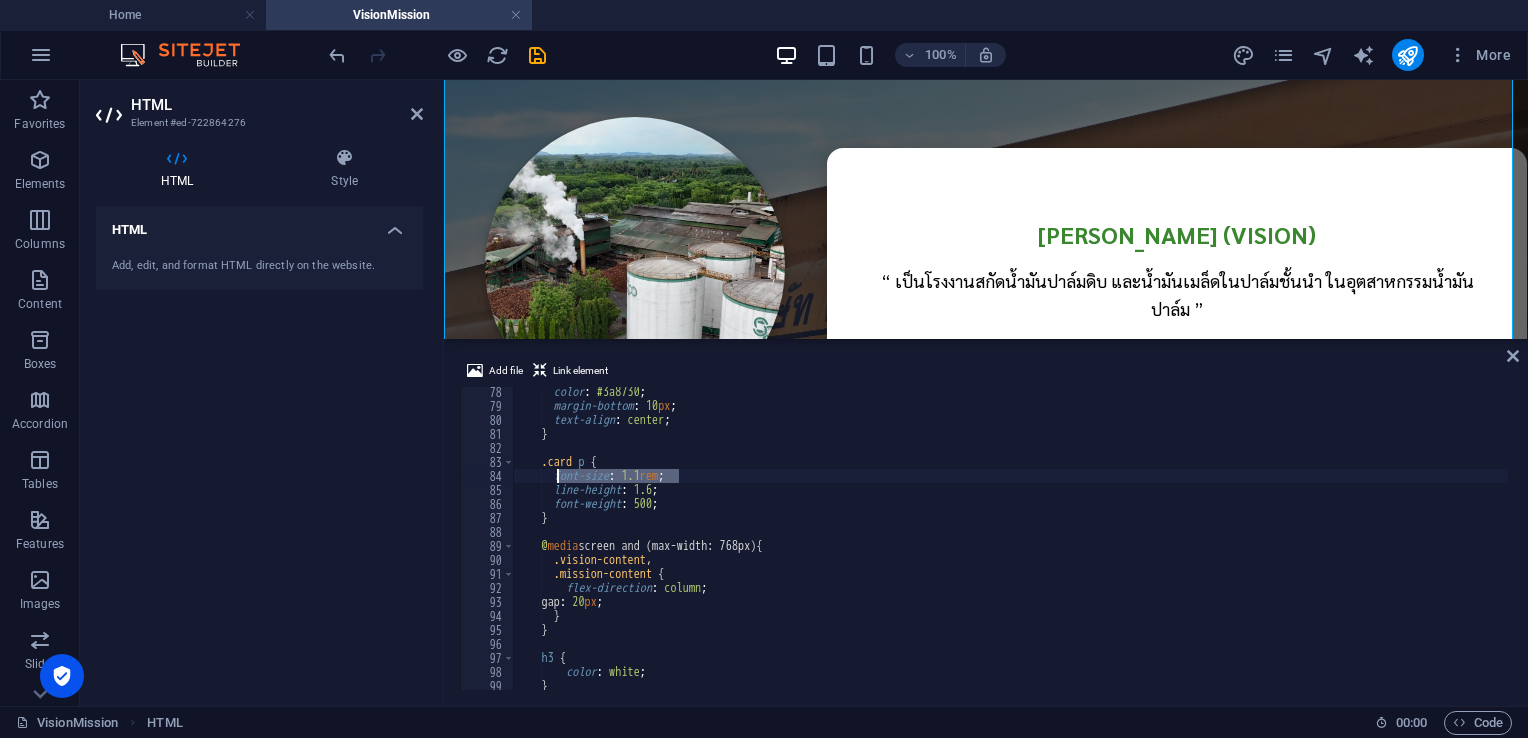 scroll, scrollTop: 1200, scrollLeft: 0, axis: vertical 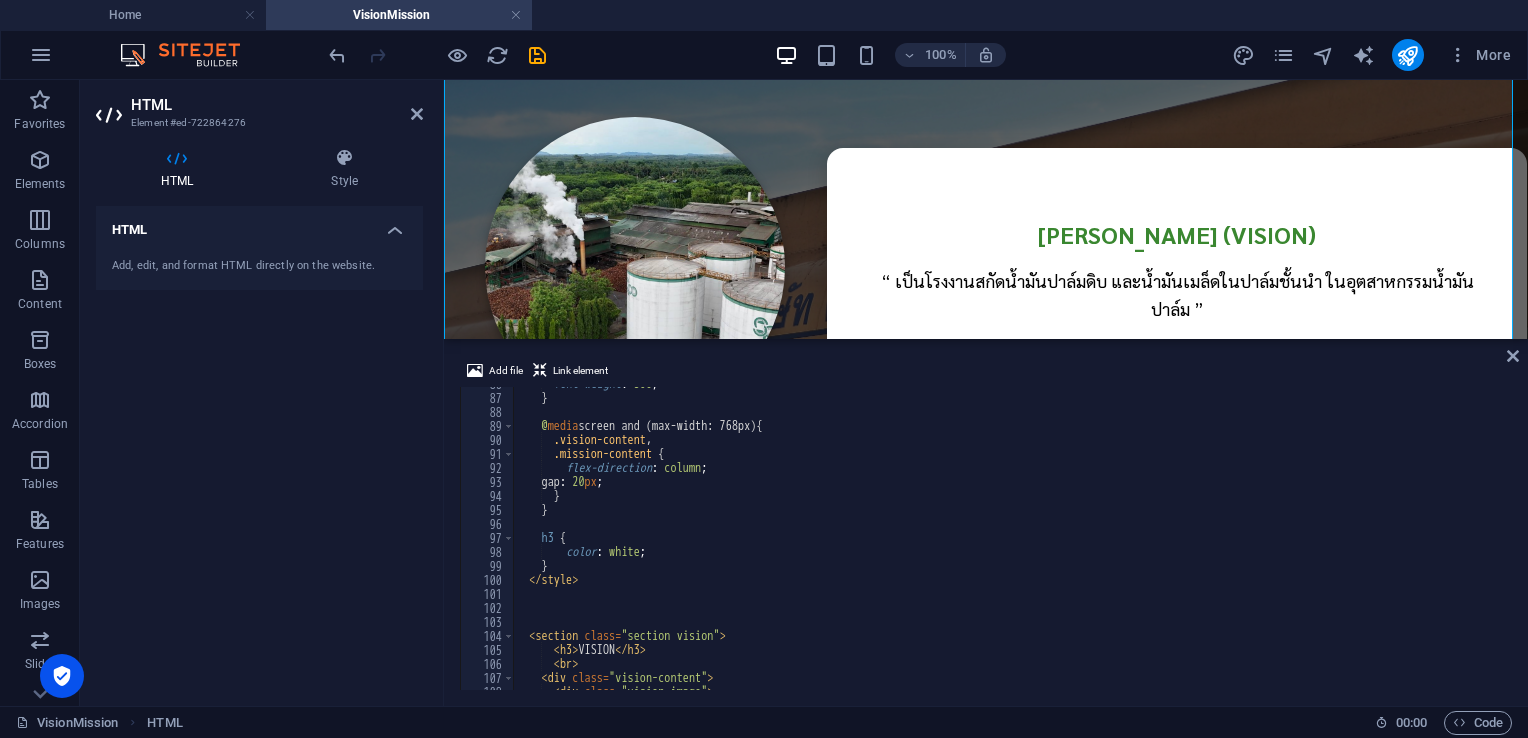 click on "font-weight :   500 ;      }      @ media  screen and (max-width: 768px)  {         .vision-content ,         .mission-content   {           flex-direction :   column ;          gap :   20 px ;         }      }           h3   {           color :   white ;      }    </ style >    < section   class = "section vision" >         < h3 > VISION </ h3 >         < br >      < div   class = "vision-content" >         < div   class = "vision-image" >" at bounding box center [1010, 542] 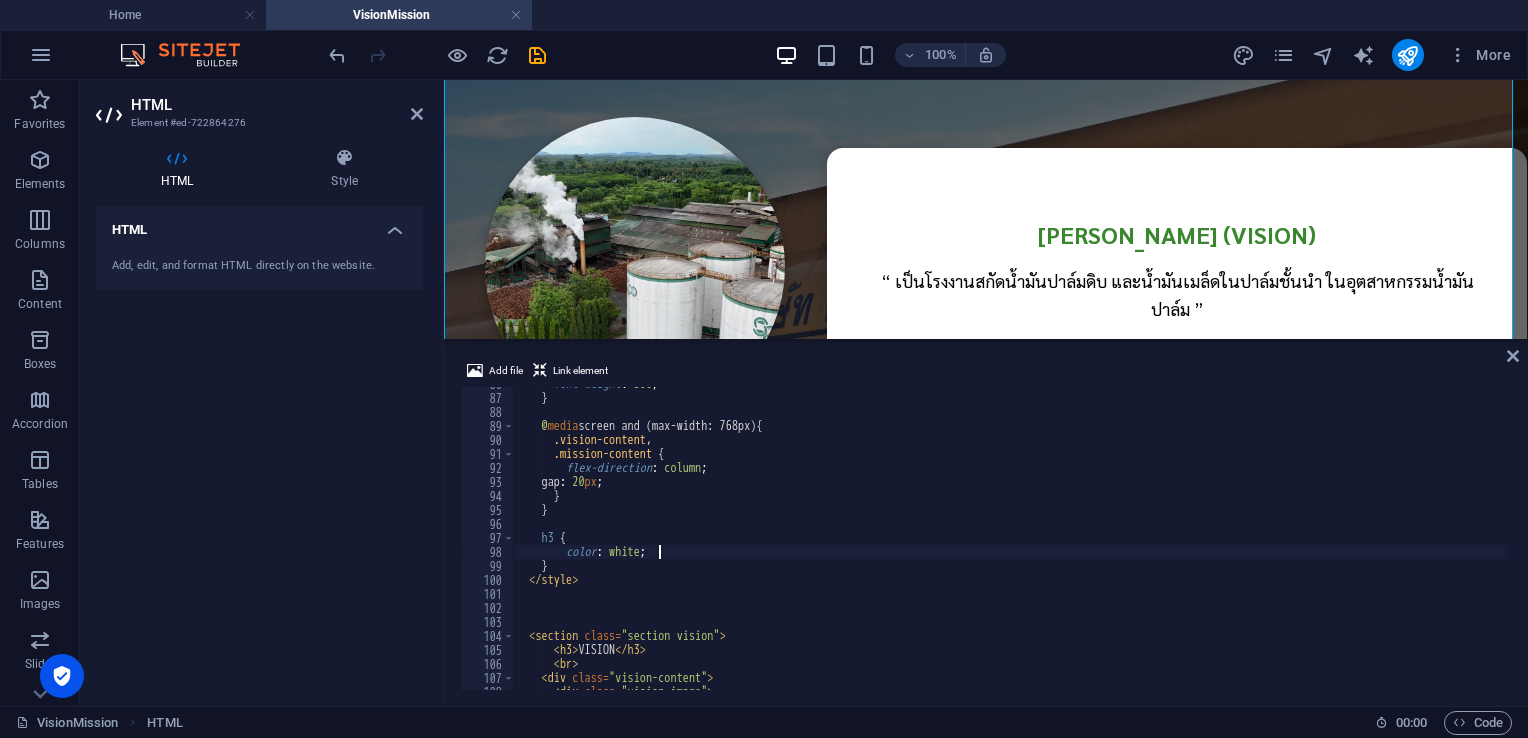 scroll, scrollTop: 0, scrollLeft: 3, axis: horizontal 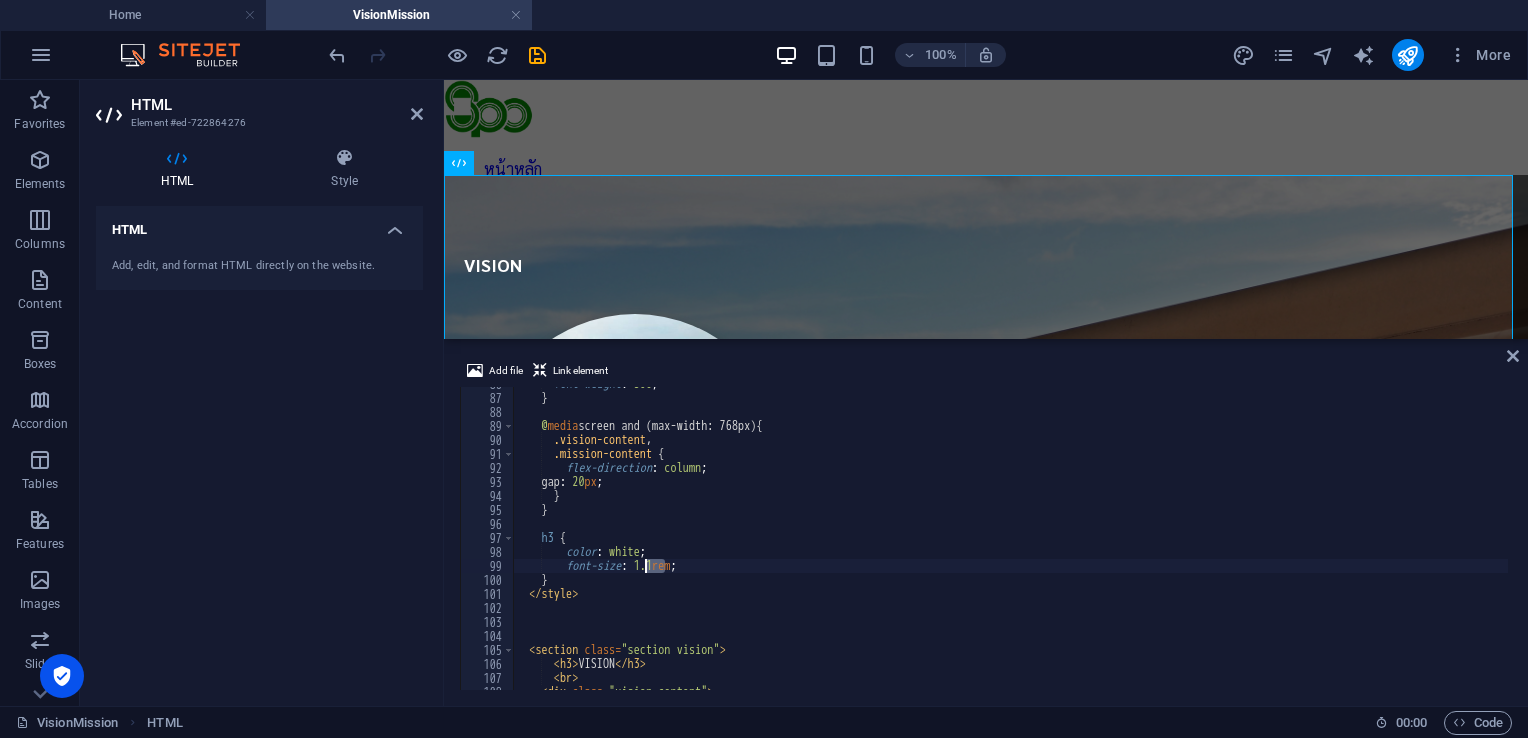 drag, startPoint x: 665, startPoint y: 567, endPoint x: 648, endPoint y: 567, distance: 17 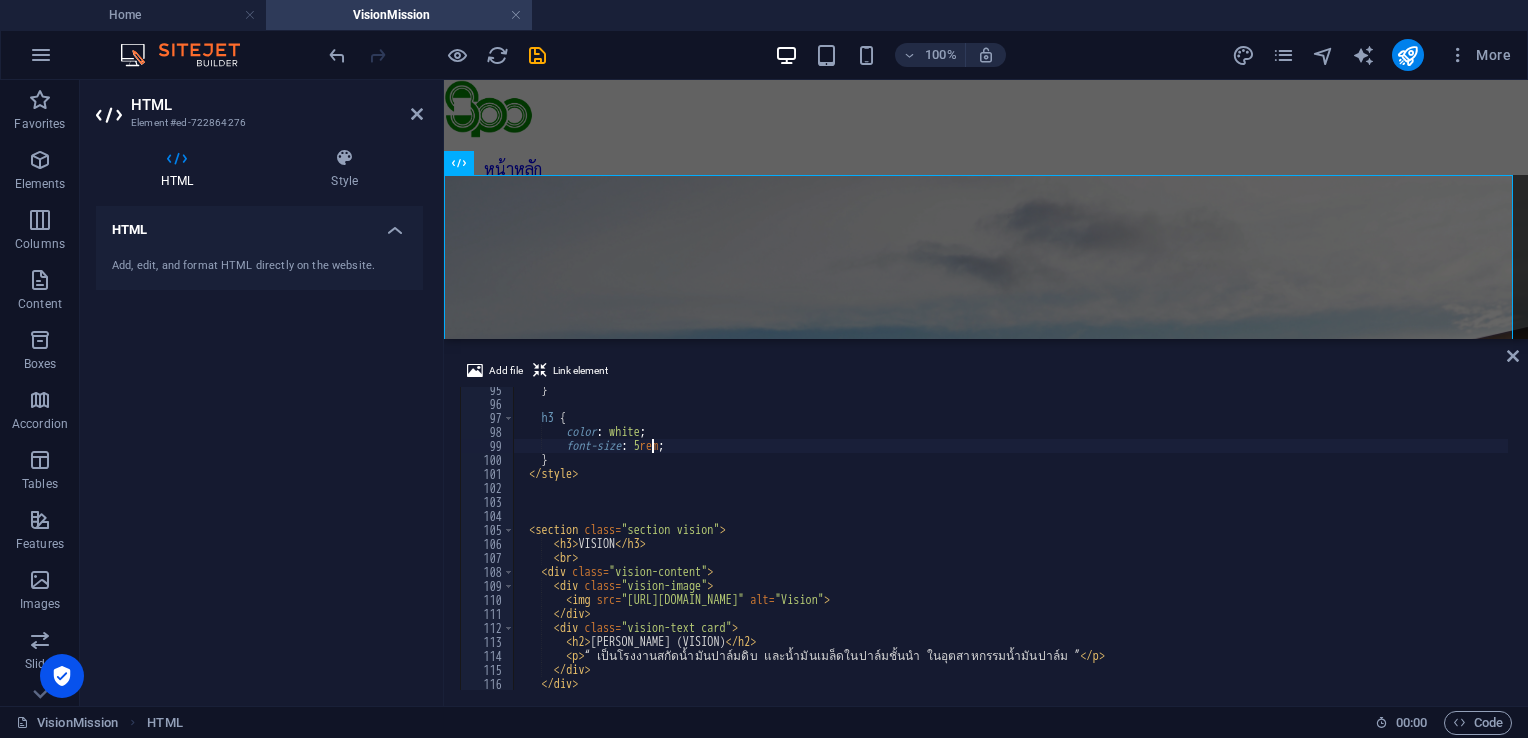 scroll, scrollTop: 1320, scrollLeft: 0, axis: vertical 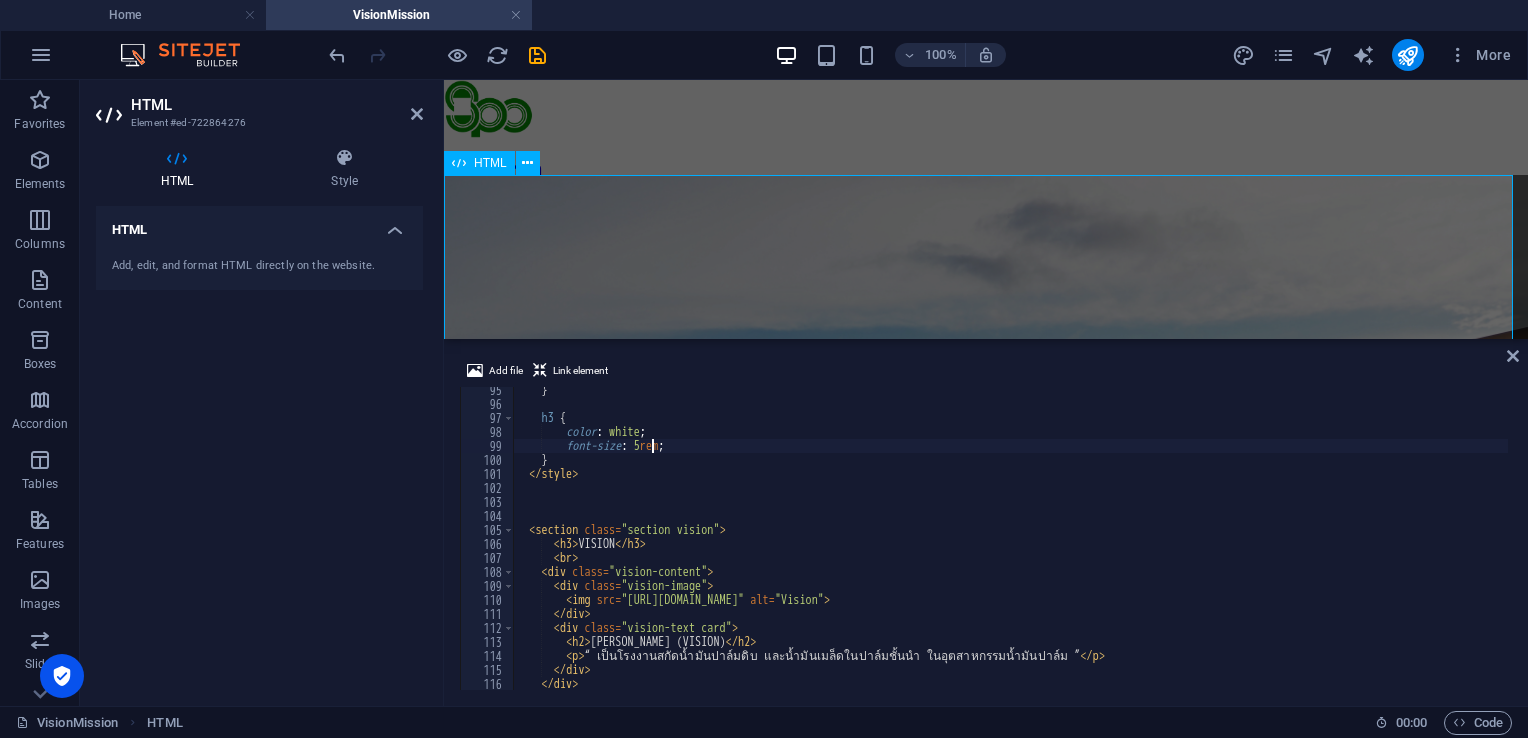 type on "font-size: 5rem;" 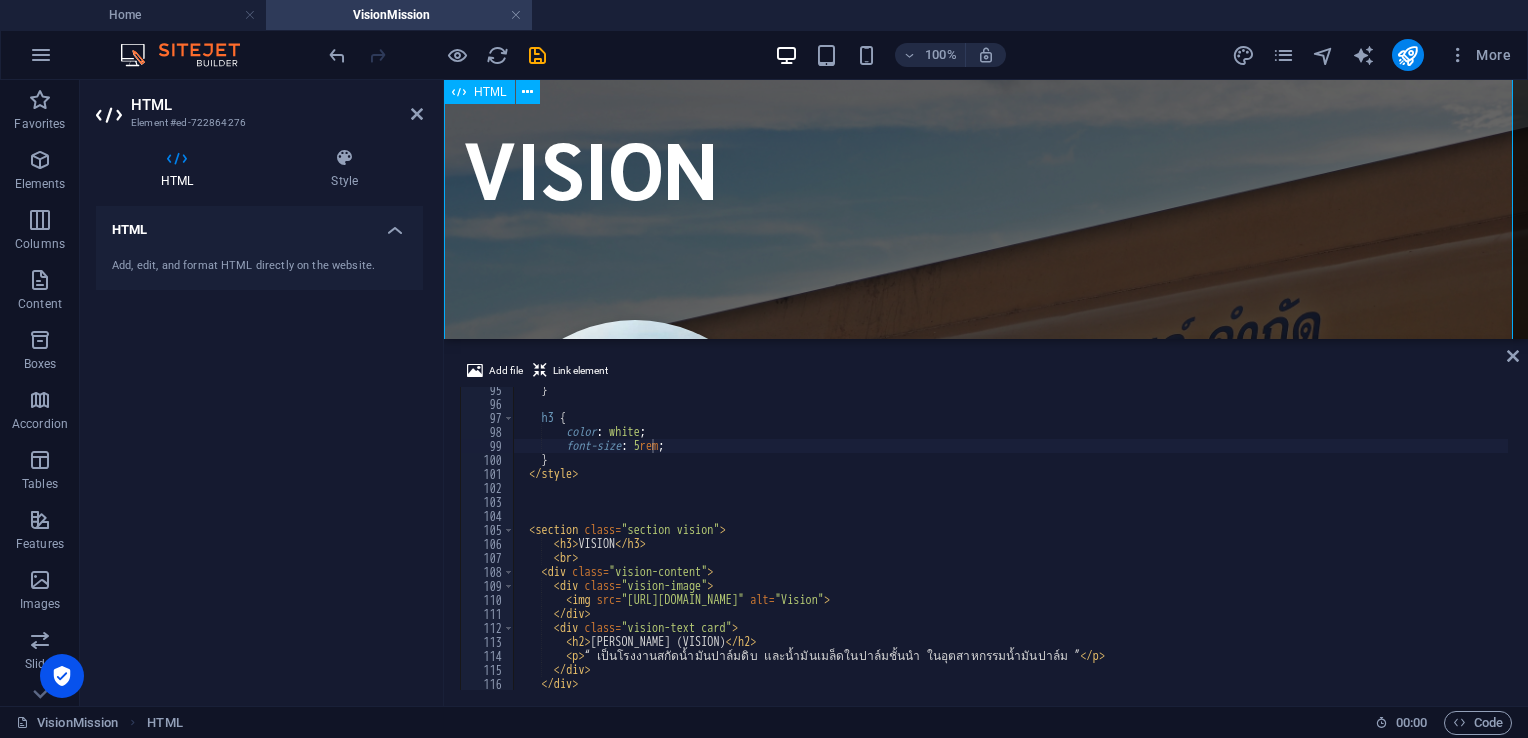 scroll, scrollTop: 100, scrollLeft: 0, axis: vertical 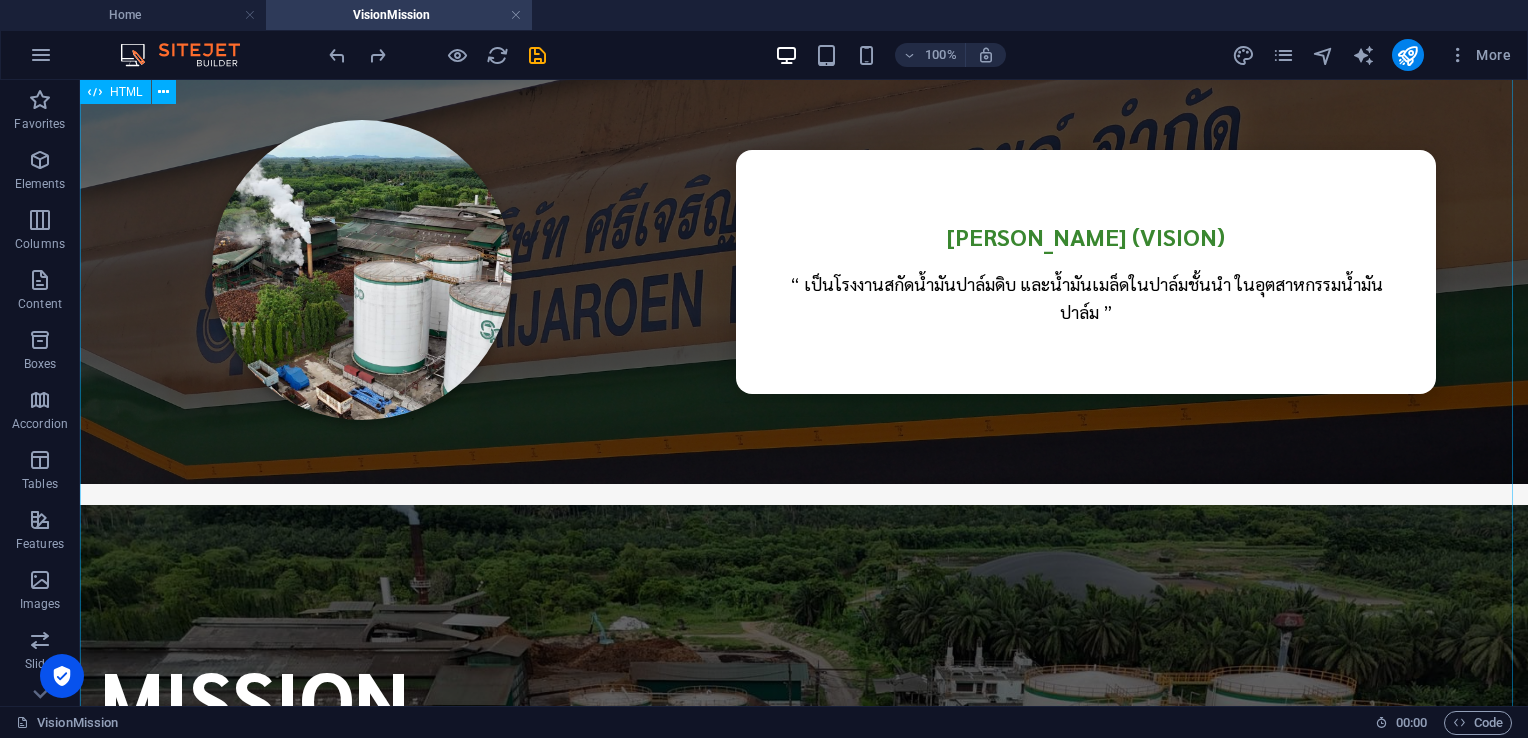 click on "Vision & Mission
VISION
[PERSON_NAME] (VISION)
“ เป็นโรงงานสกัดน้ำมันปาล์มดิบ และน้ำมันเมล็ดในปาล์มชั้นนำ ในอุตสาหกรรมน้ำมันปาล์ม ”
MISSION
[PERSON_NAME] (MISSION)
“ผลิตน้ำมันปาล์มดิบ และน้ำมันเมล็ดในปาล์มที่มีคุณภาพ ตามมาตรฐานสากล”" at bounding box center [804, 494] 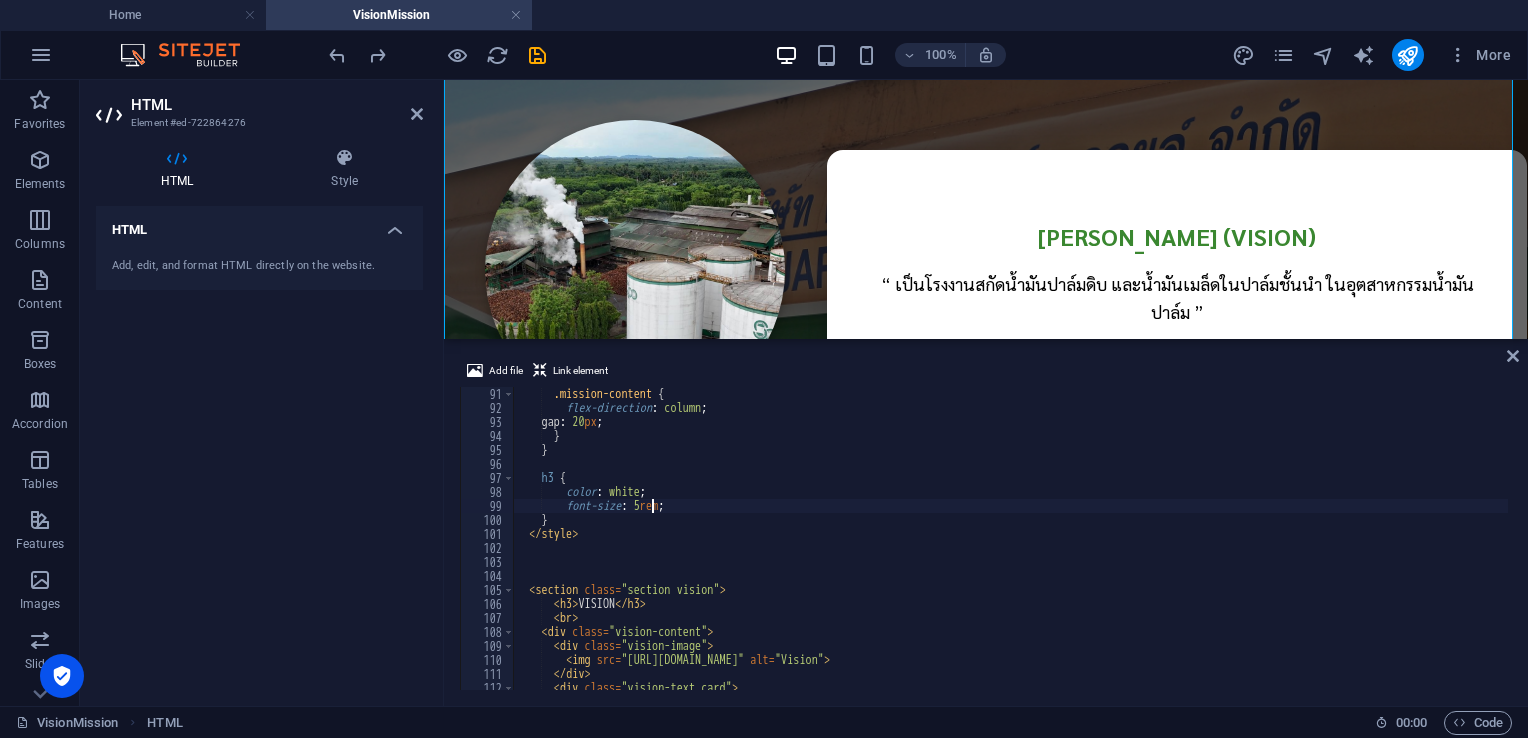 scroll, scrollTop: 1320, scrollLeft: 0, axis: vertical 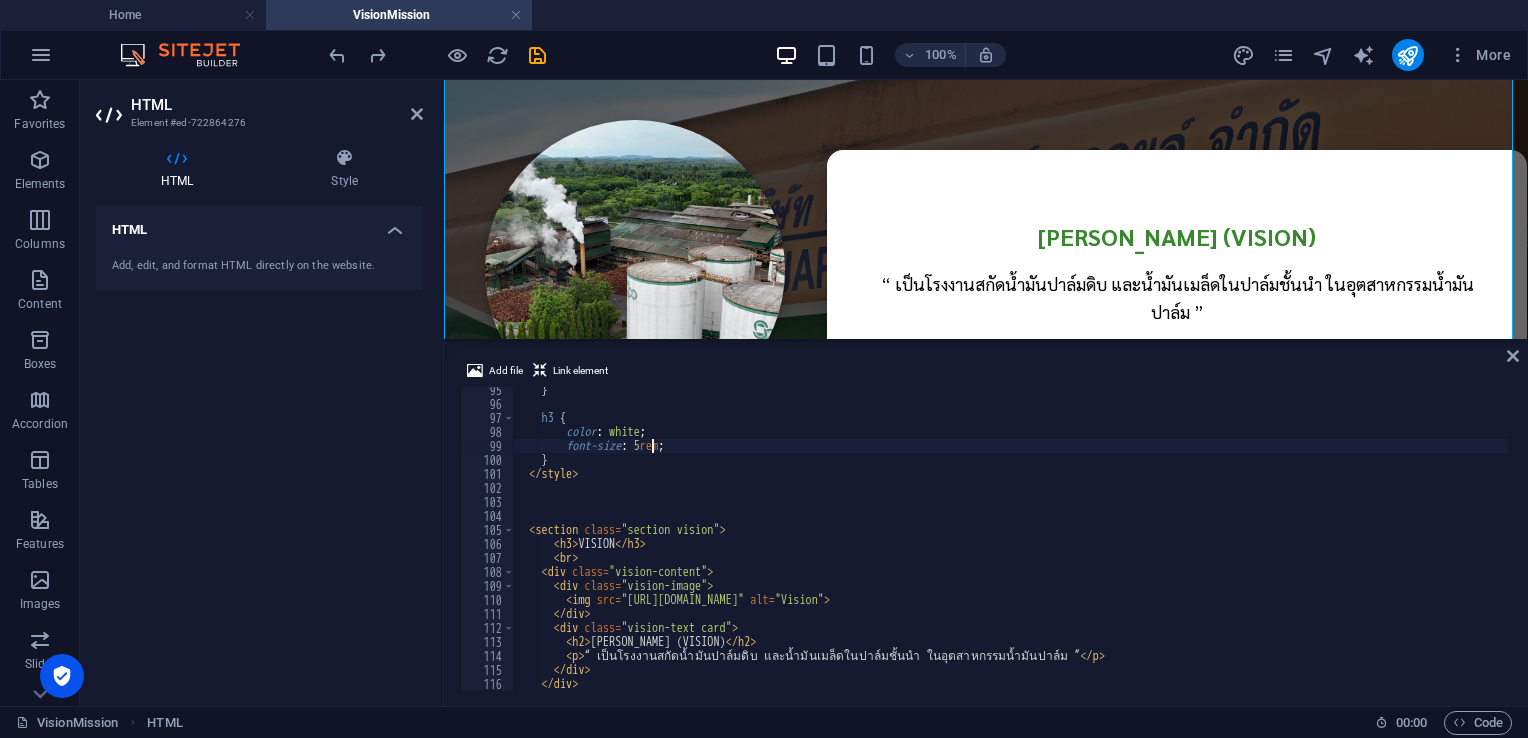 click on "}           h3   {           color :   white ;           font-size :   5 rem ;      }    </ style >    < section   class = "section vision" >         < h3 > VISION </ h3 >         < br >      < div   class = "vision-content" >         < div   class = "vision-image" >           < img   src = "[URL][DOMAIN_NAME]"   alt = "Vision" >         </ div >         < div   class = "vision-text card" >           < h2 > วิสัยทัศน์ (VISION) </ h2 >           < p > “ เป็นโรงงานสกัดน้ำมันปาล์มดิบ และน้ำมันเมล็ดในปาล์มชั้นนำ ในอุตสาหกรรมน้ำมันปาล์ม ” </ p >         </ div >      </ div >    </ section >" at bounding box center [1010, 548] 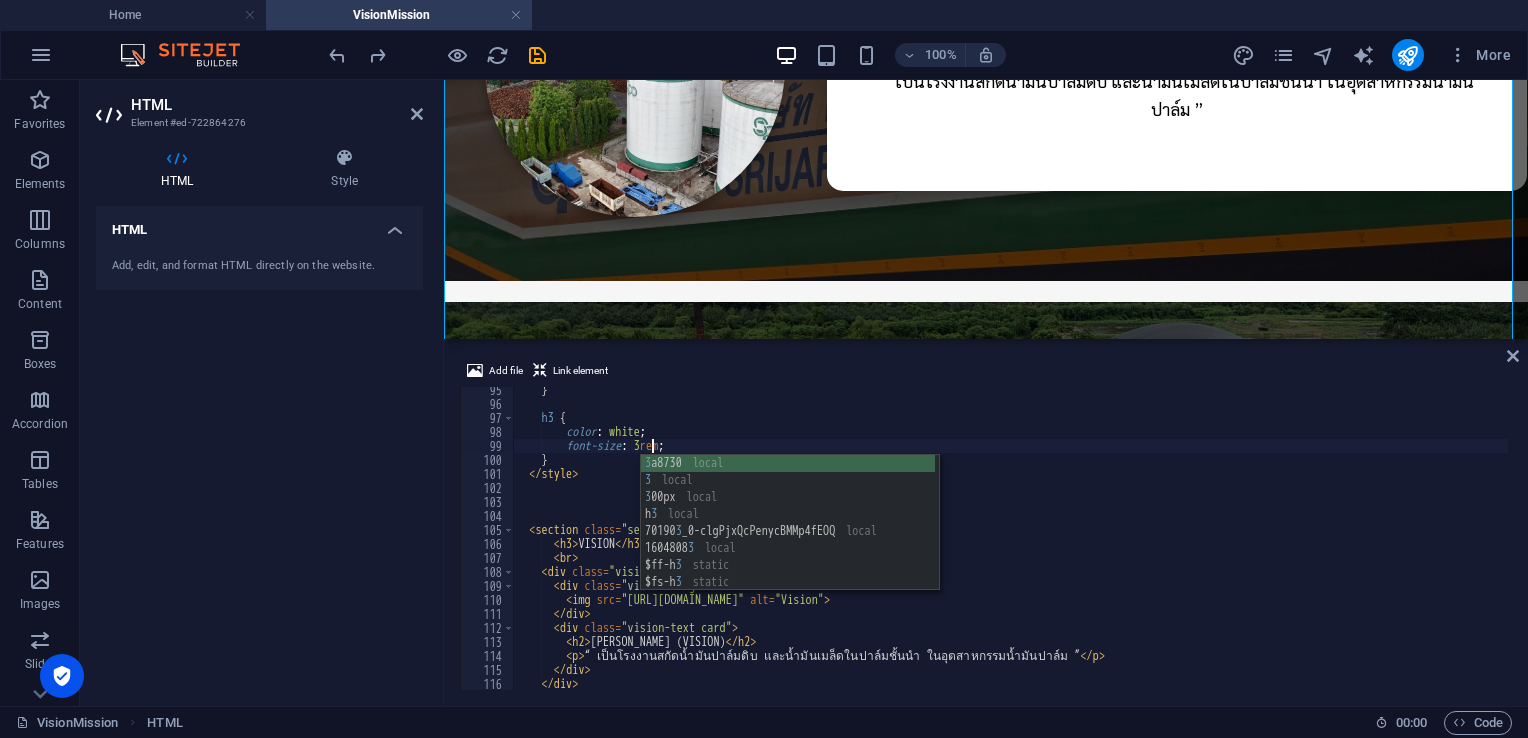 scroll, scrollTop: 0, scrollLeft: 11, axis: horizontal 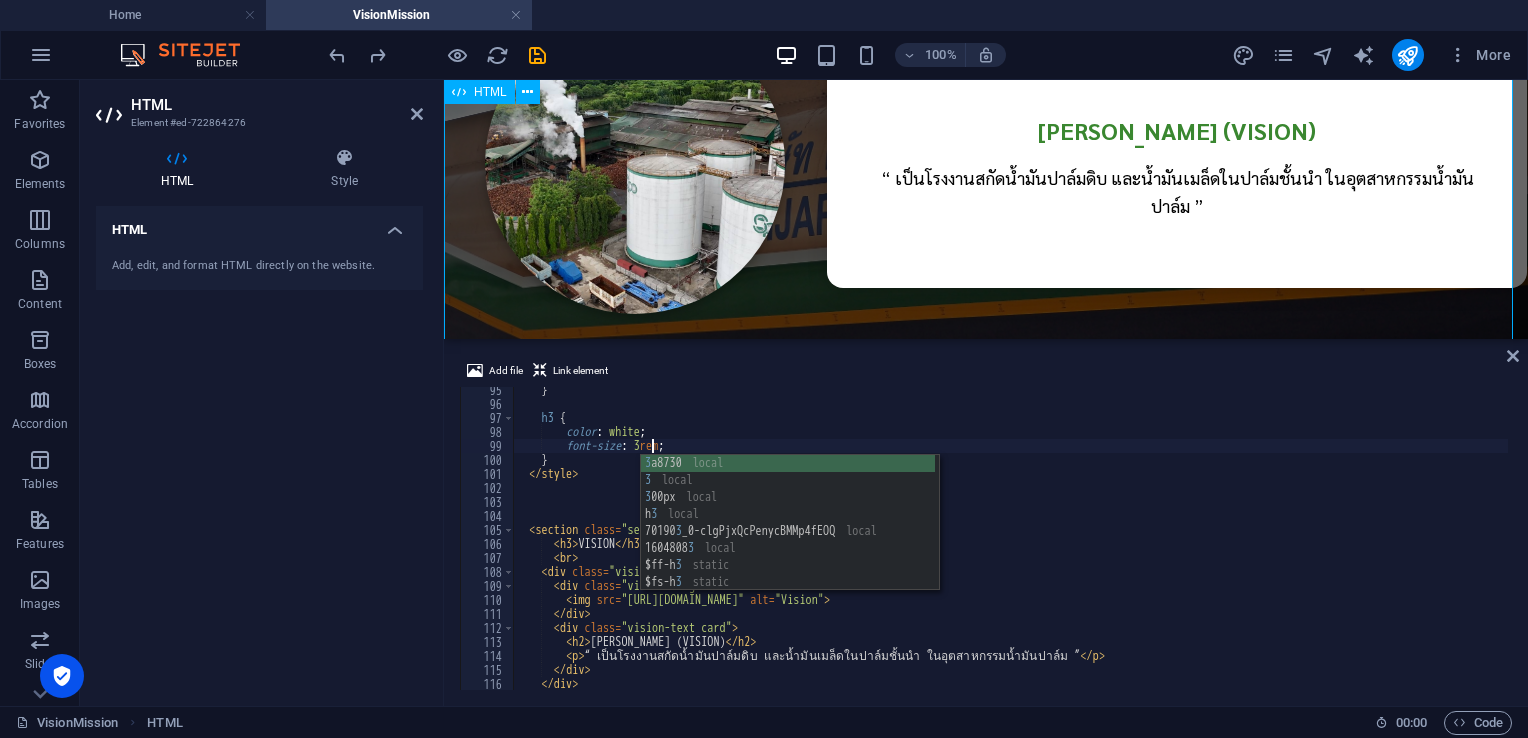 type on "font-size: 3rem;" 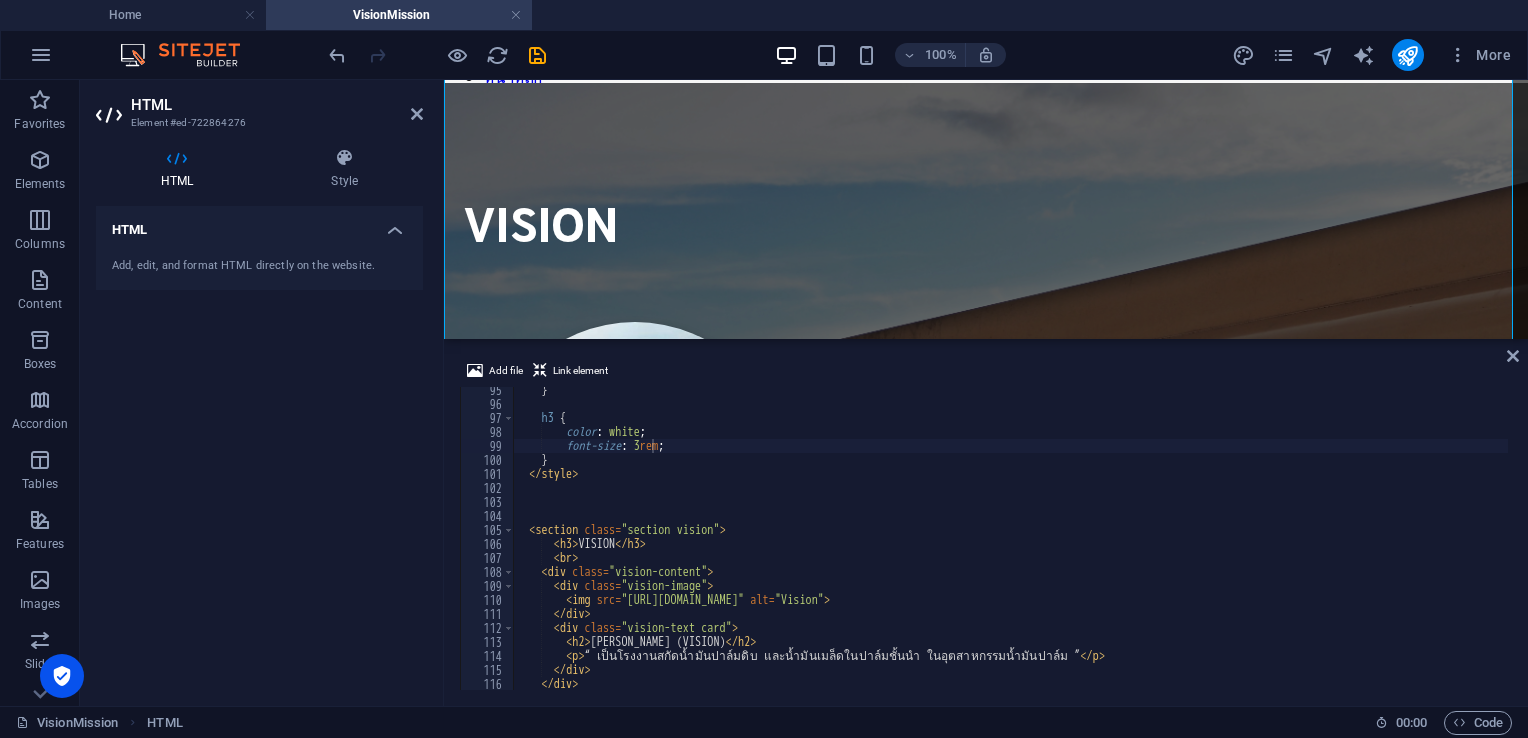scroll, scrollTop: 100, scrollLeft: 0, axis: vertical 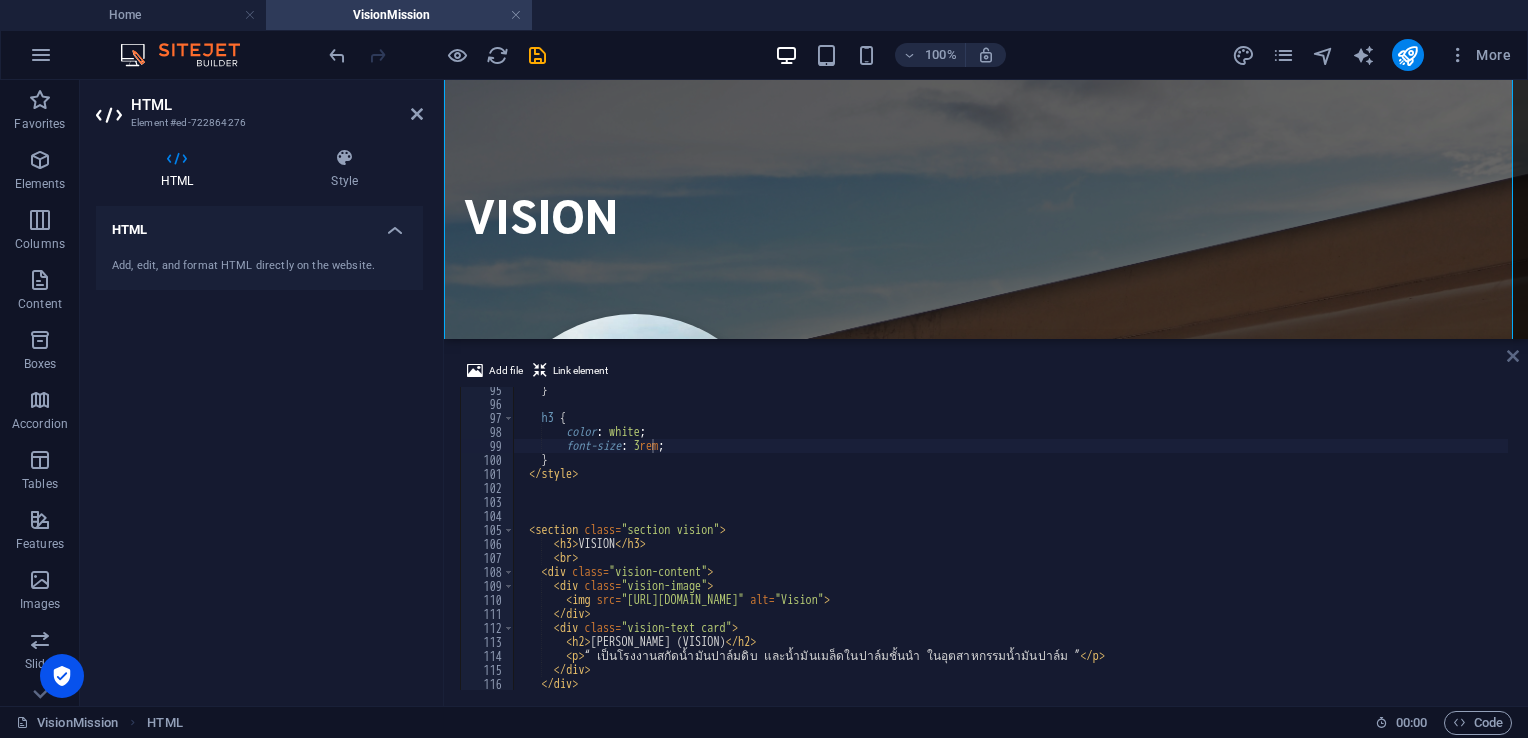 click at bounding box center (1513, 356) 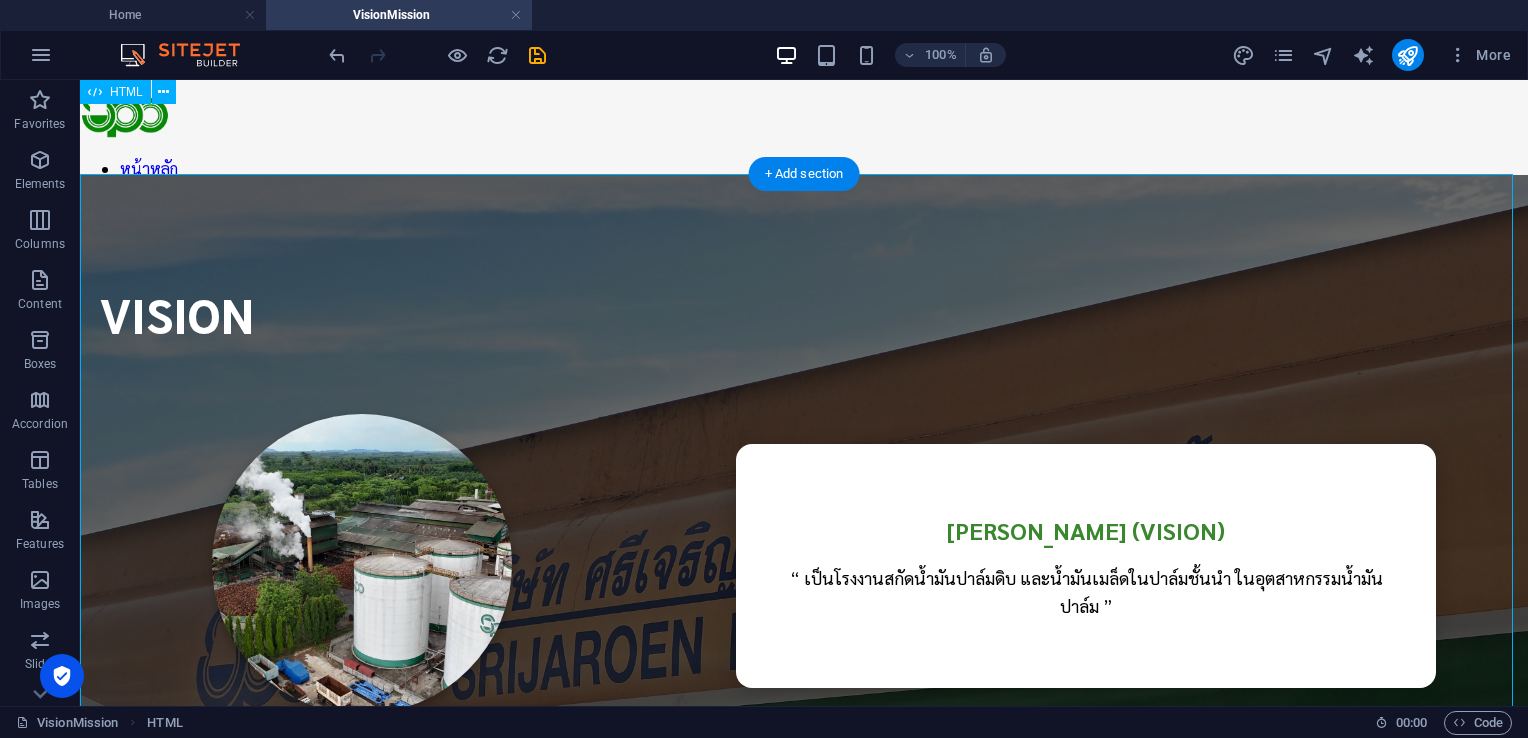 scroll, scrollTop: 0, scrollLeft: 0, axis: both 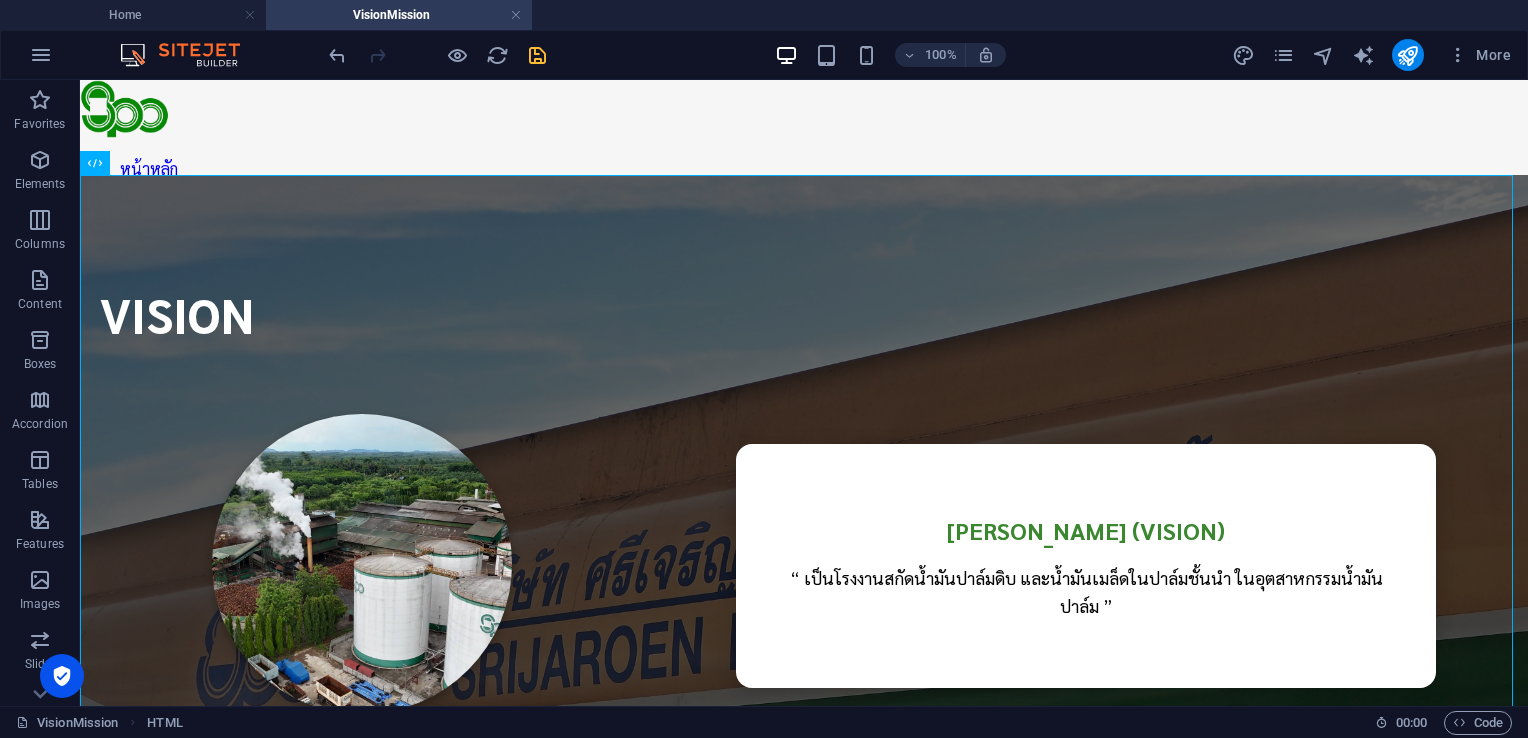 click at bounding box center (437, 55) 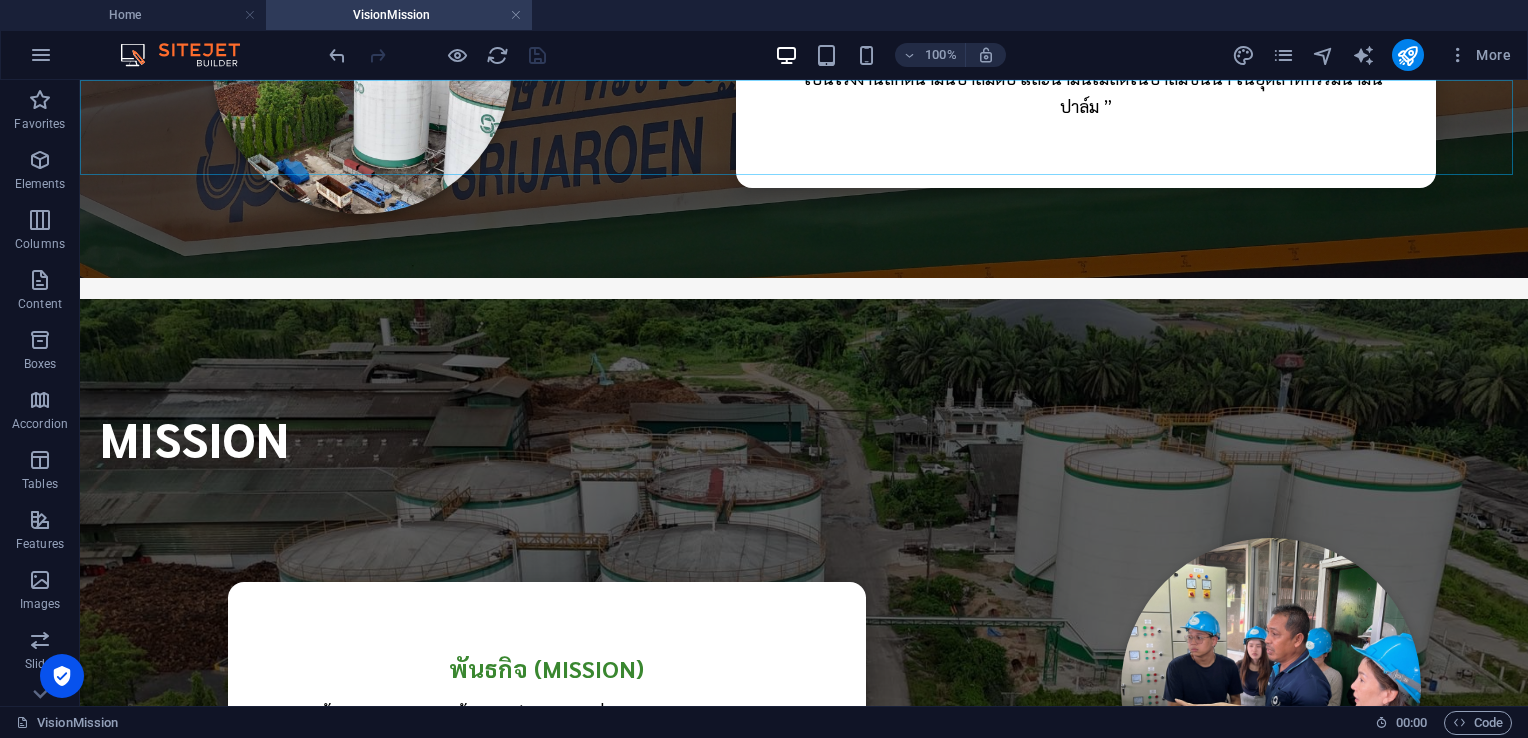 click on "หน้าหลัก เกี่ยวกับเรา ประวัติความเป็นมา วิสัยทัศน์ และ พันธกิจ คณะกรรมการบริษัทและผู้บริหารบริษัท มาตรฐานคุณภาพ ผลิตภัณฑ์ ข่าวสารประชาสัมพันธ์ ติดต่อเรา นโยบายคุ้มครองข้อมูลส่วนบุคคล​ ประกาศนโยบายการคุ้มครองข้อมูลส่วนบุคคล (Privacy Policy) ประกาศความเป็นส่วนตัว (Privacy Notice) นโยบายคุ้กกี้ (Cookies Policy)" at bounding box center [804, -206] 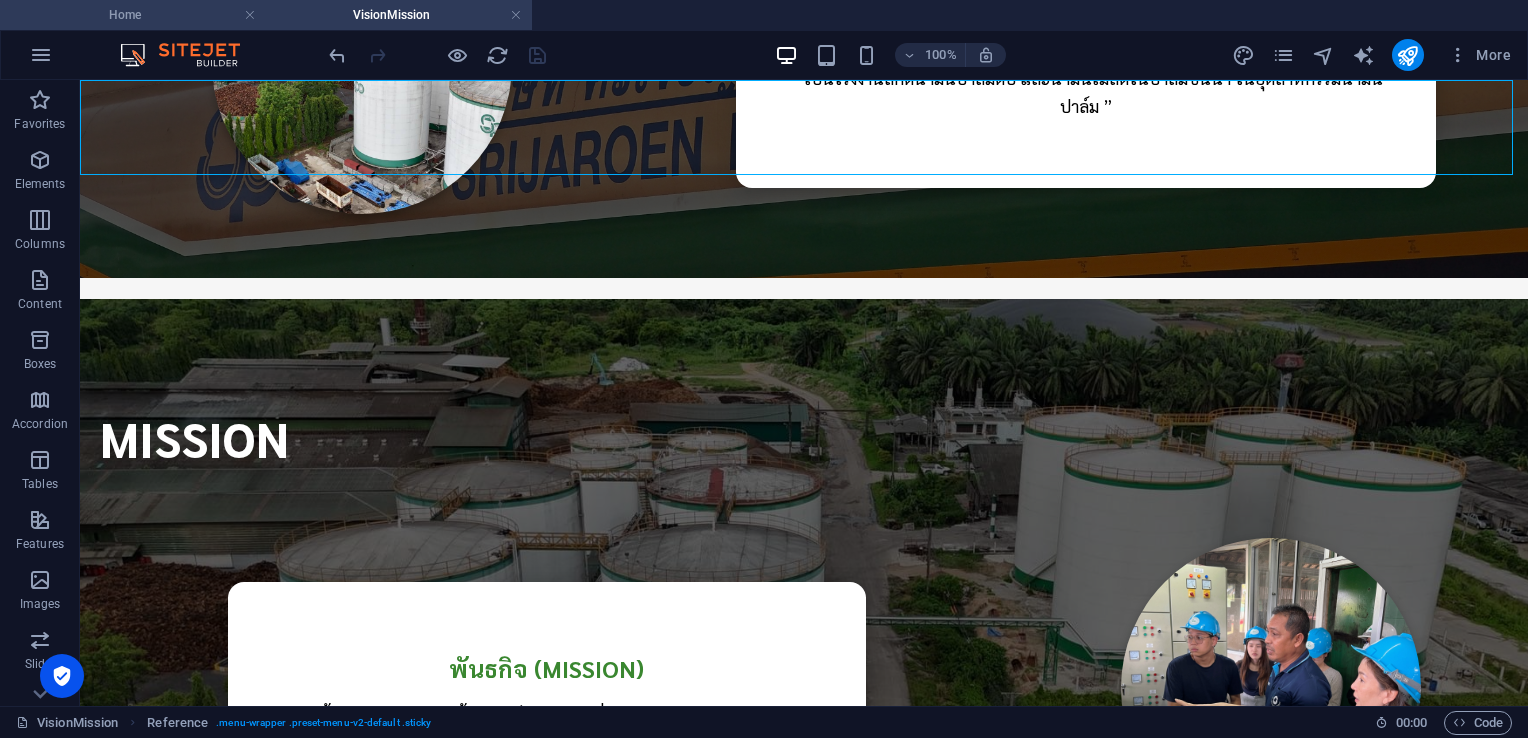 click on "Home" at bounding box center [133, 15] 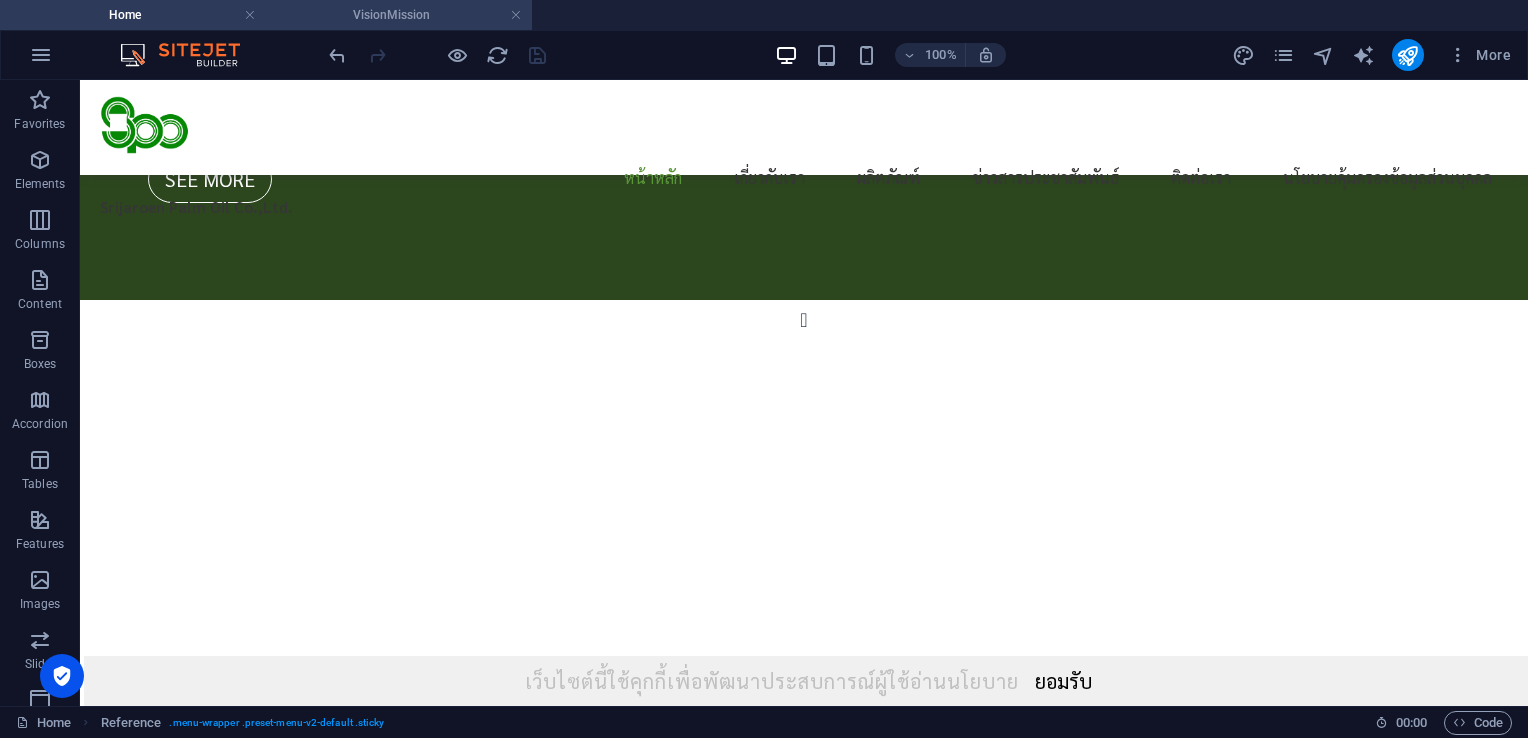 click on "VisionMission" at bounding box center [399, 15] 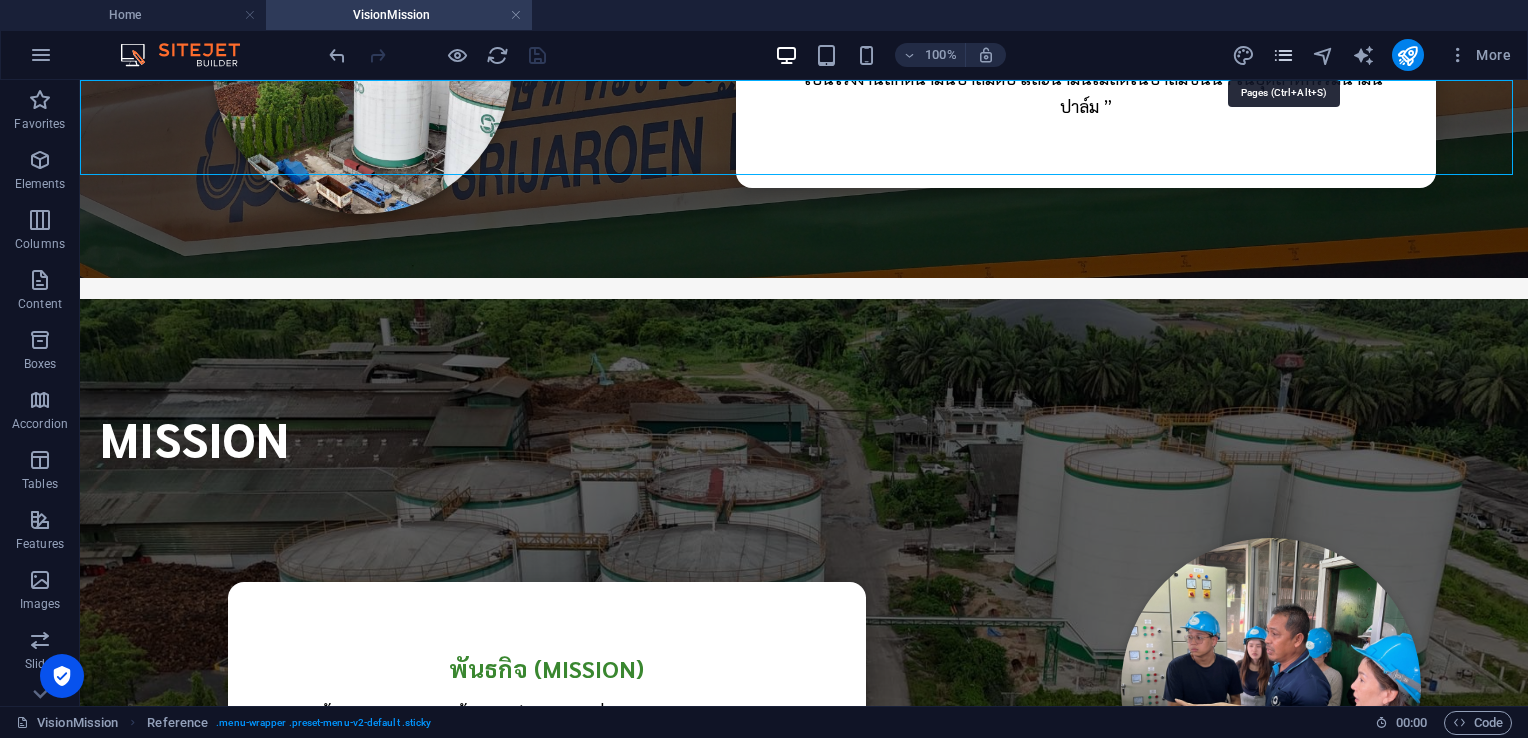 click at bounding box center (1283, 55) 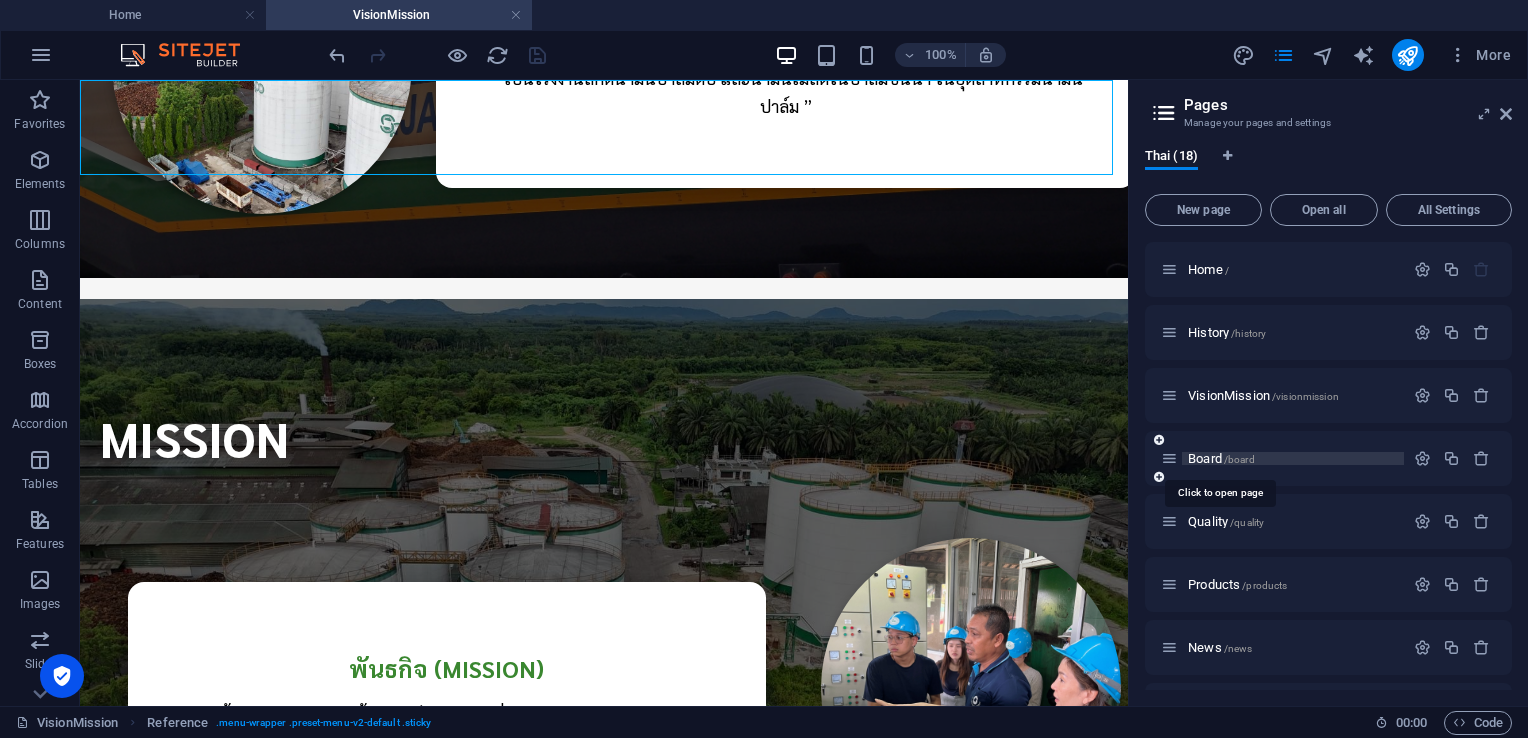 click on "Board /board" at bounding box center [1221, 458] 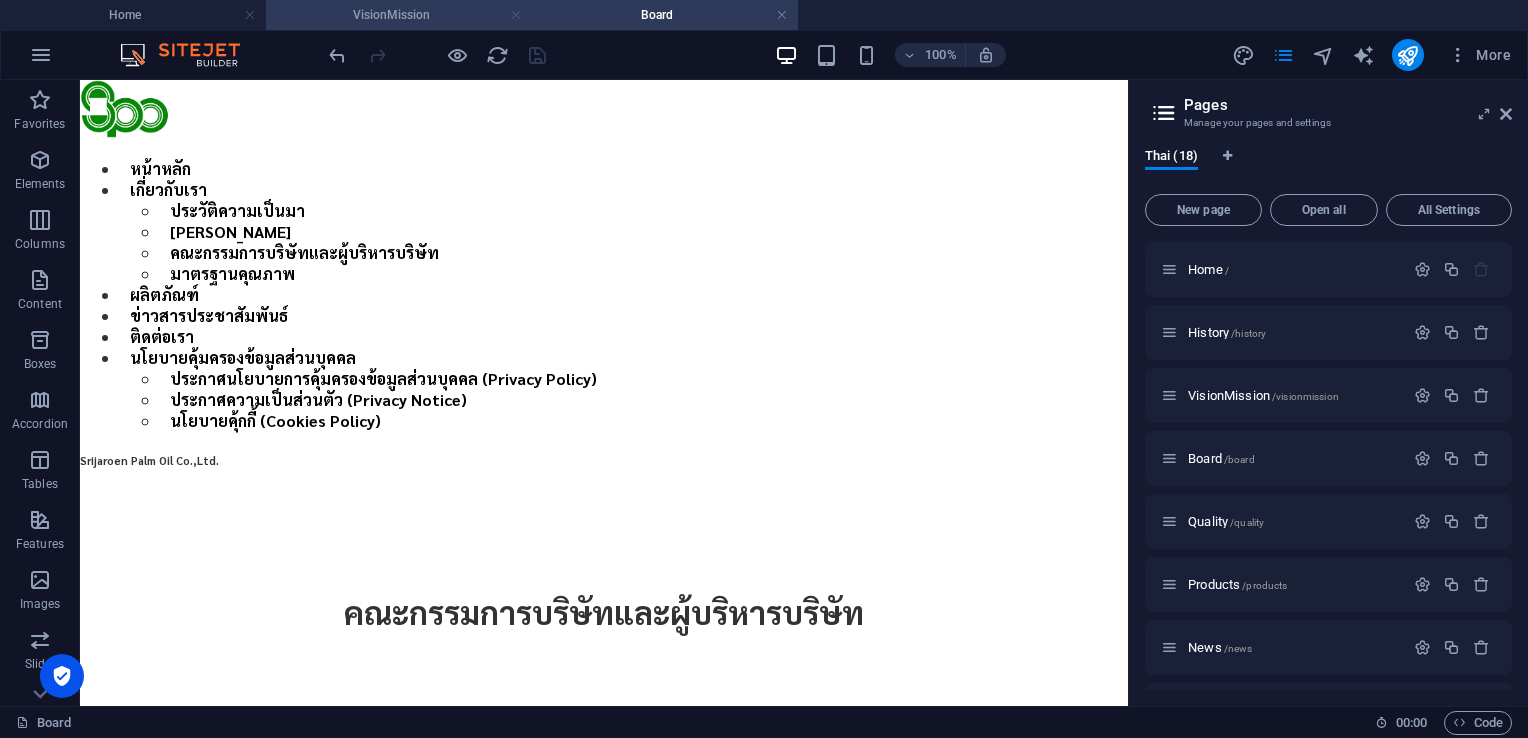 click at bounding box center (516, 15) 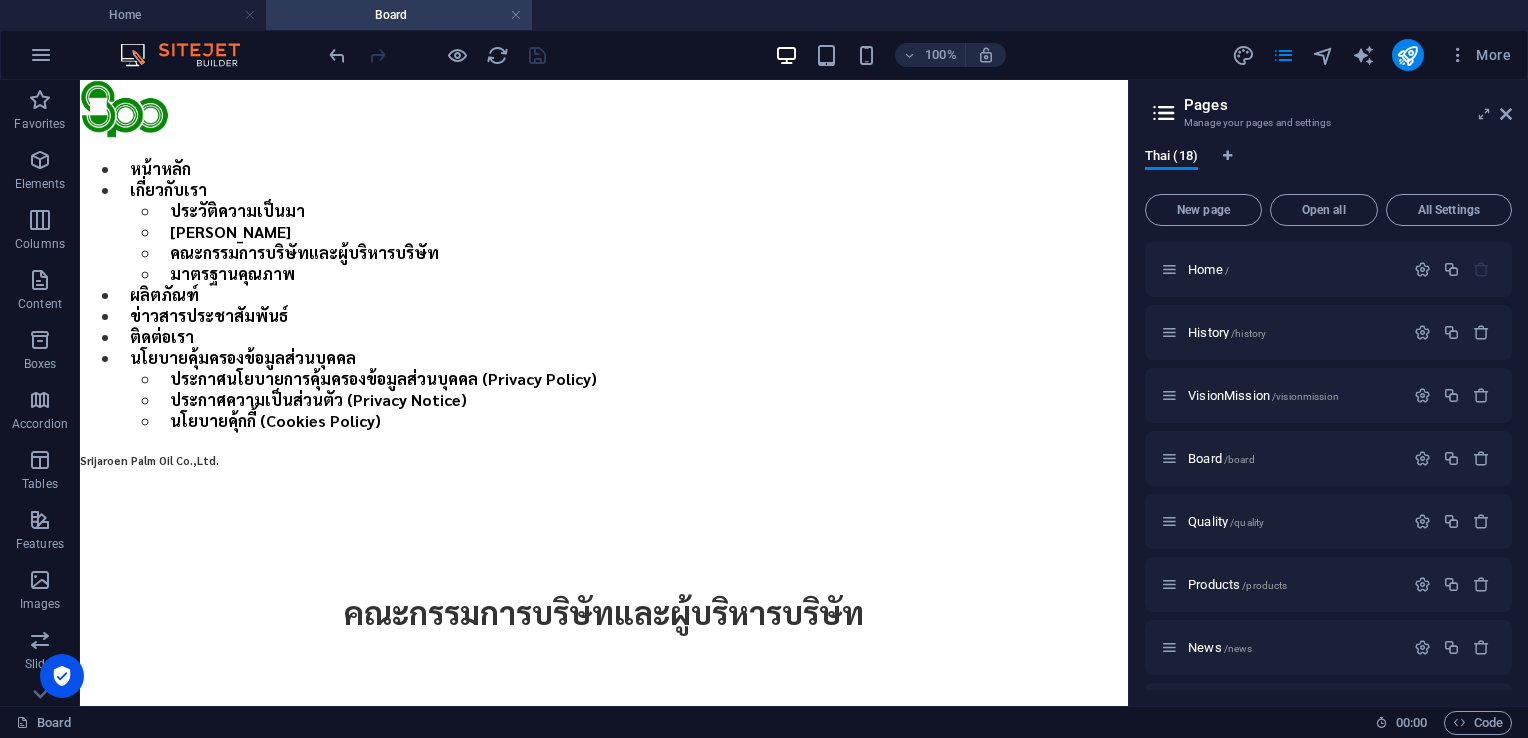 click at bounding box center (516, 15) 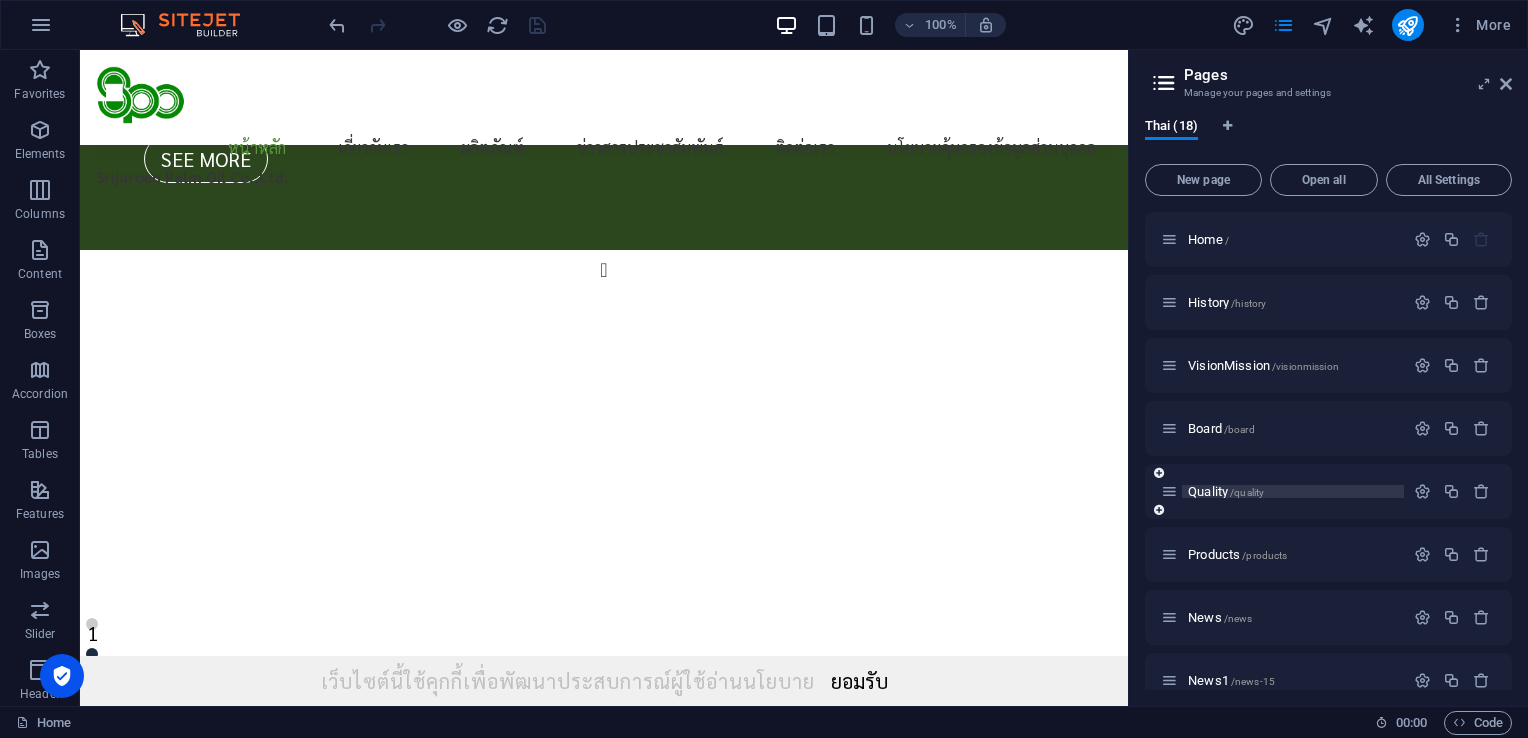click on "Quality /quality" at bounding box center (1226, 491) 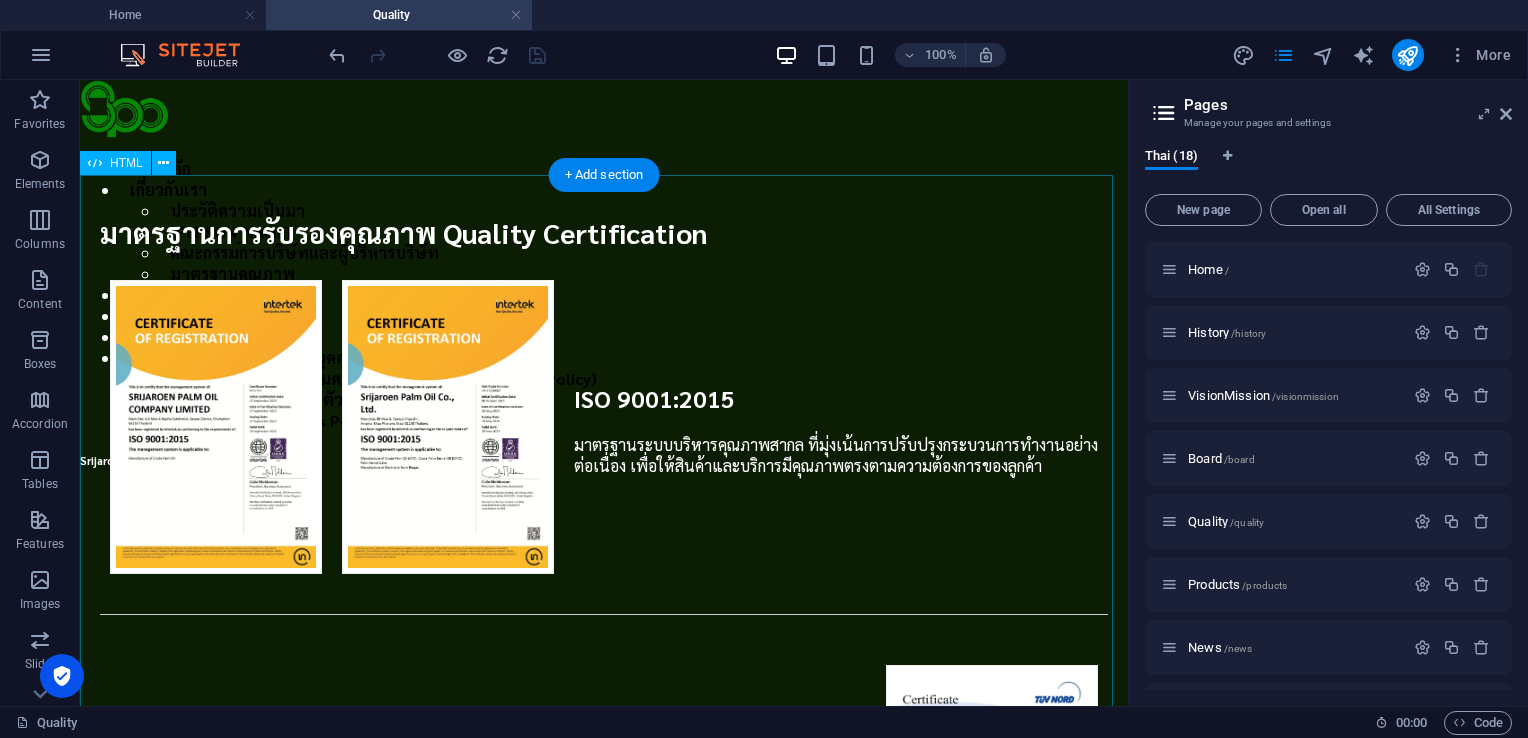 click on "Quality Certification
มาตรฐานการรับรองคุณภาพ Quality Certification
ISO 9001:2015
มาตรฐานระบบบริหารคุณภาพสากล ที่มุ่งเน้นการปรับปรุงกระบวนการทำงานอย่างต่อเนื่อง เพื่อให้สินค้าและบริการมีคุณภาพตรงตามความต้องการของลูกค้า
GHPs-HACCP
ระบบการจัดการด้านความปลอดภัยอาหารที่รวมหลักการสุขลักษณะที่ดีในการผลิต (GHPs) และการวิเคราะห์อันตรายและจุดวิกฤตที่ต้องควบคุม (HACCP)" at bounding box center [604, 1039] 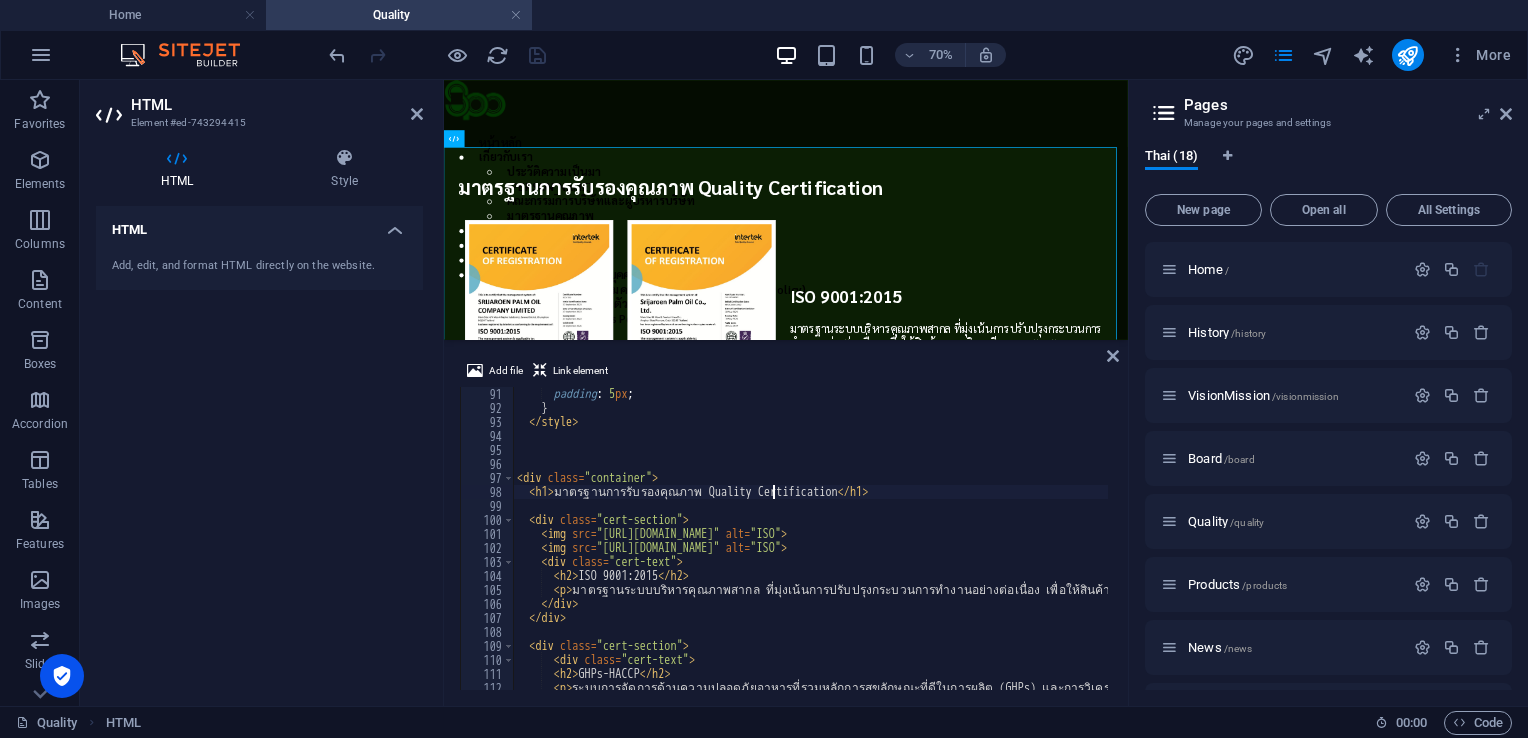 click on "padding :   5 px ;      }    </ style > < div   class = "container" >    < h1 > มาตรฐานการรับรองคุณภาพ Quality Certification </ h1 >    < div   class = "cert-section" >      < img   src = "[URL][DOMAIN_NAME]"   alt = "ISO" >      < img   src = "[URL][DOMAIN_NAME]"   alt = "ISO" >      < div   class = "cert-text" >         < h2 > ISO 9001:2015 </ h2 >         < p > มาตรฐานระบบบริหารคุณภาพสากล ที่มุ่งเน้นการปรับปรุงกระบวนการทำงานอย่างต่อเนื่อง เพื่อให้สินค้าและบริการมีคุณภาพตรงตามความต้องการของลูกค้า </ p >      </ div >    </ div >    < div   class = "cert-section" >" at bounding box center (1042, 550) 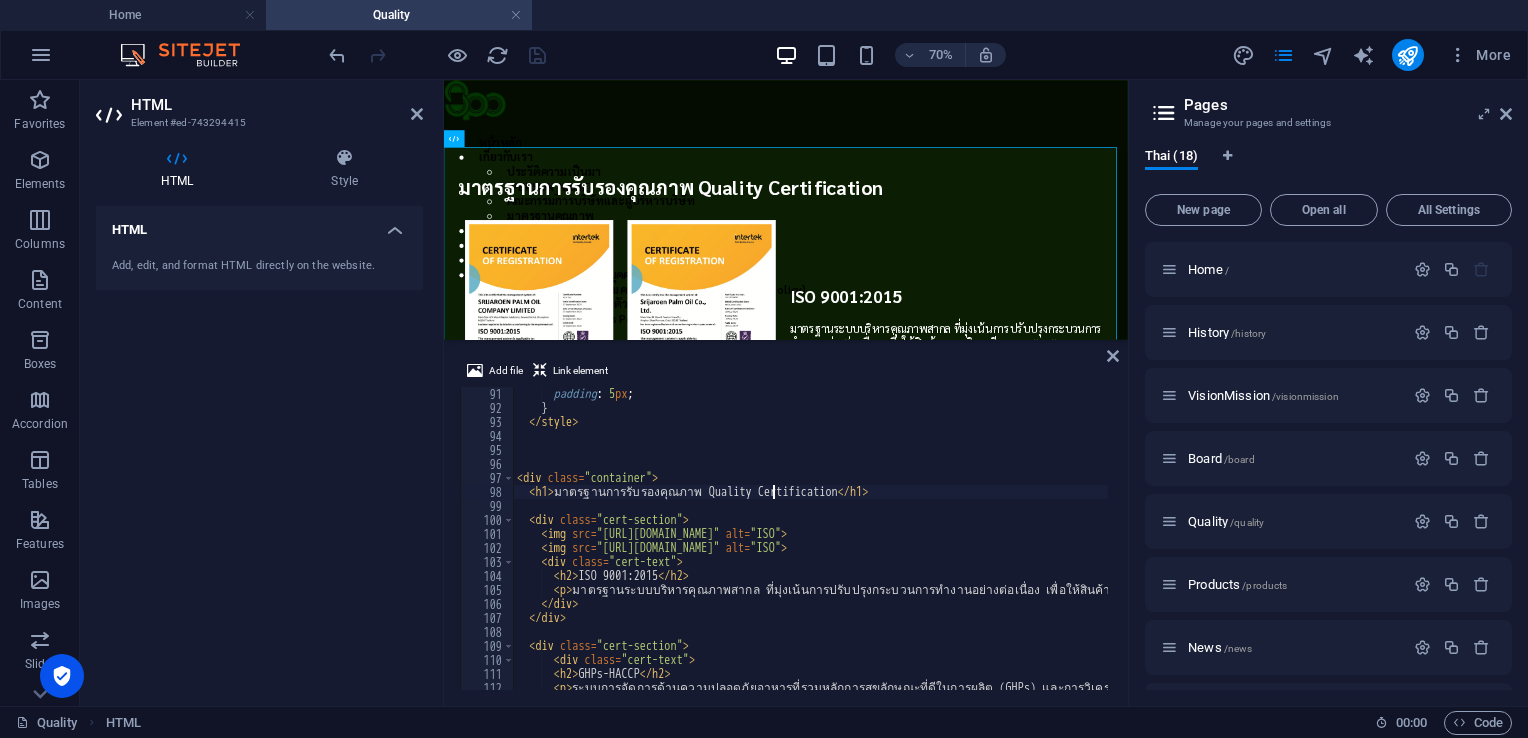 click on "padding :   5 px ;      }    </ style > < div   class = "container" >    < h1 > มาตรฐานการรับรองคุณภาพ Quality Certification </ h1 >    < div   class = "cert-section" >      < img   src = "[URL][DOMAIN_NAME]"   alt = "ISO" >      < img   src = "[URL][DOMAIN_NAME]"   alt = "ISO" >      < div   class = "cert-text" >         < h2 > ISO 9001:2015 </ h2 >         < p > มาตรฐานระบบบริหารคุณภาพสากล ที่มุ่งเน้นการปรับปรุงกระบวนการทำงานอย่างต่อเนื่อง เพื่อให้สินค้าและบริการมีคุณภาพตรงตามความต้องการของลูกค้า </ p >      </ div >    </ div >    < div   class = "cert-section" >" at bounding box center (1042, 550) 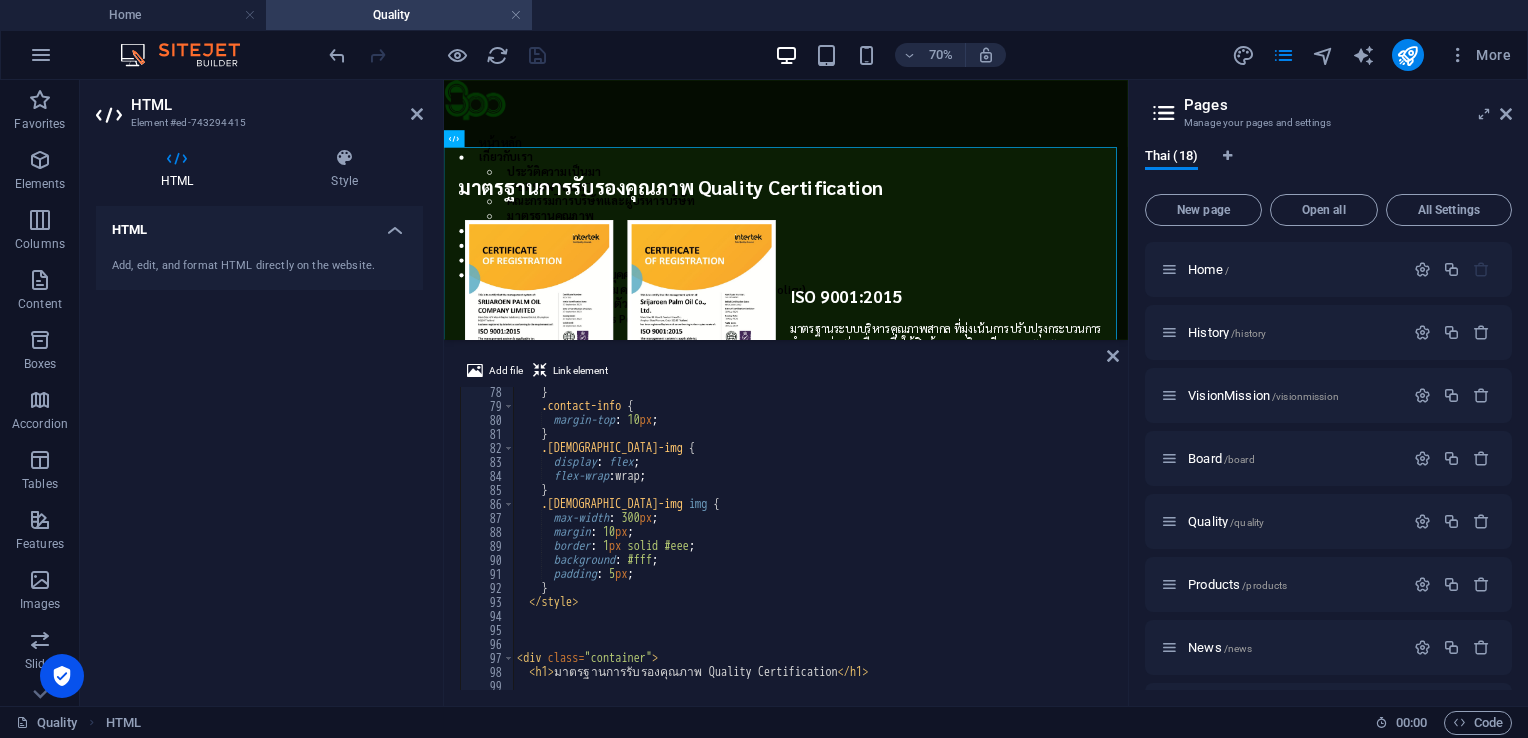 scroll, scrollTop: 1080, scrollLeft: 0, axis: vertical 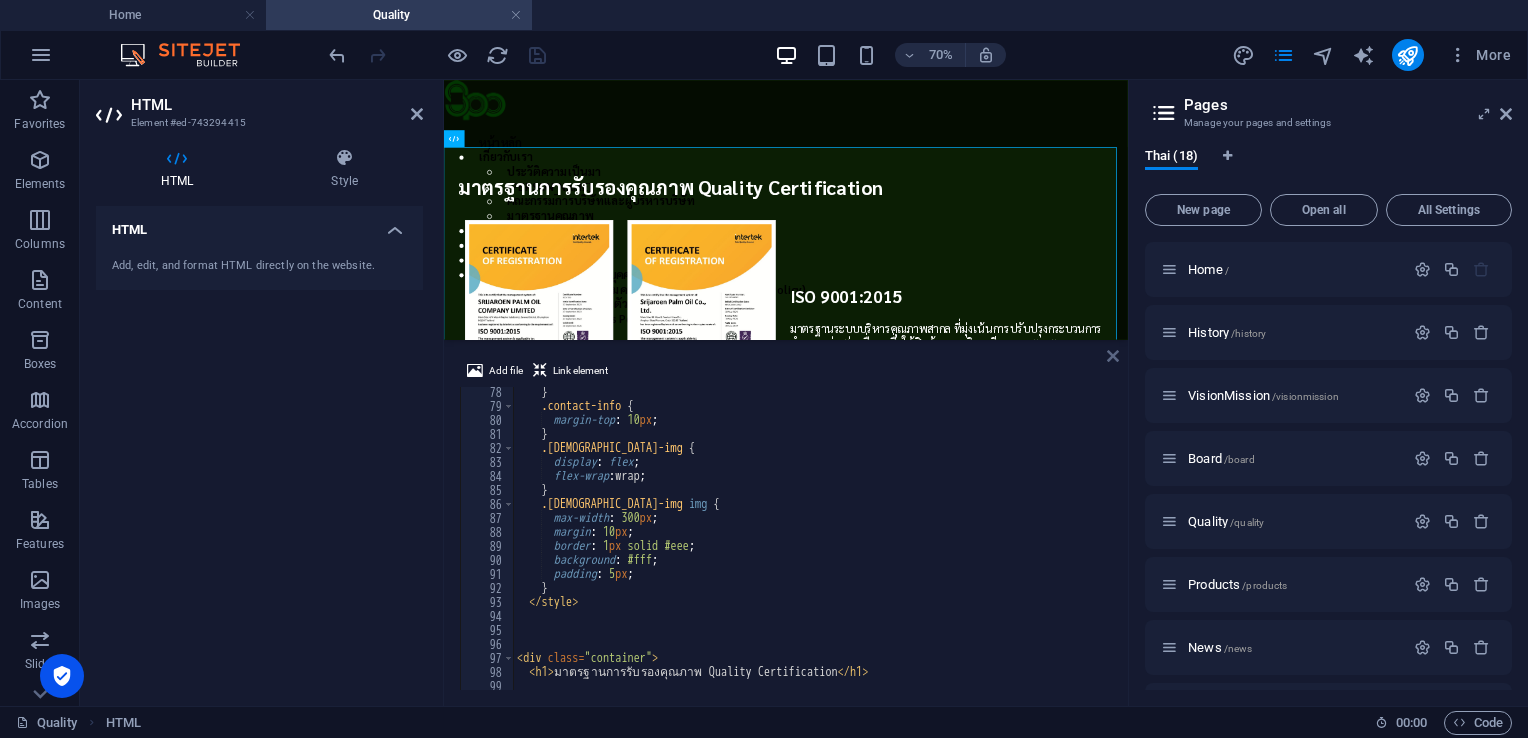 click at bounding box center (1113, 356) 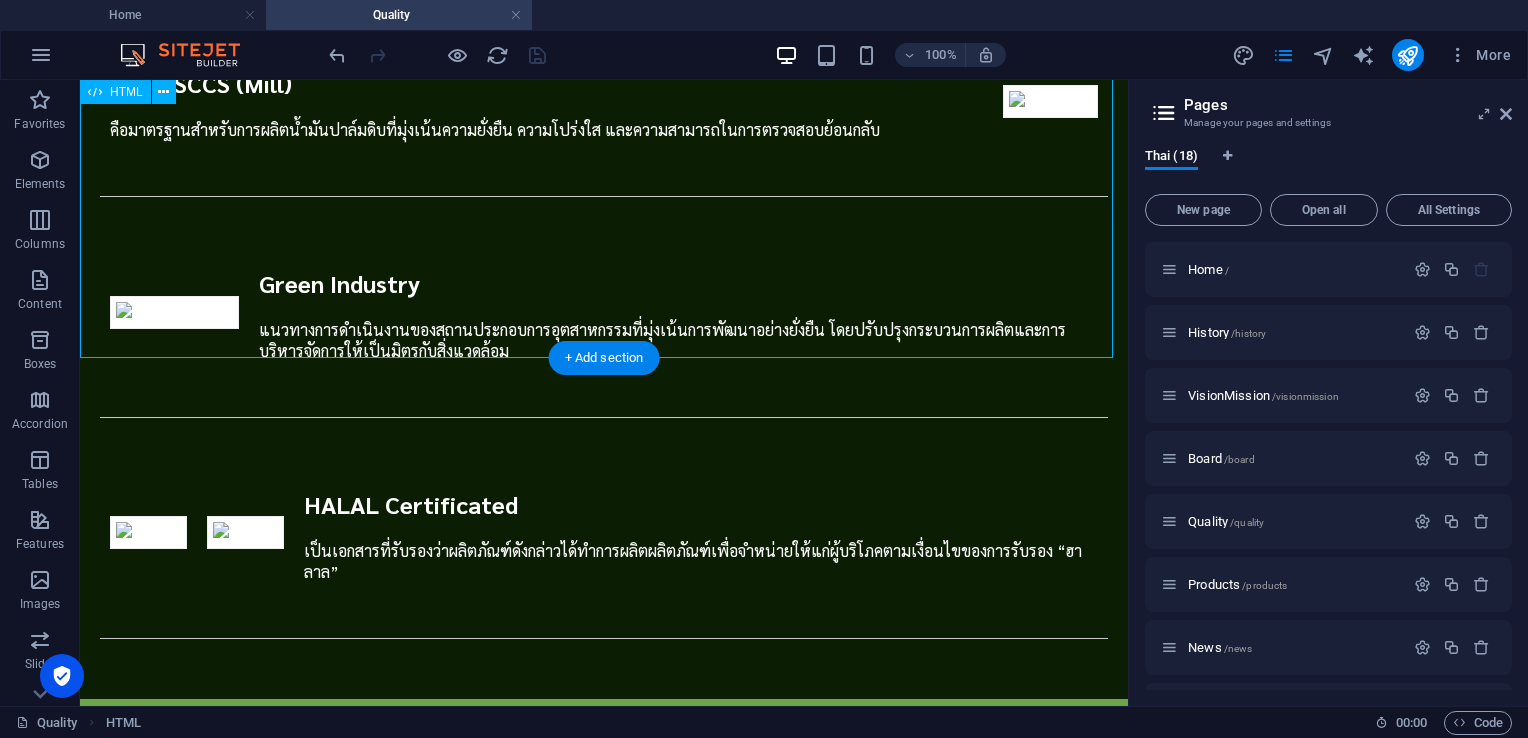scroll, scrollTop: 1202, scrollLeft: 0, axis: vertical 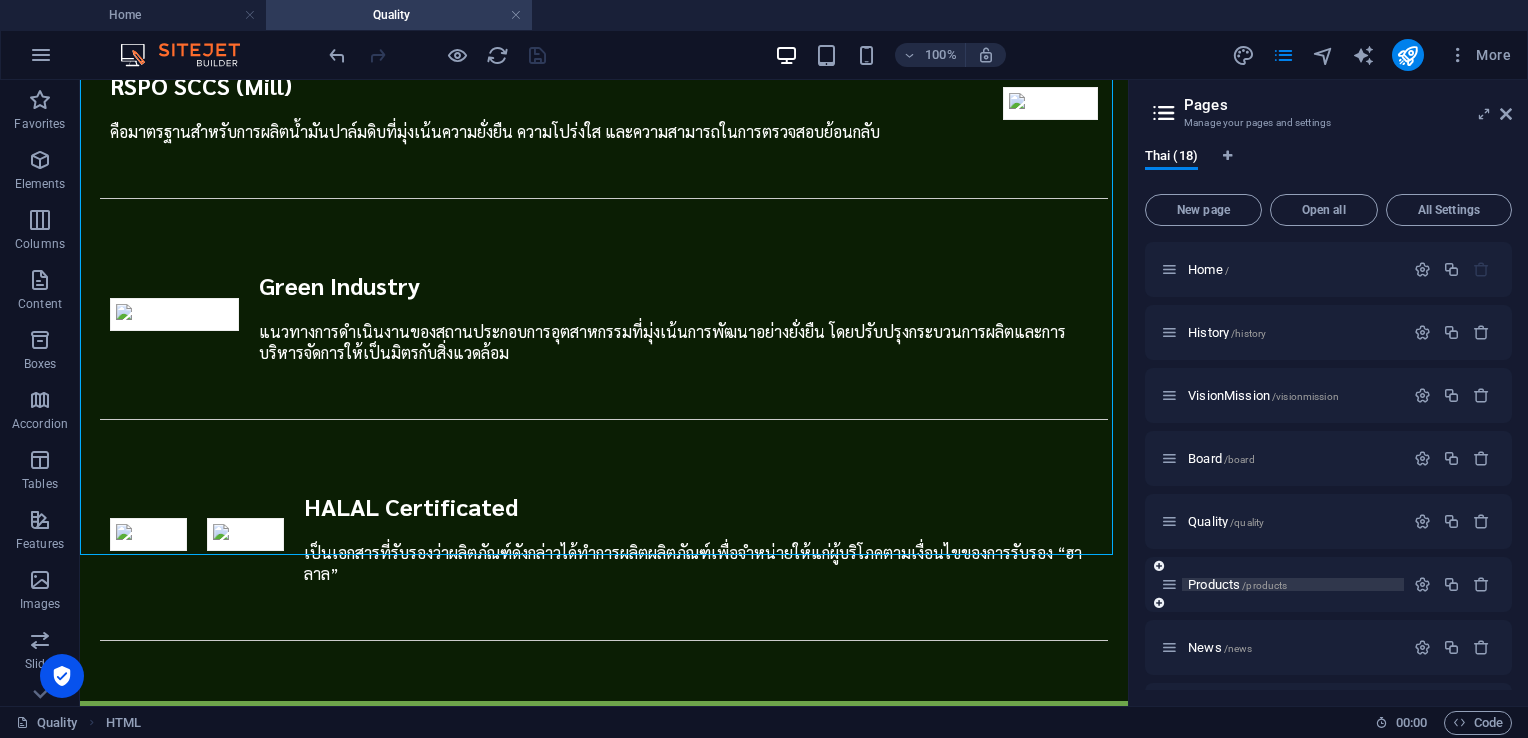 click on "Products /products" at bounding box center [1237, 584] 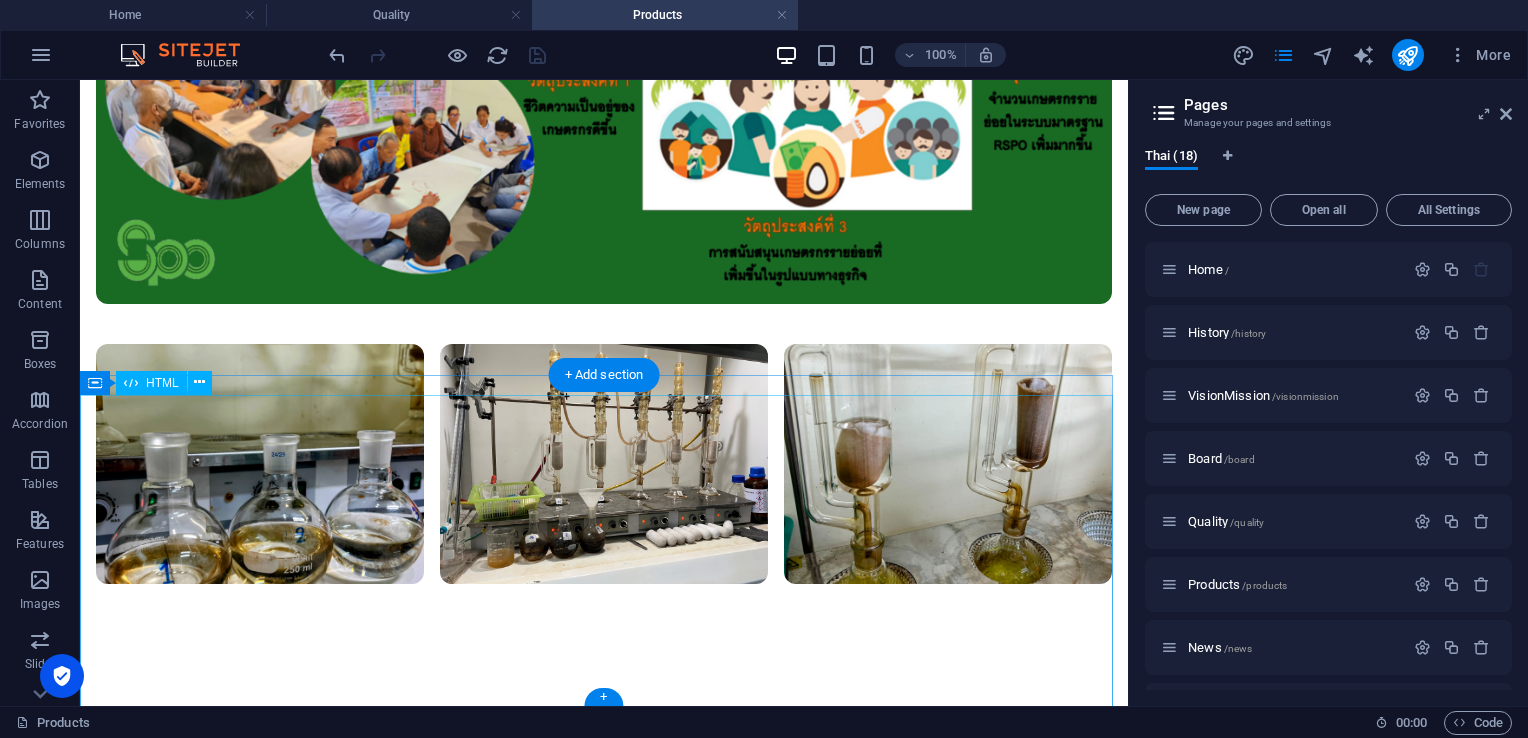 scroll, scrollTop: 1802, scrollLeft: 0, axis: vertical 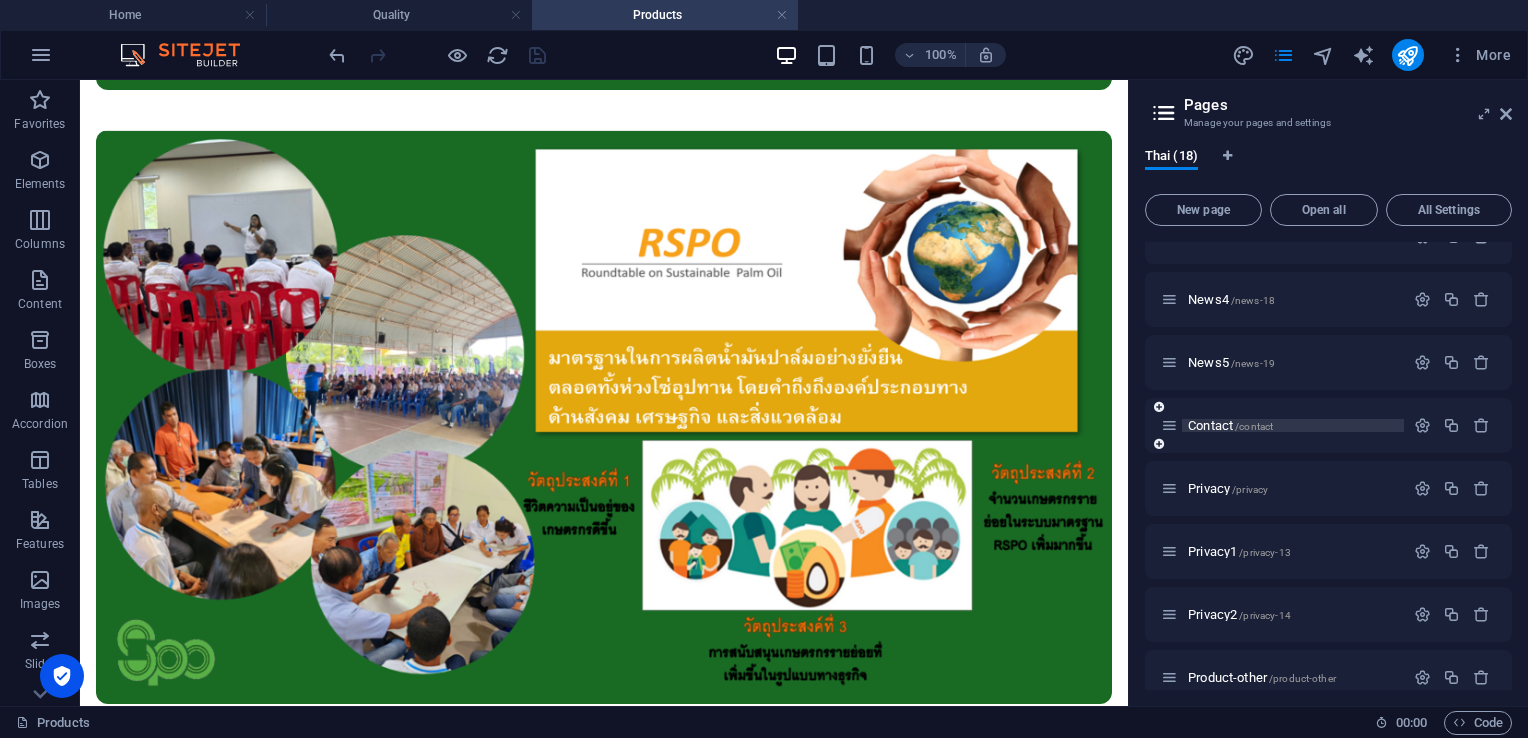 click on "Contact /contact" at bounding box center (1230, 425) 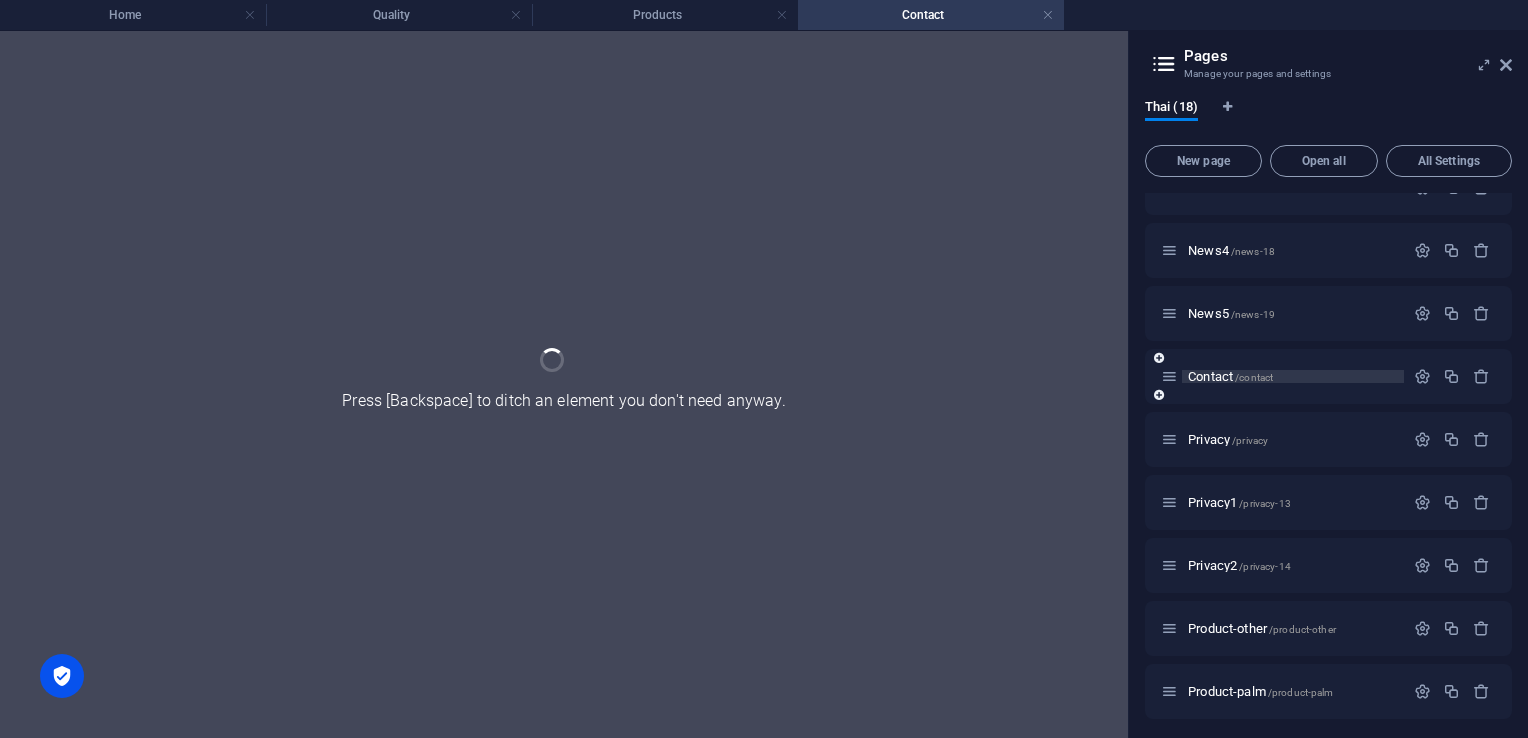 scroll, scrollTop: 0, scrollLeft: 0, axis: both 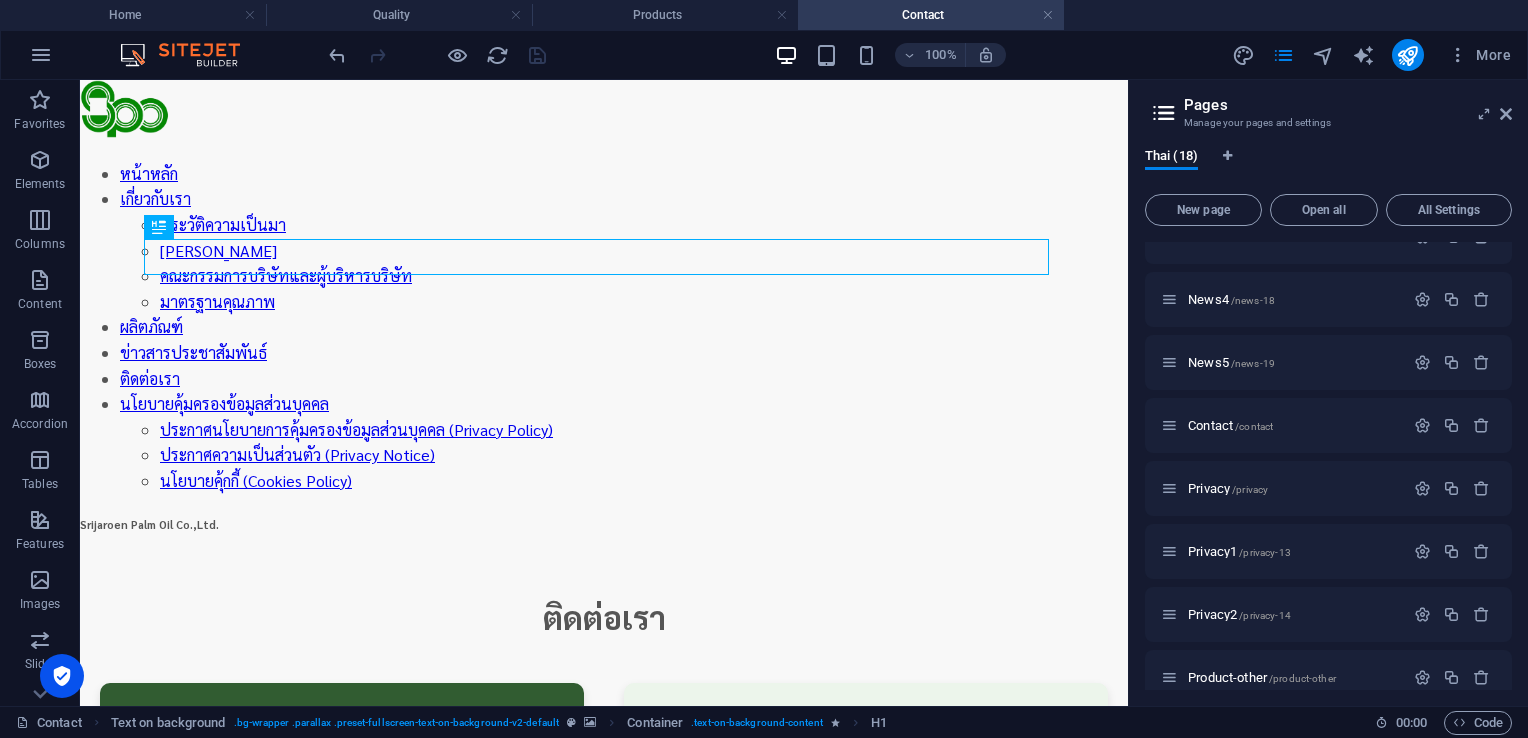 click on "Contact" at bounding box center [931, 15] 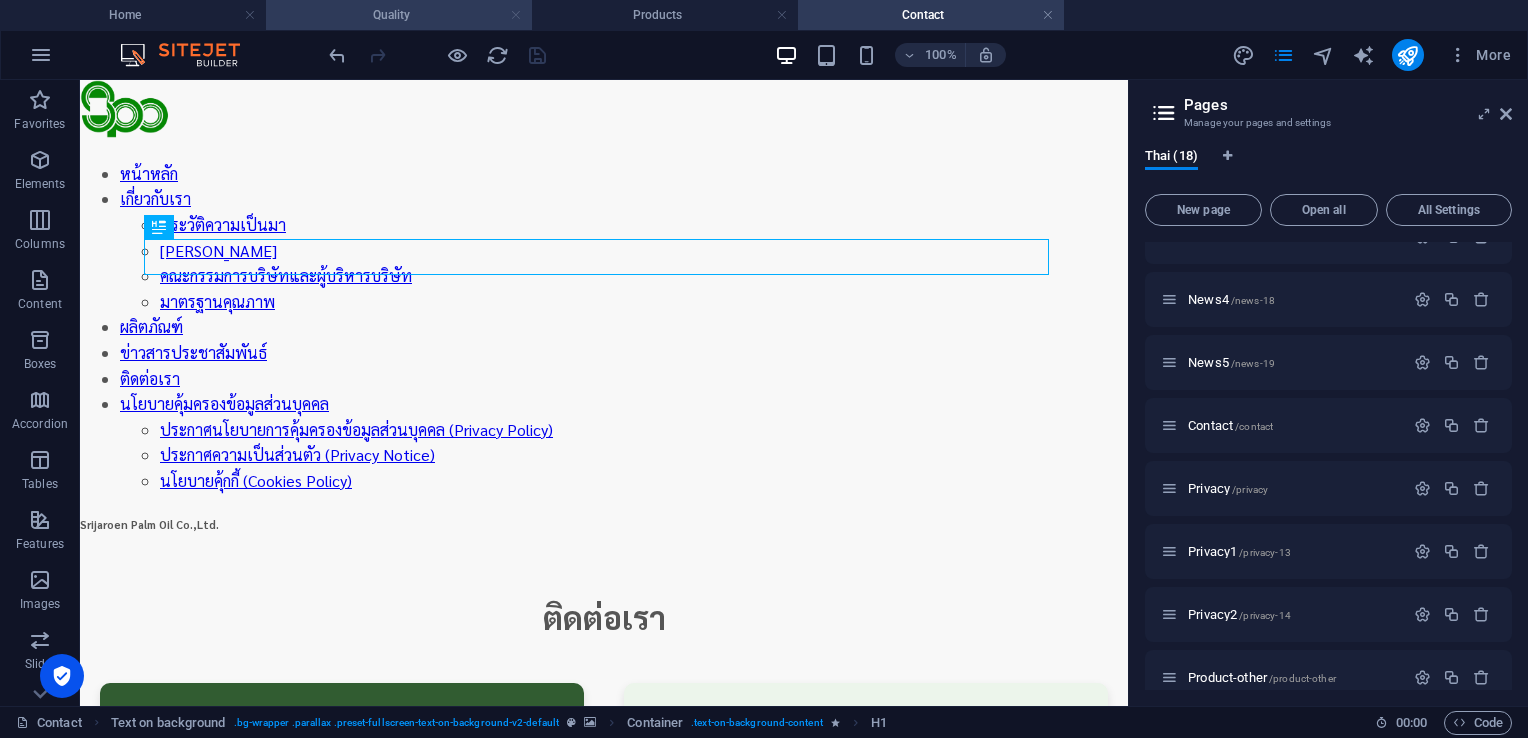 click at bounding box center (516, 15) 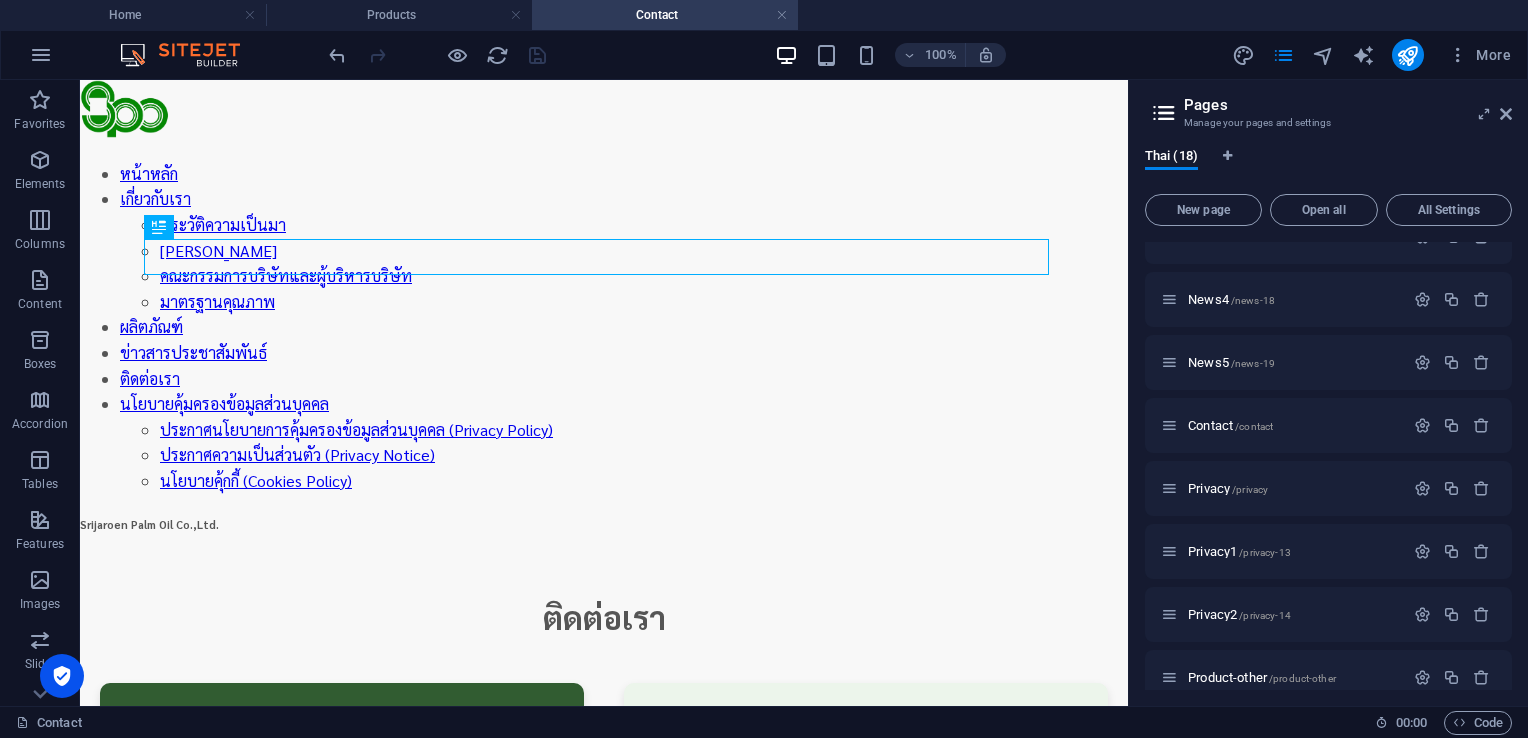 click at bounding box center [516, 15] 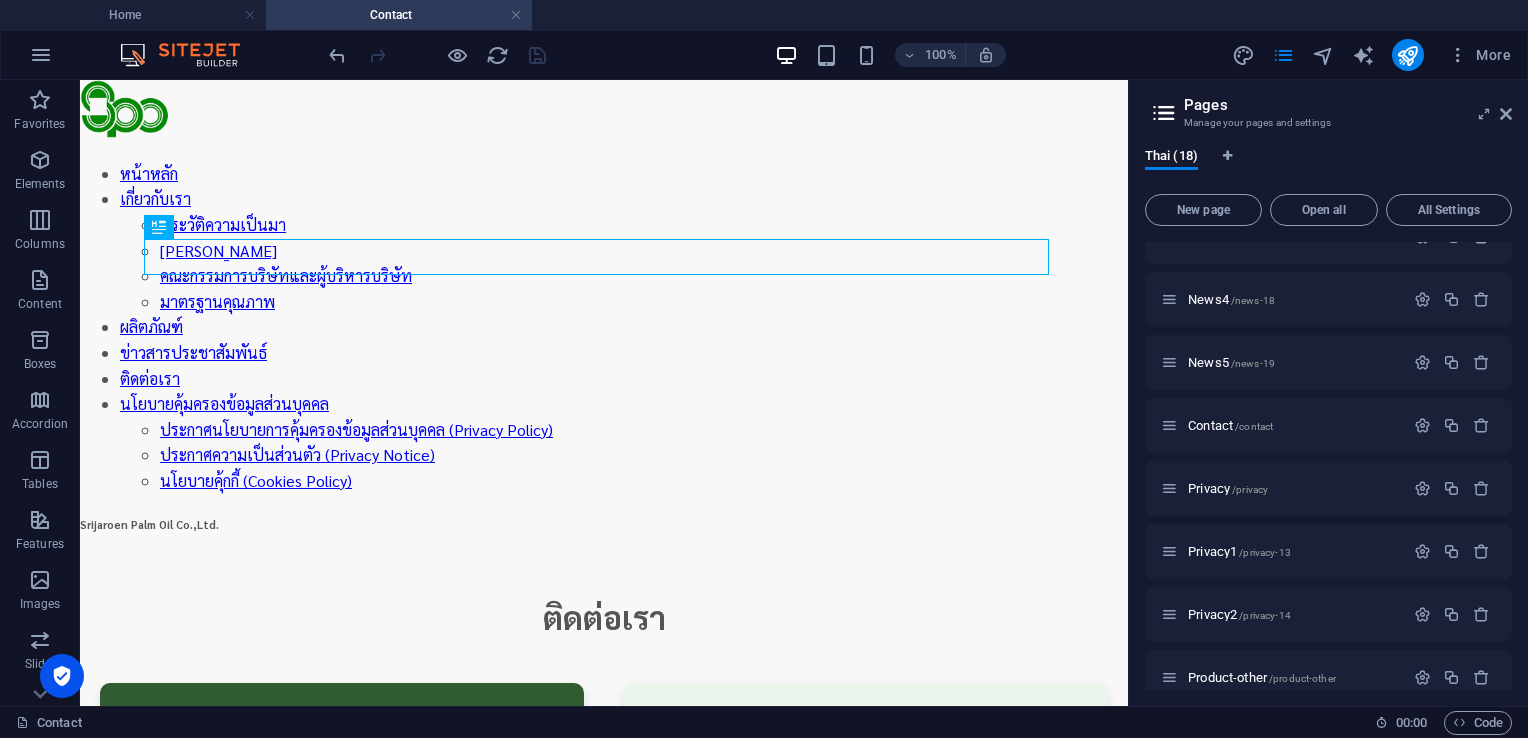 click at bounding box center (516, 15) 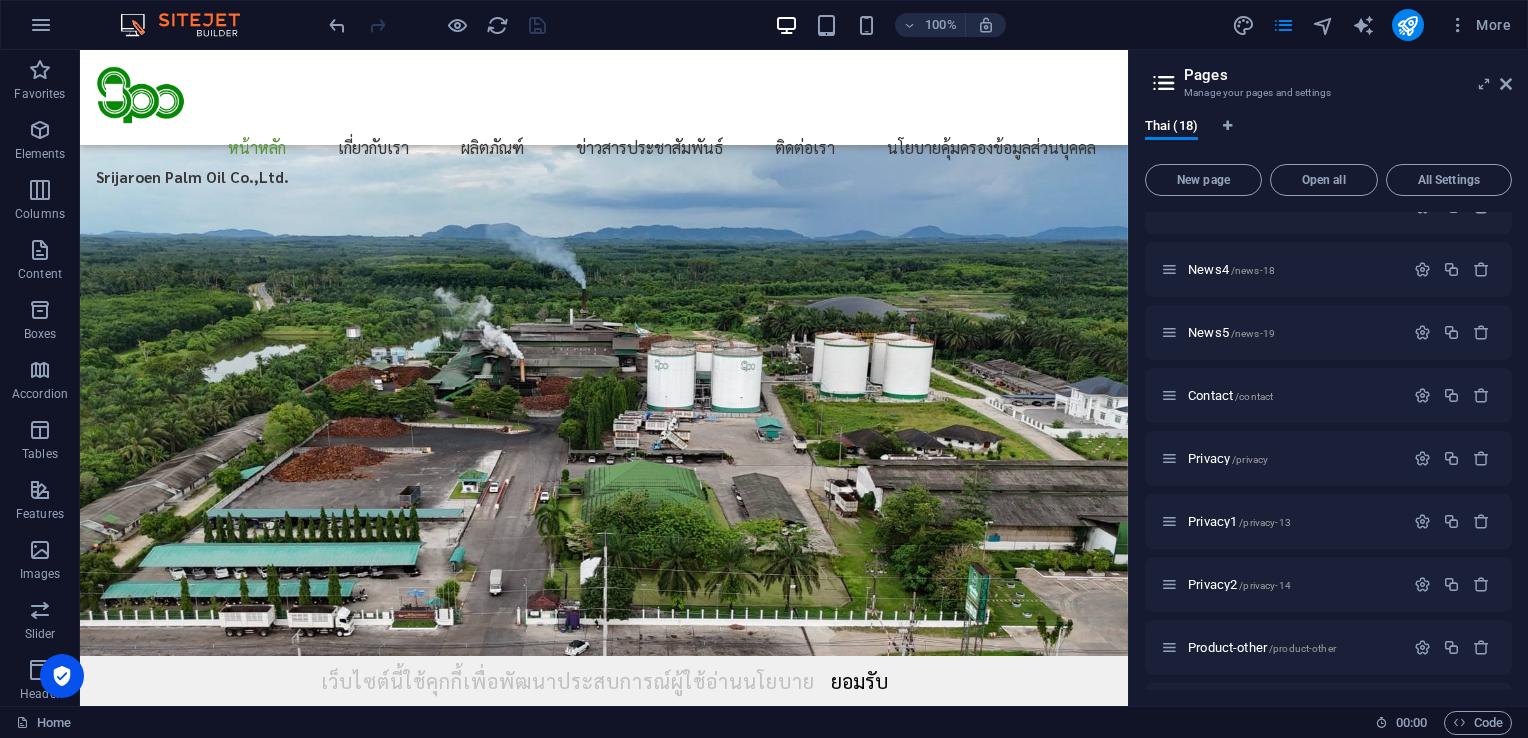 scroll, scrollTop: 2523, scrollLeft: 0, axis: vertical 